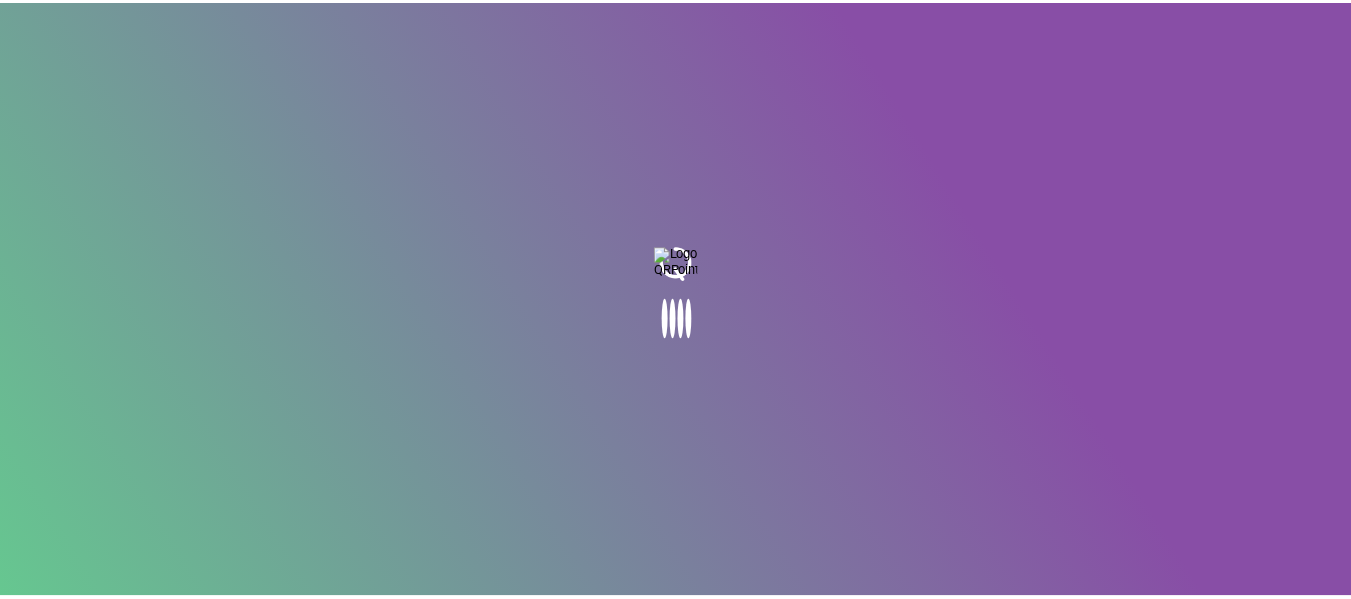 scroll, scrollTop: 0, scrollLeft: 0, axis: both 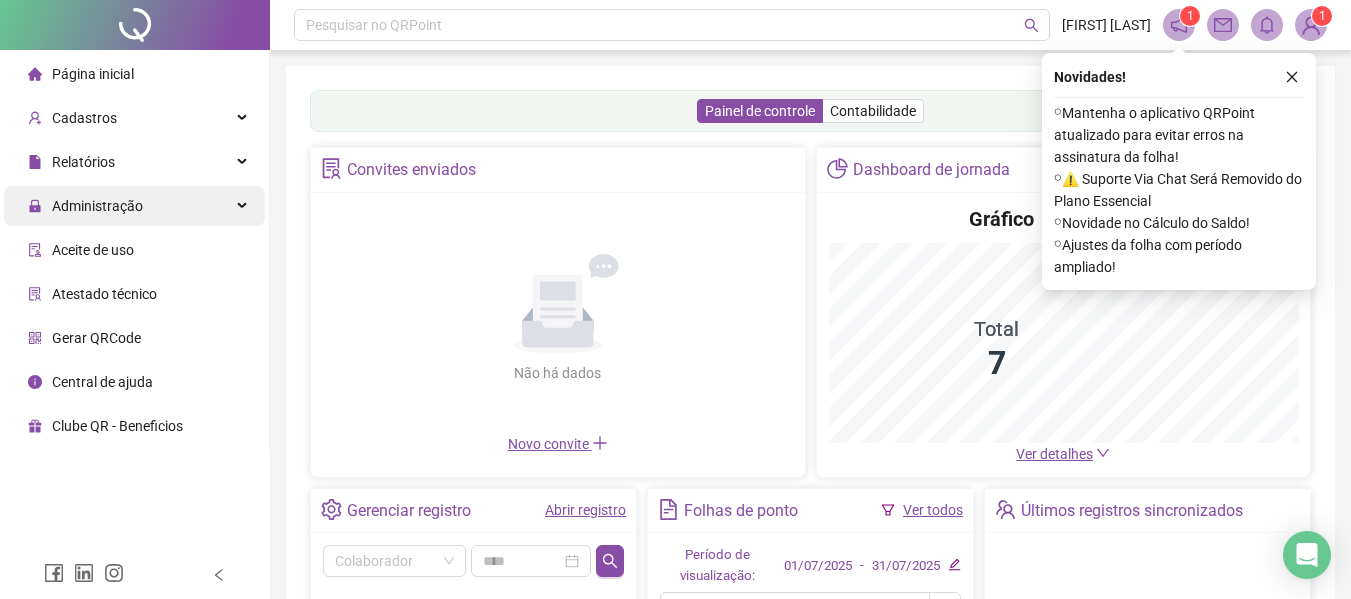 click on "Administração" at bounding box center [134, 206] 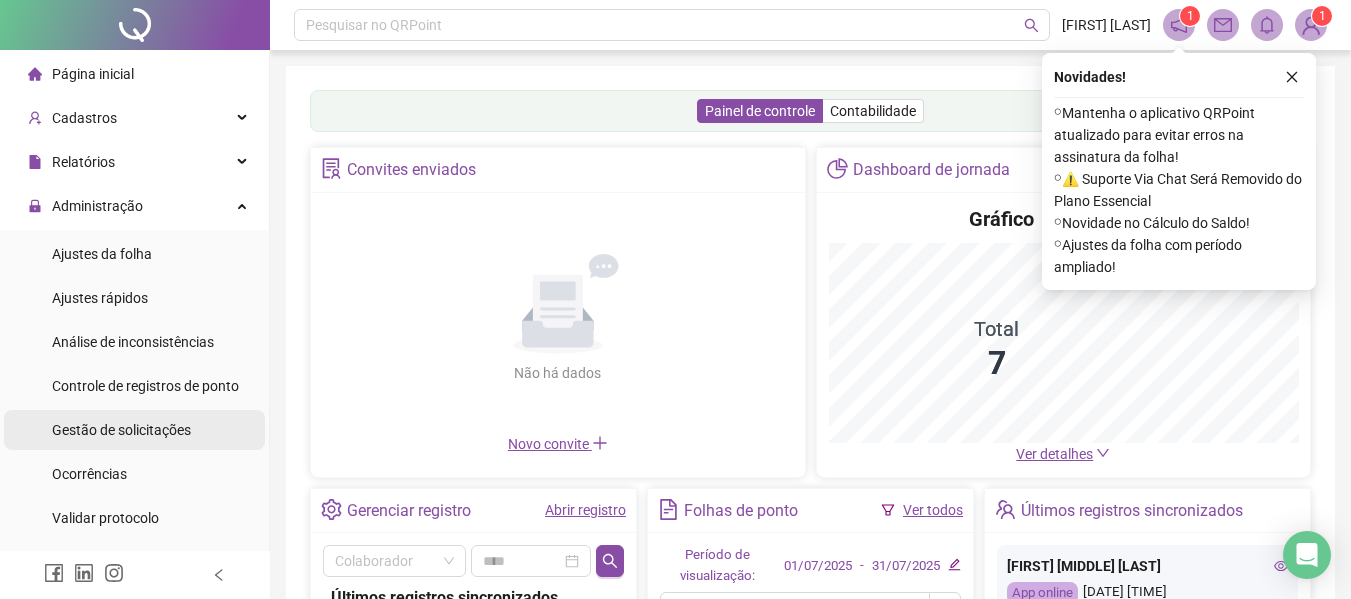 click on "Gestão de solicitações" at bounding box center (121, 430) 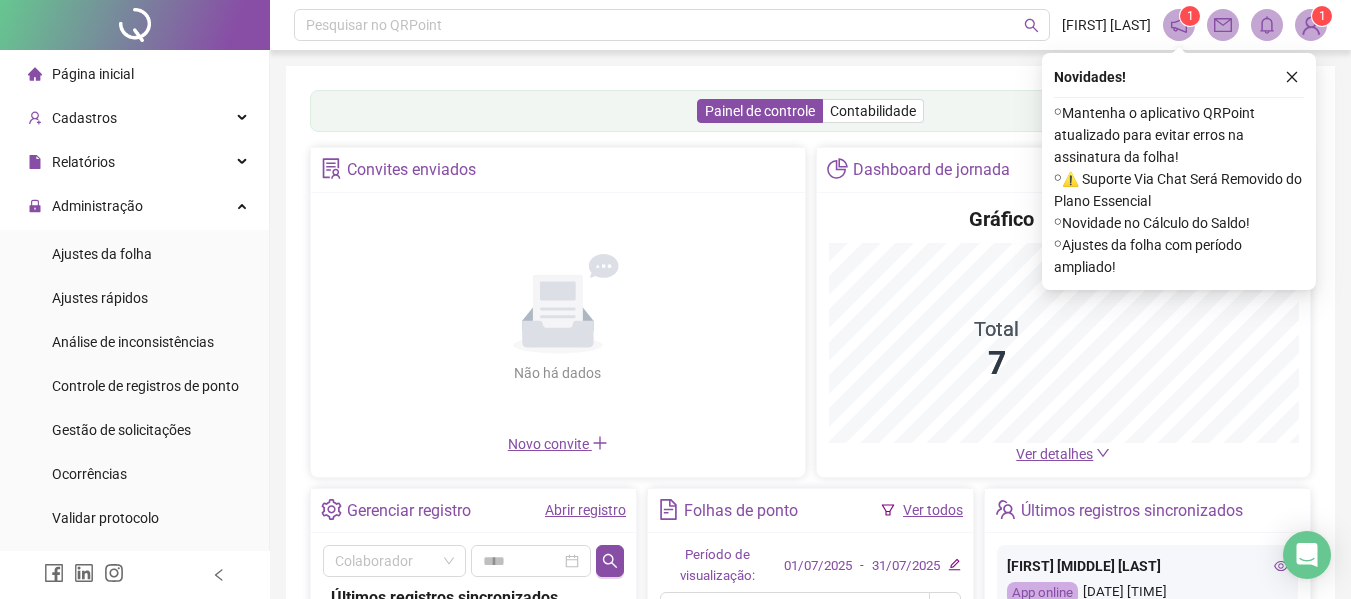 click on "Gestão de solicitações" at bounding box center [121, 430] 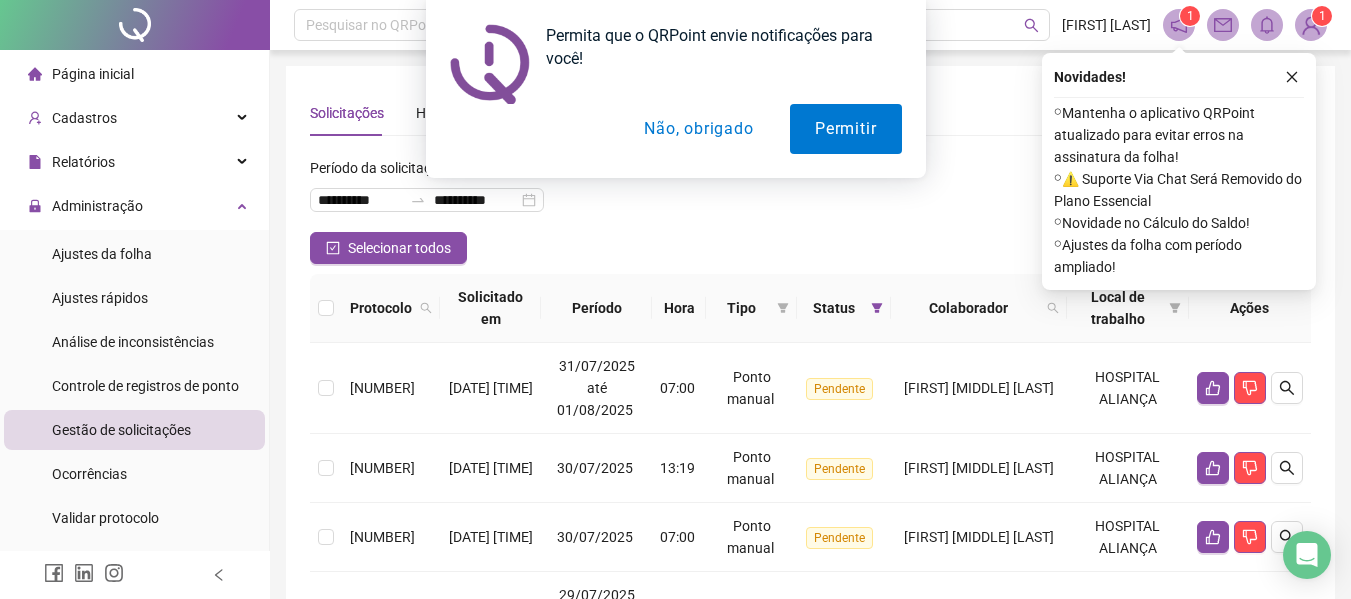 click on "Não, obrigado" at bounding box center [698, 129] 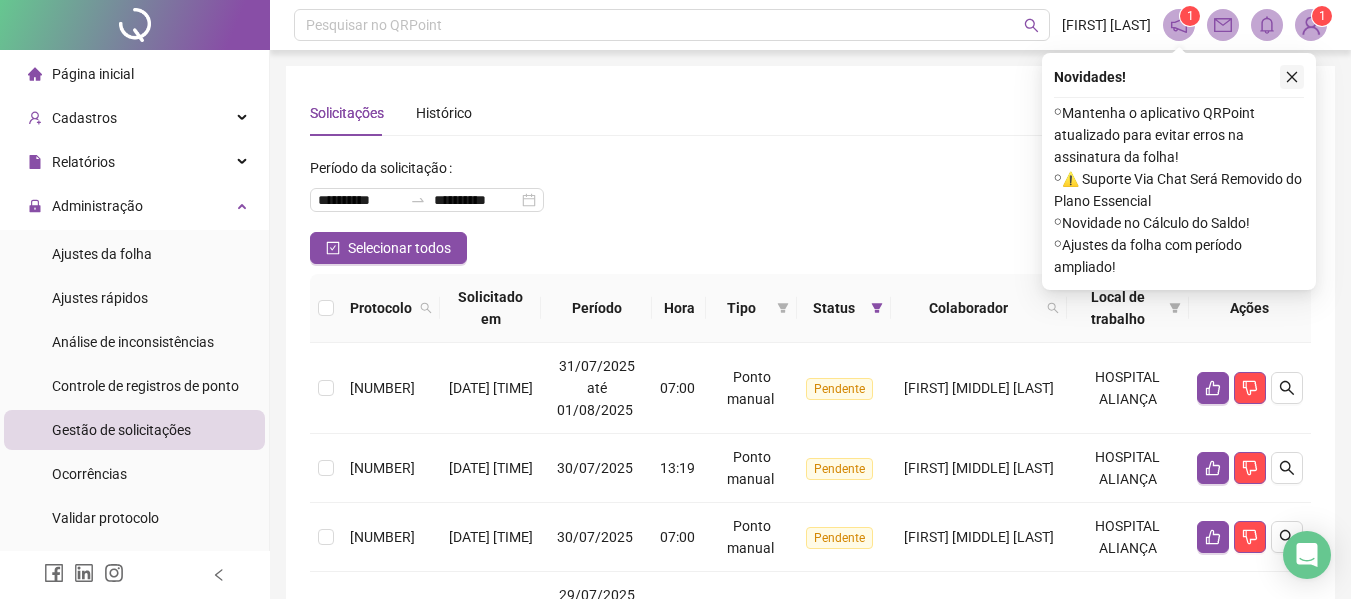 click 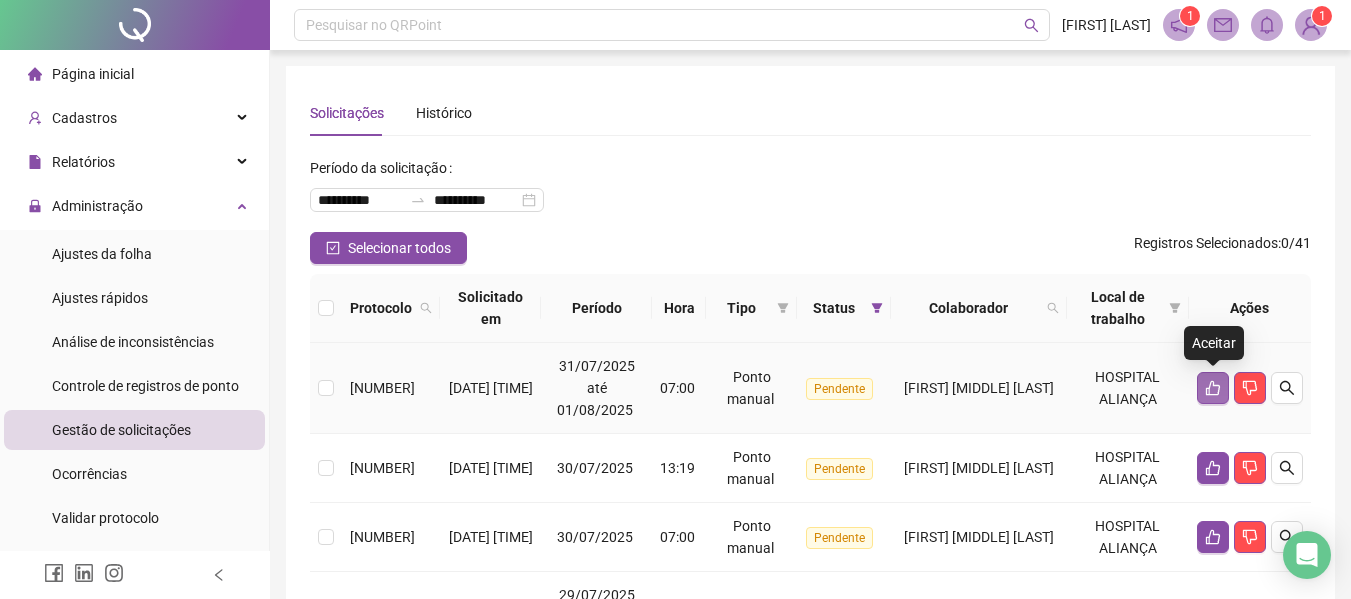 click 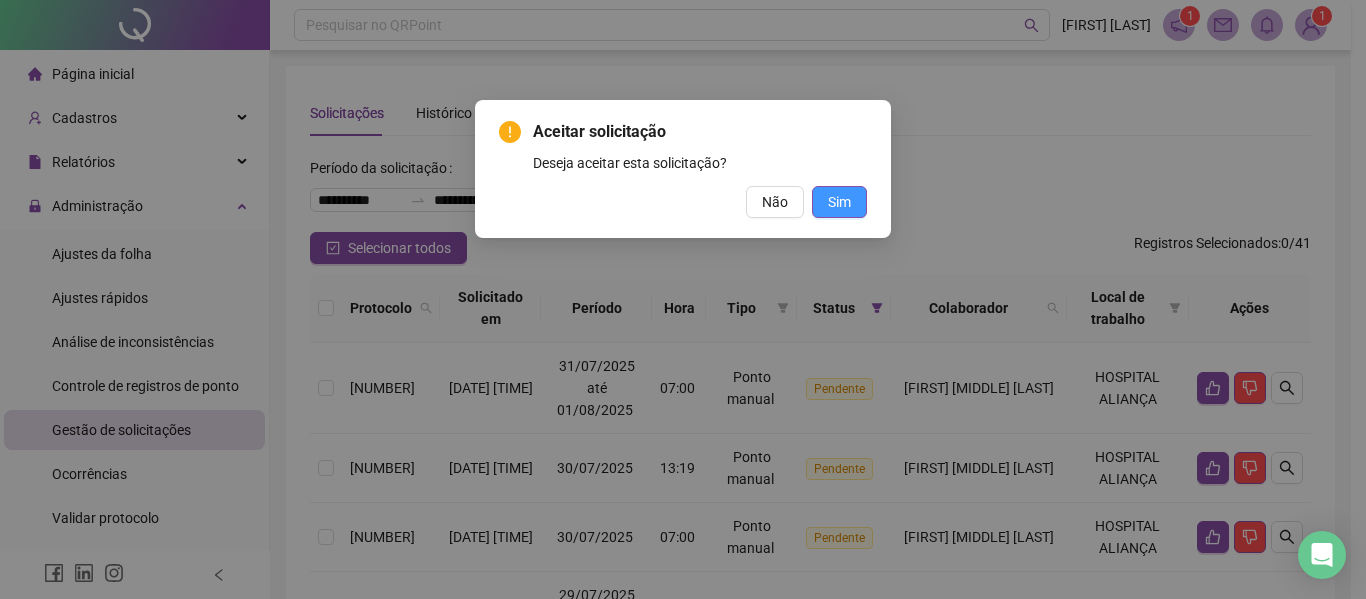 click on "Sim" at bounding box center (839, 202) 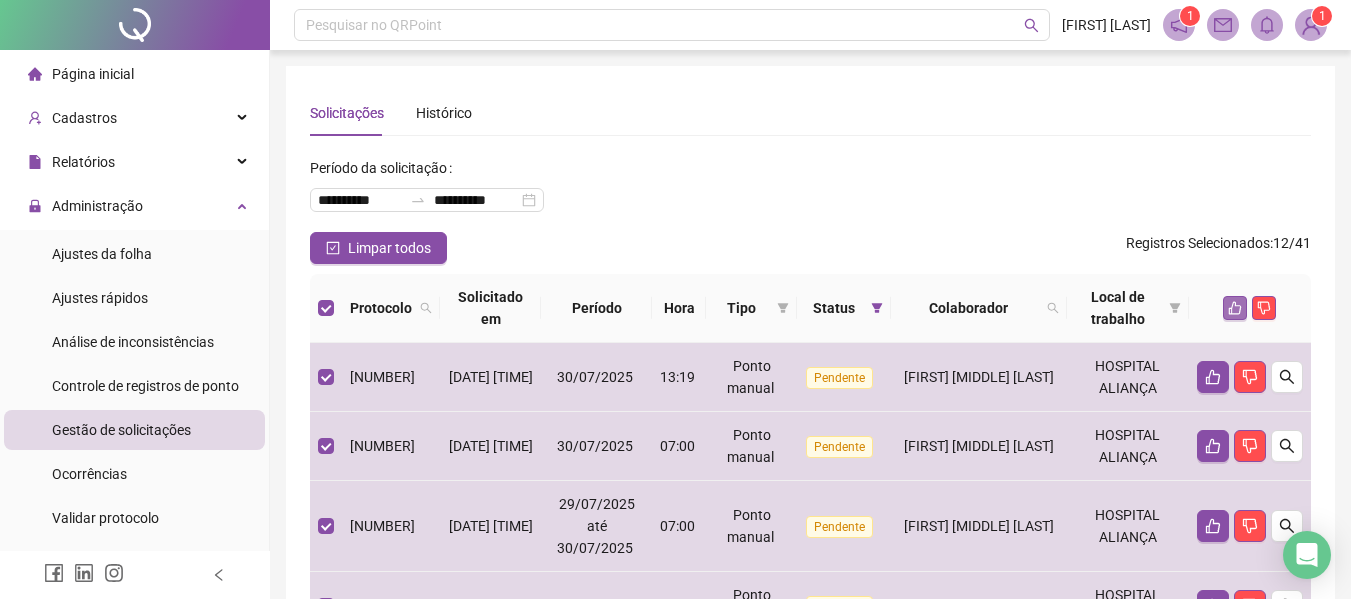 click 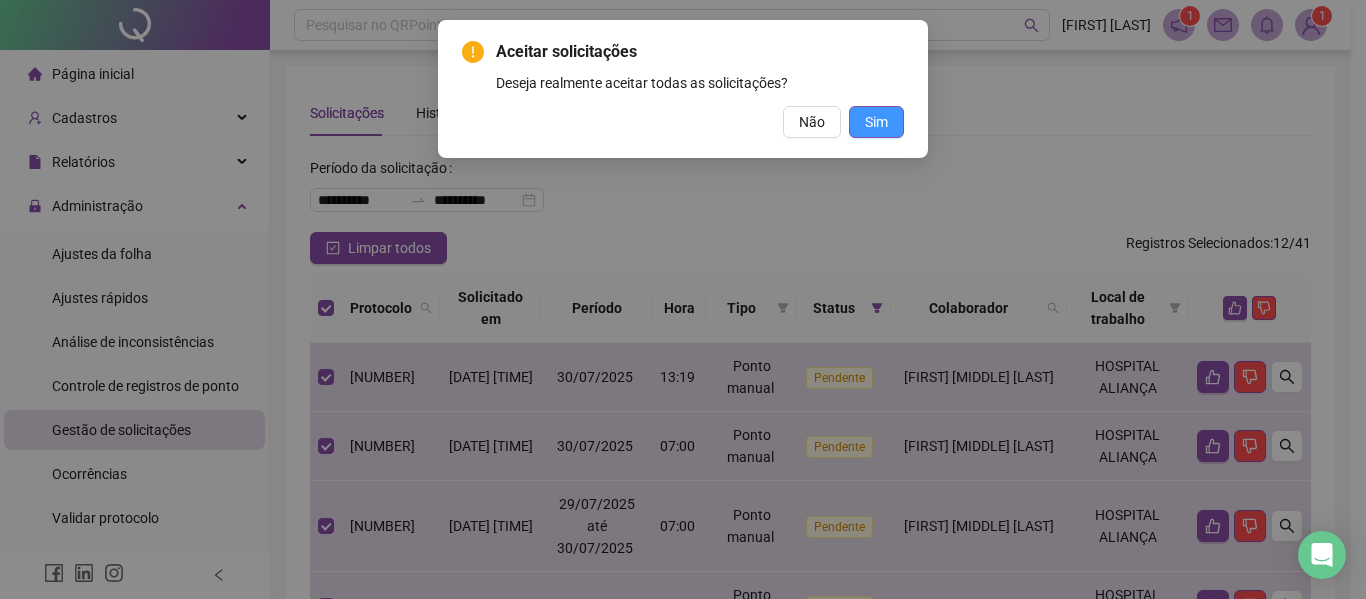 click on "Sim" at bounding box center (876, 122) 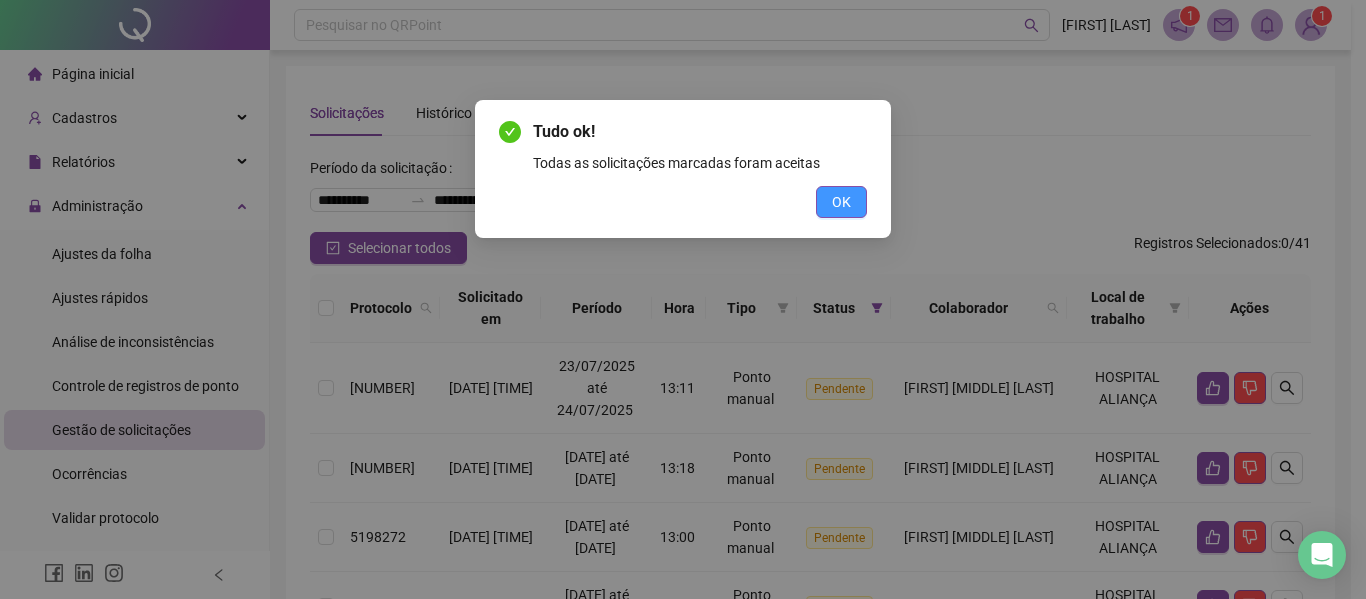 click on "OK" at bounding box center (841, 202) 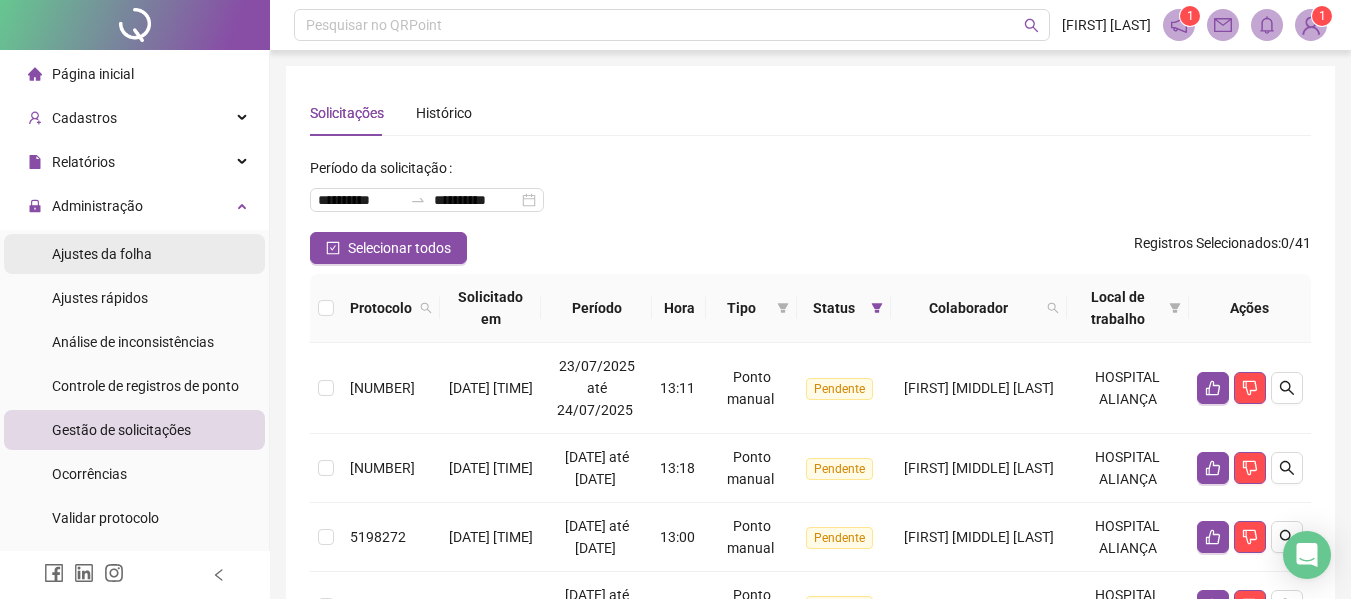 click on "Ajustes da folha" at bounding box center [102, 254] 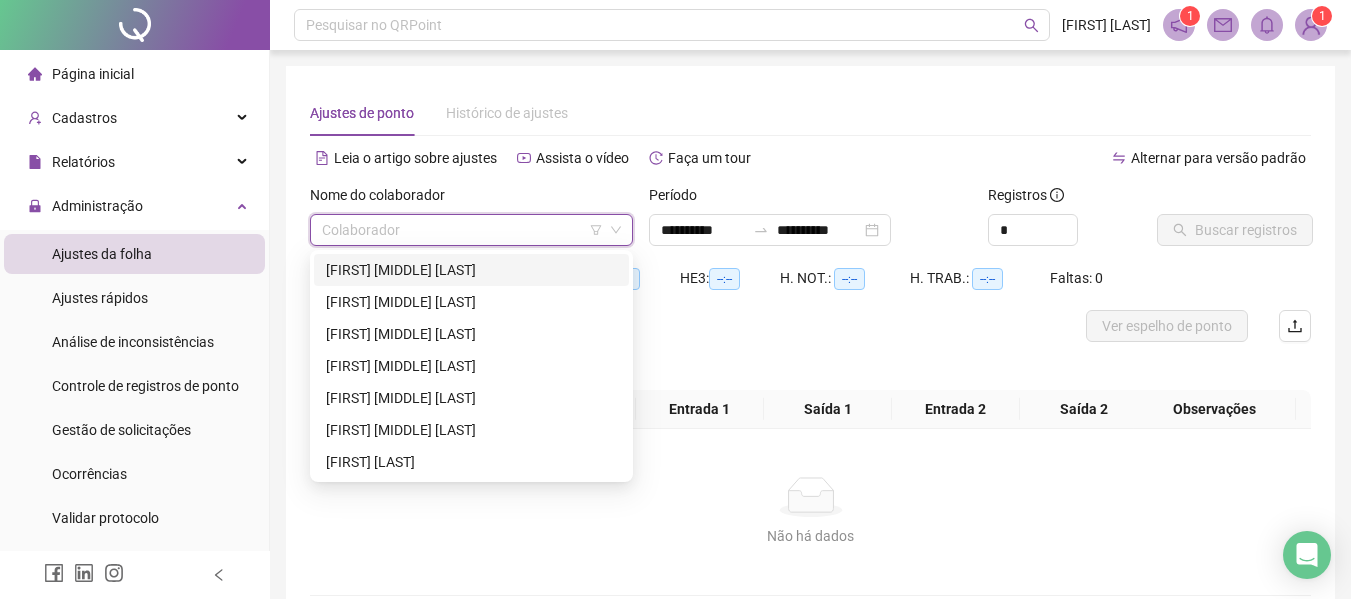 click at bounding box center (462, 230) 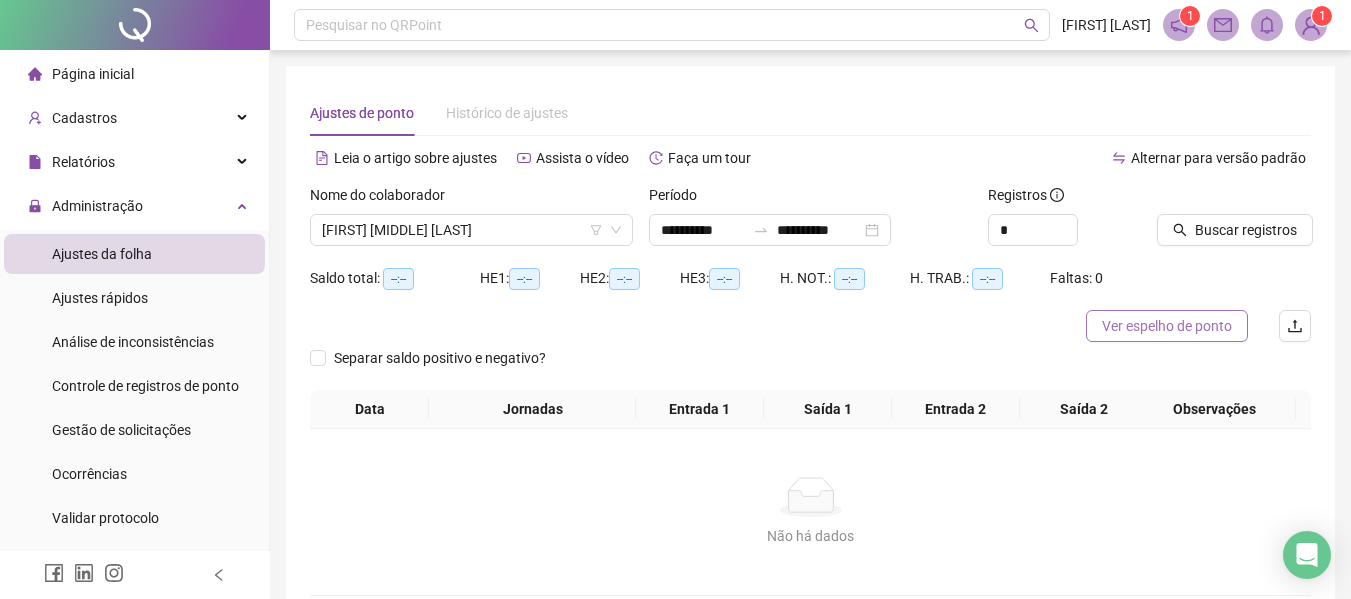 click on "Ver espelho de ponto" at bounding box center [1167, 326] 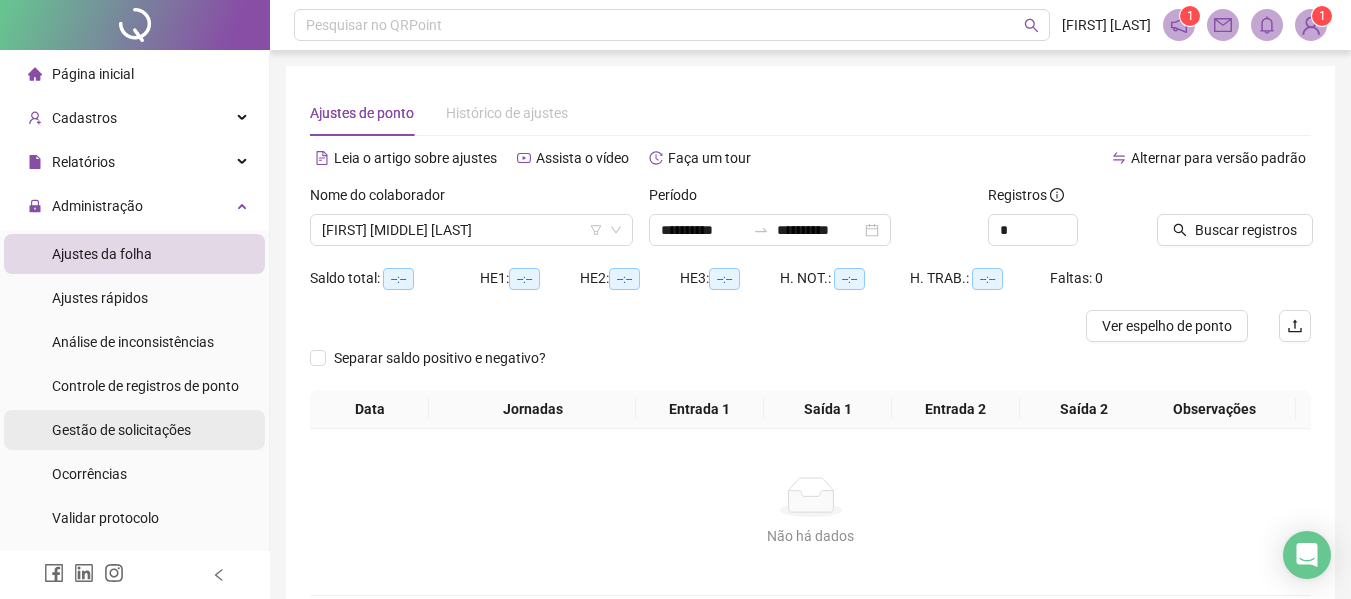 click on "Gestão de solicitações" at bounding box center (121, 430) 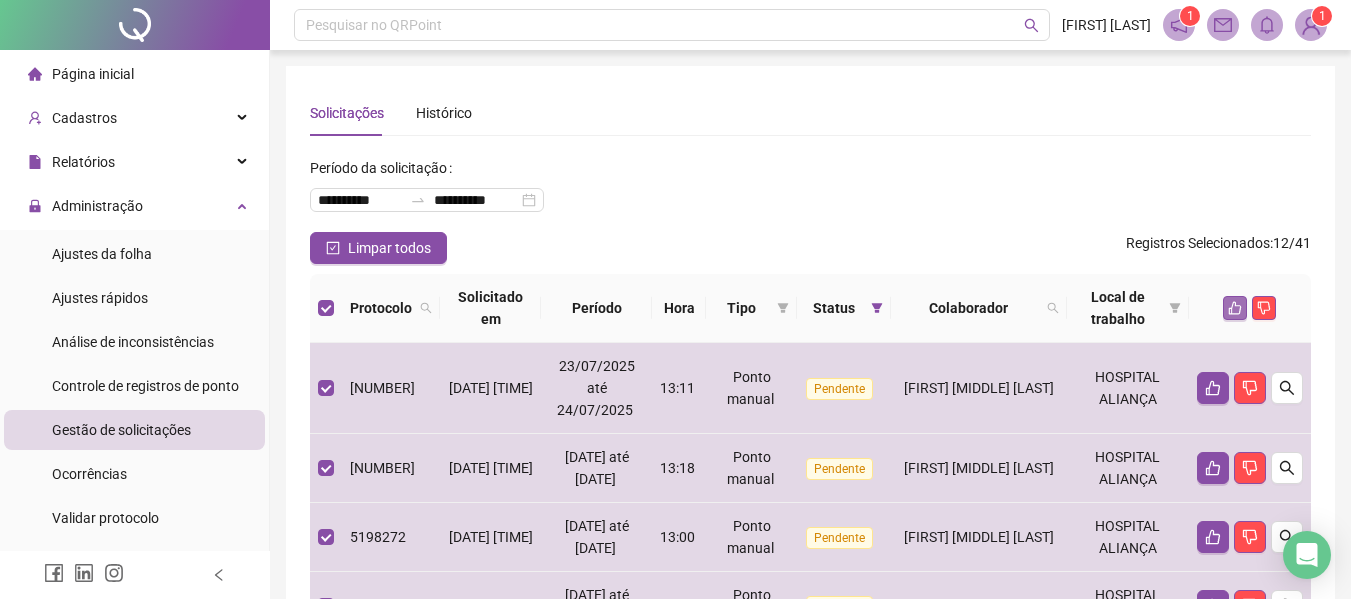 click at bounding box center [1235, 308] 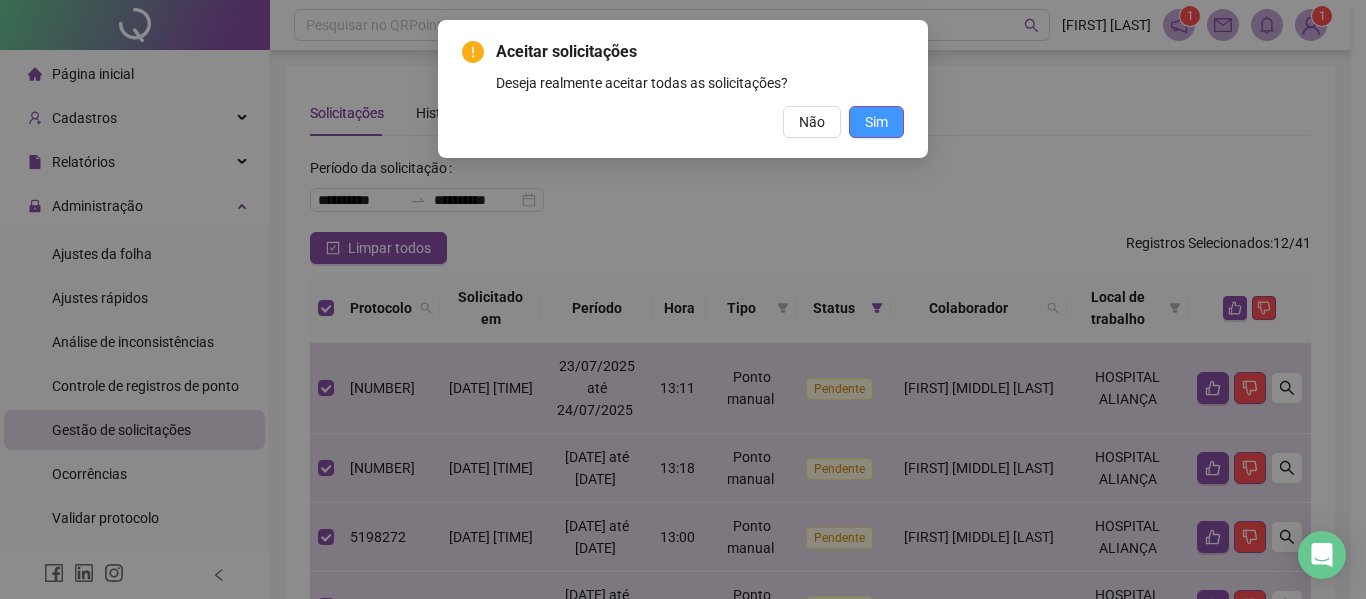 click on "Sim" at bounding box center (876, 122) 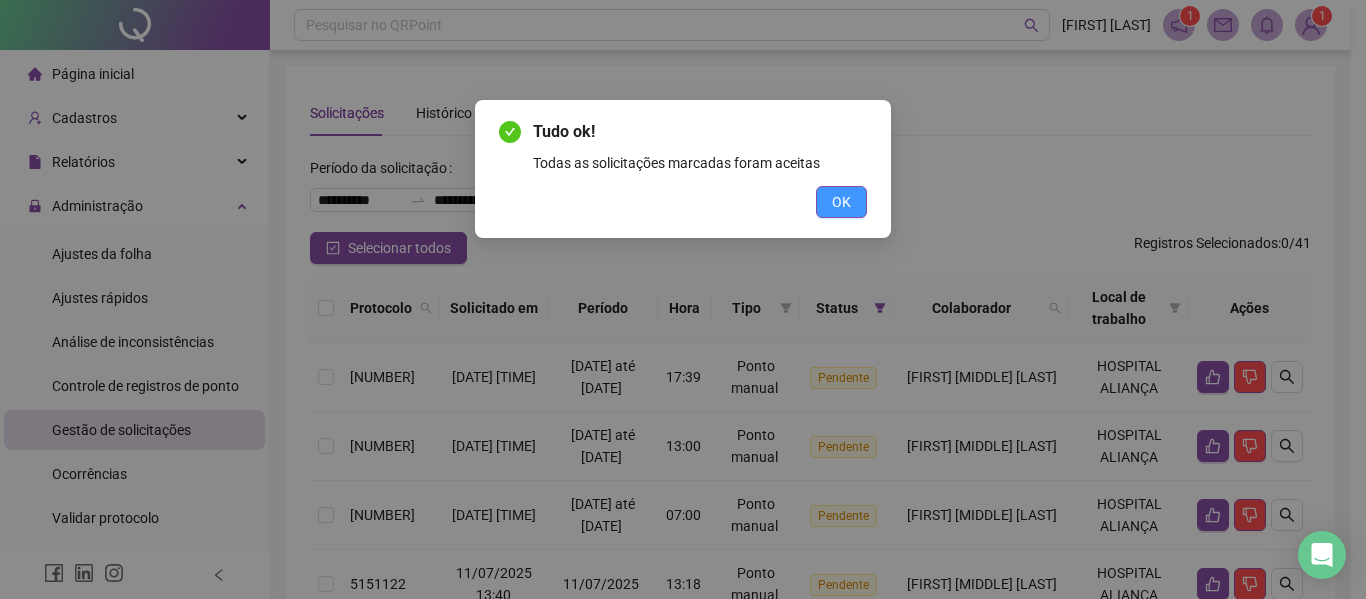 click on "OK" at bounding box center [841, 202] 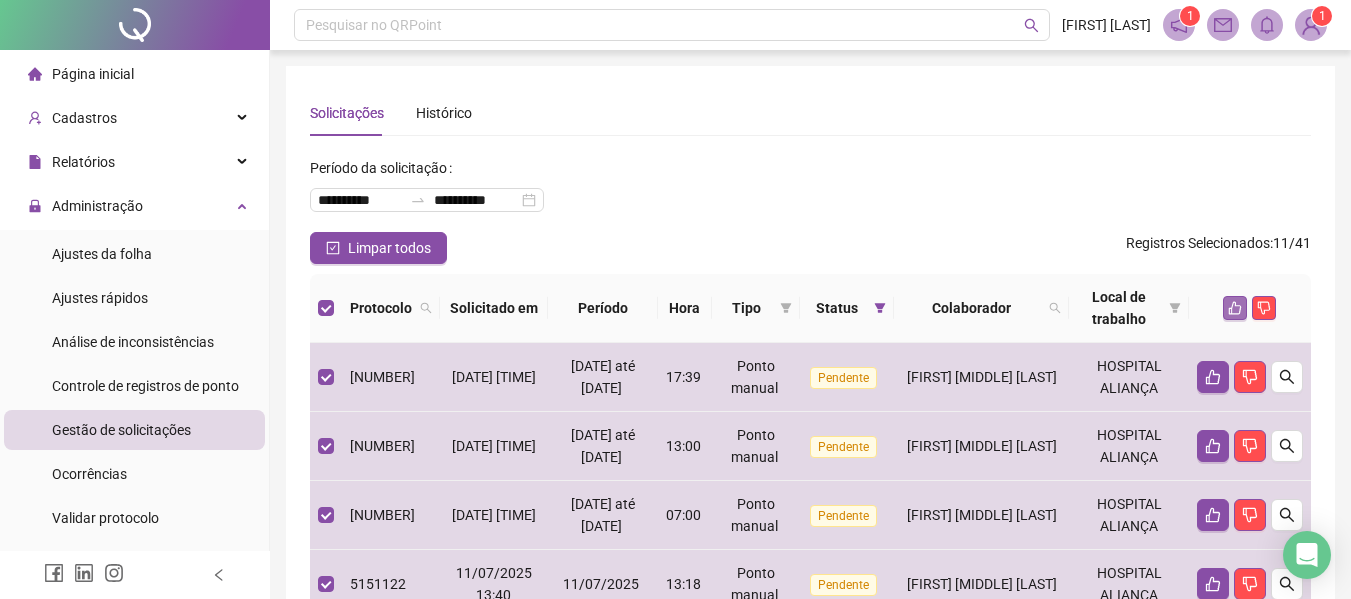 click 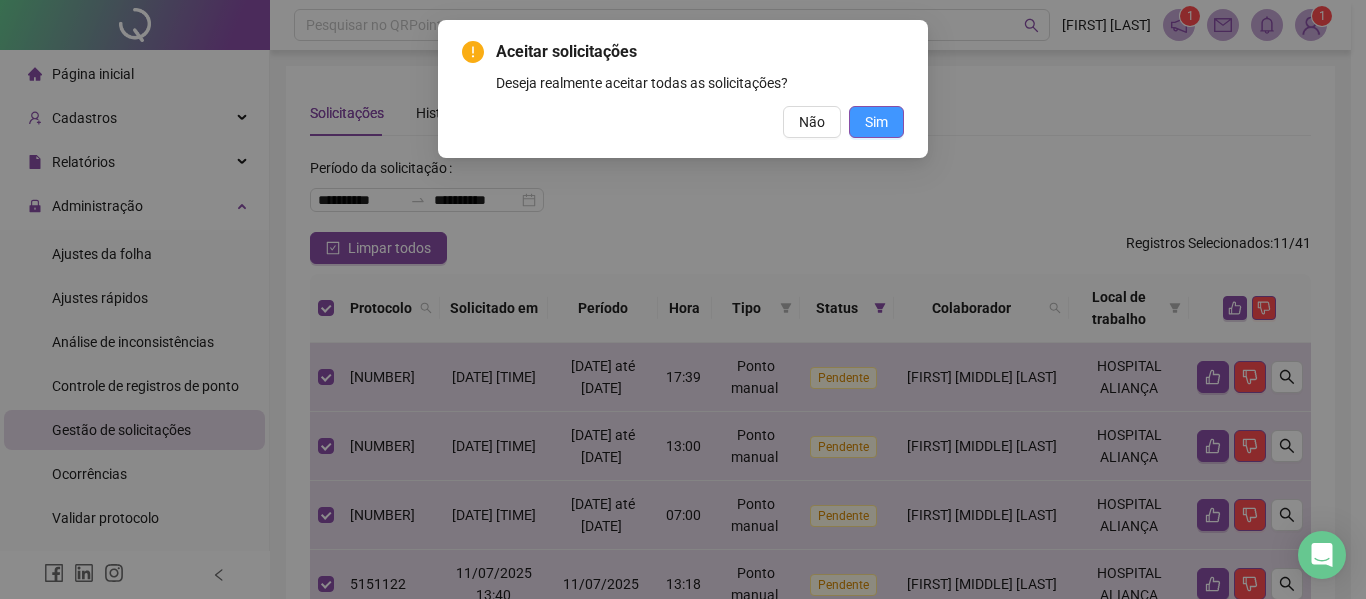 click on "Sim" at bounding box center [876, 122] 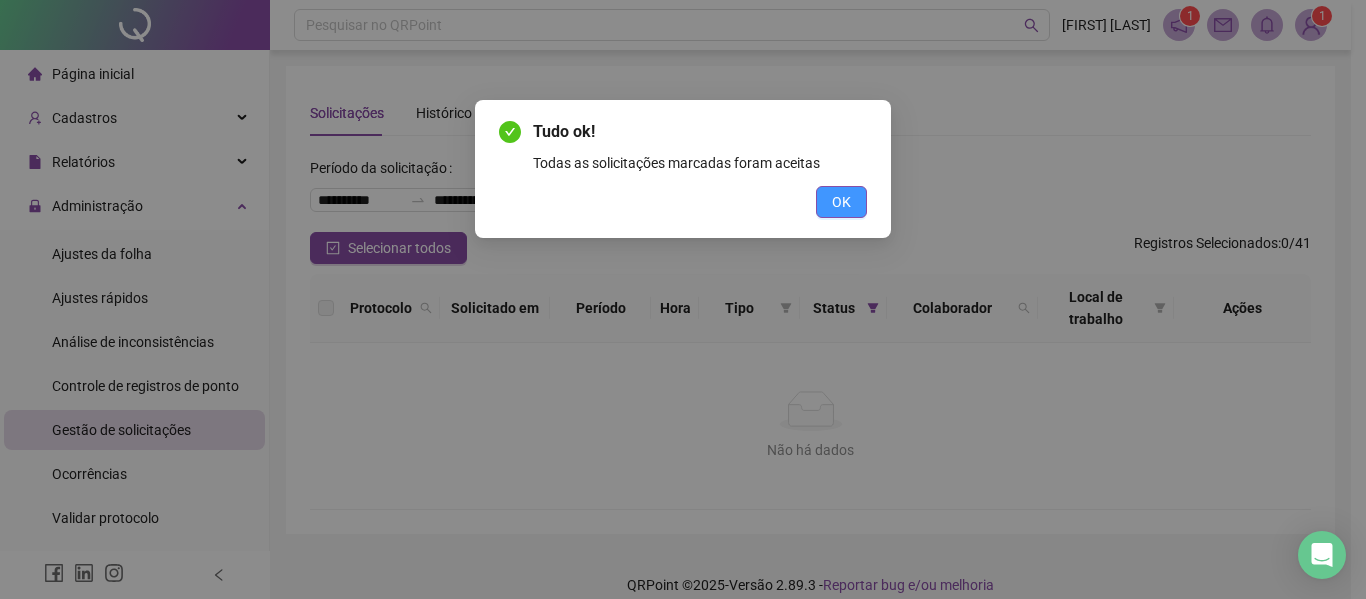 click on "OK" at bounding box center (841, 202) 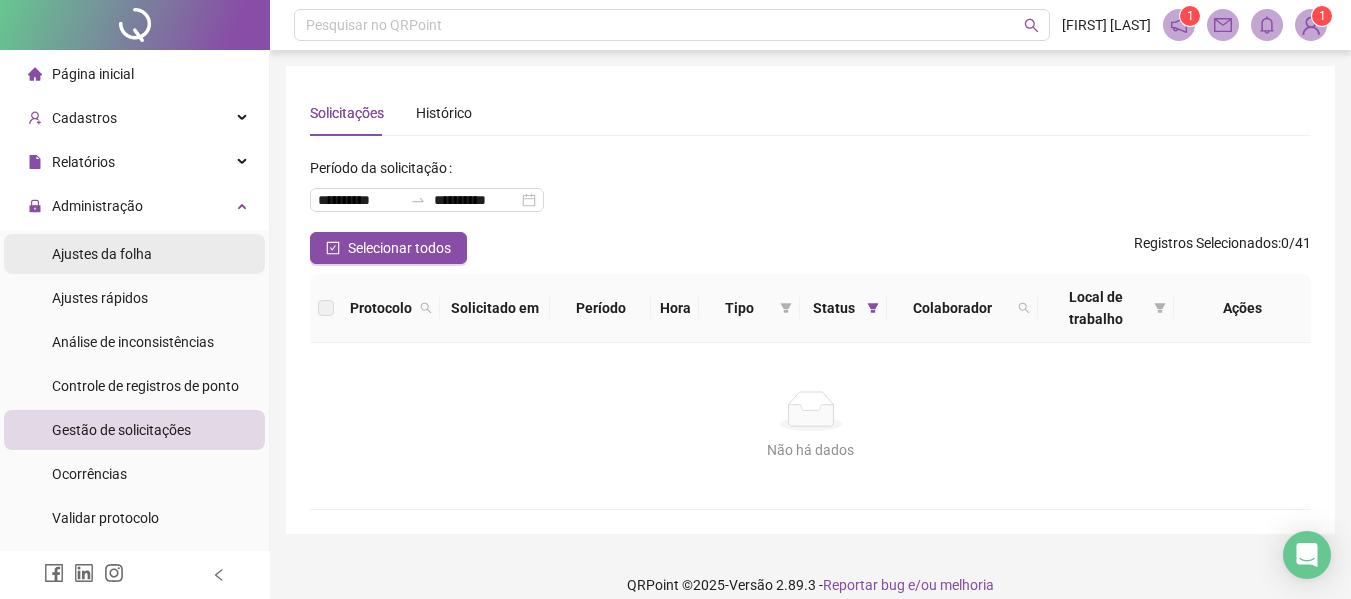 click on "Ajustes da folha" at bounding box center [102, 254] 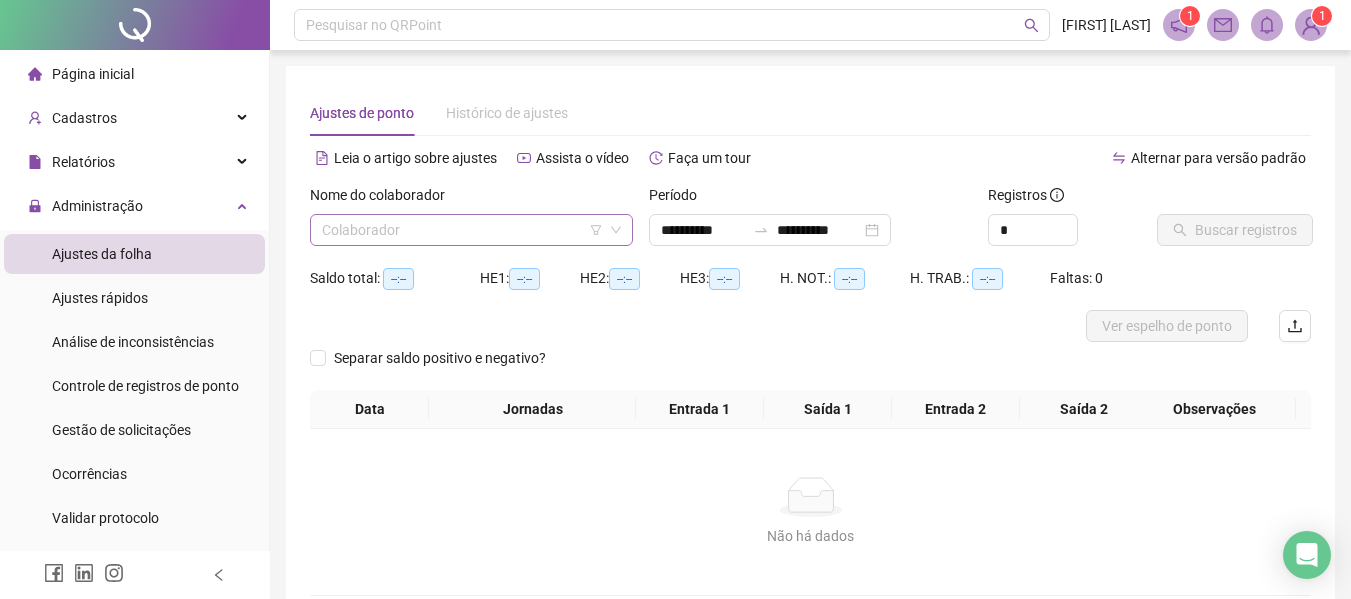 click at bounding box center [462, 230] 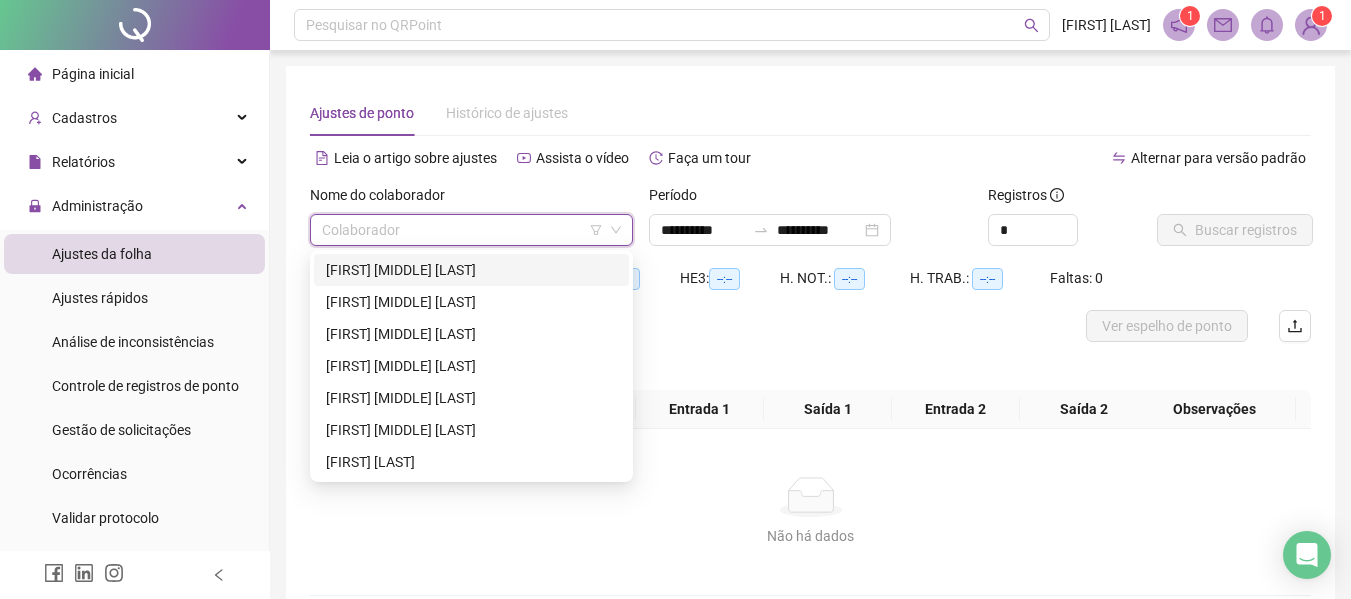 click on "[FIRST] [MIDDLE] [LAST]" at bounding box center (471, 270) 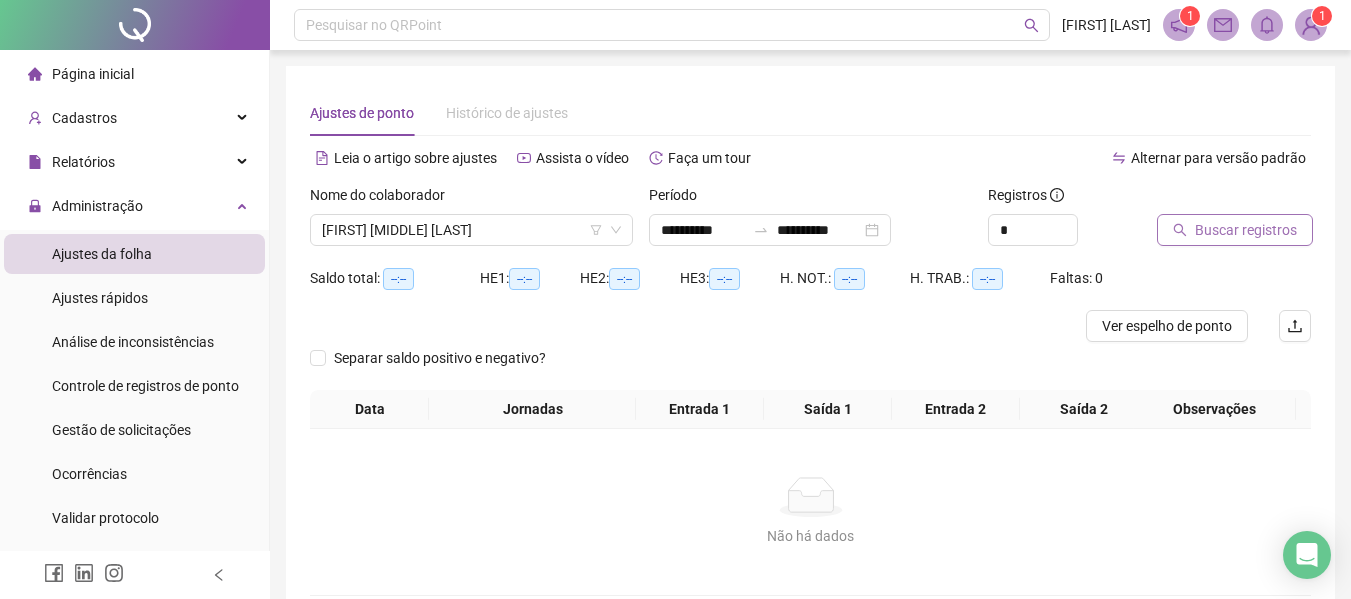 click on "Buscar registros" at bounding box center (1246, 230) 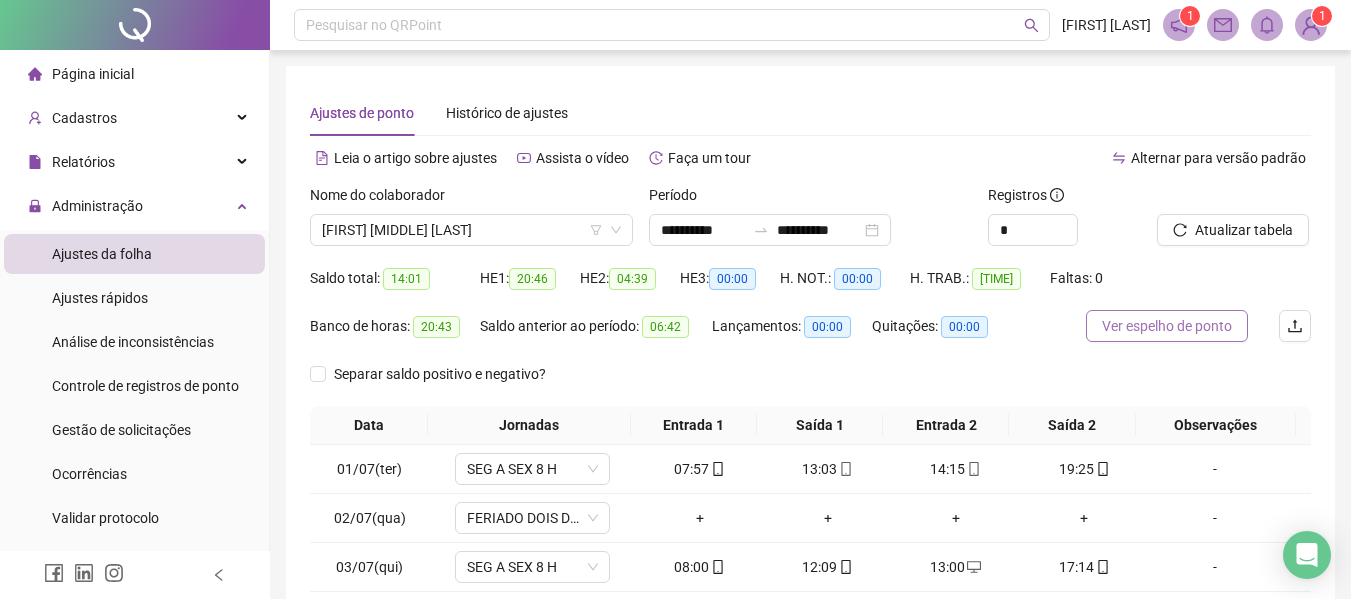 click on "Ver espelho de ponto" at bounding box center (1167, 326) 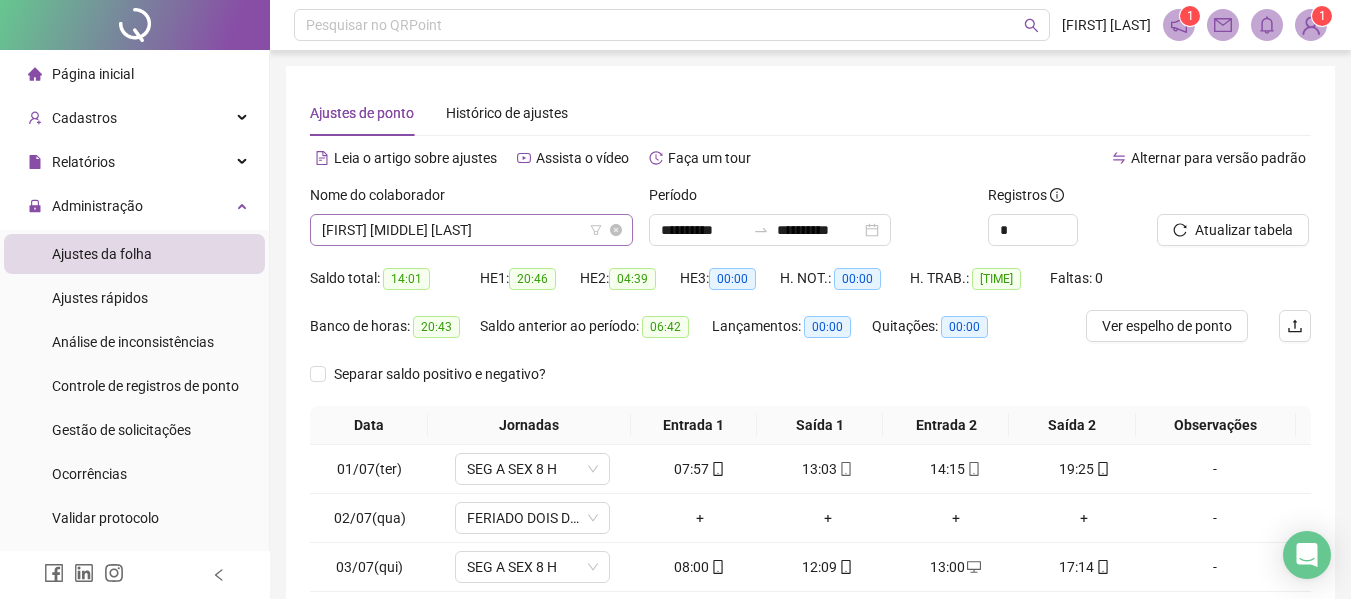 click on "[FIRST] [MIDDLE] [LAST]" at bounding box center [471, 230] 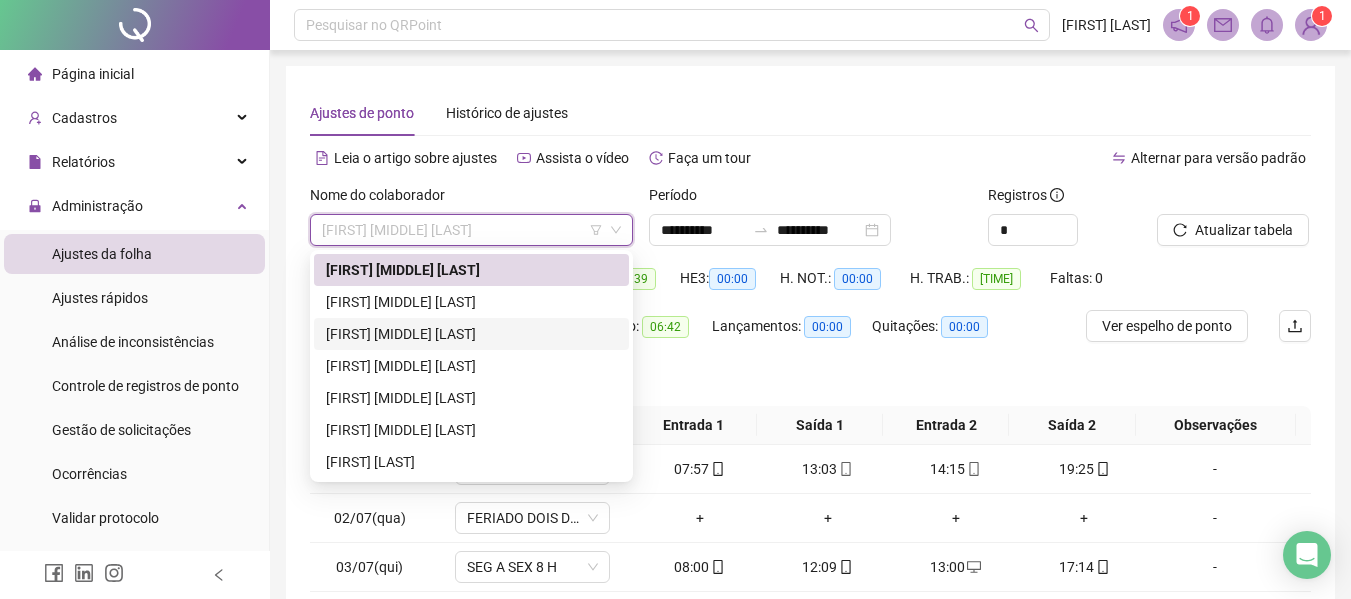 click on "[FIRST] [MIDDLE] [LAST]" at bounding box center [471, 334] 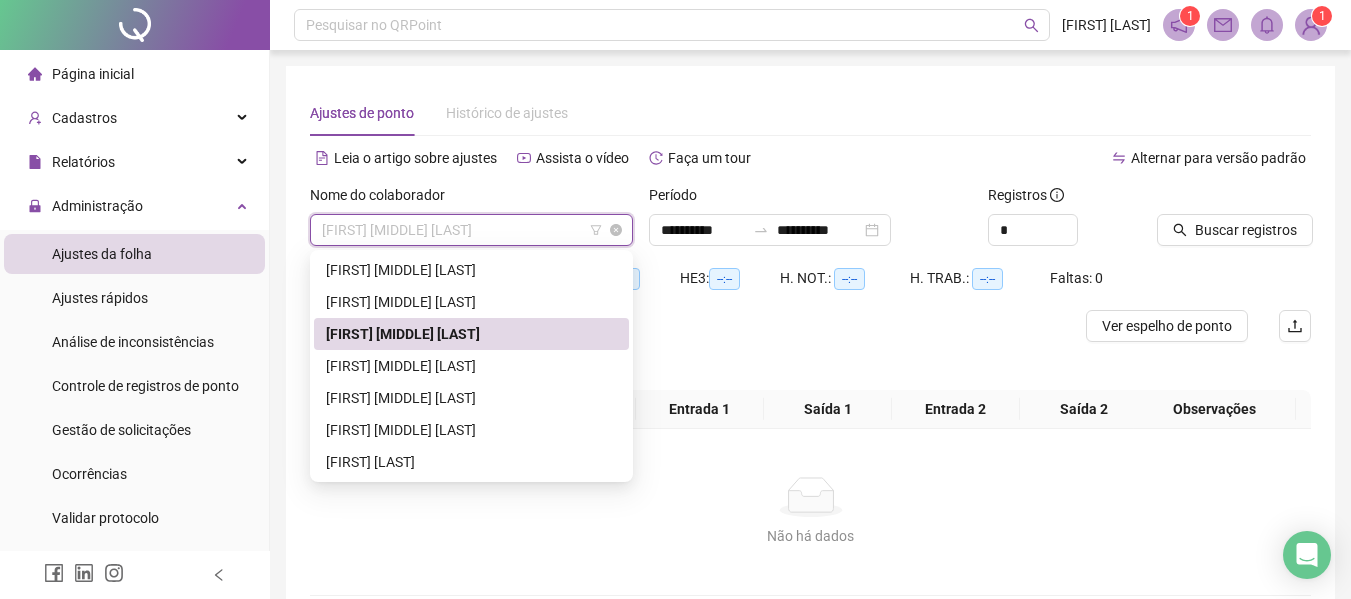 click on "[FIRST] [MIDDLE] [LAST]" at bounding box center (471, 230) 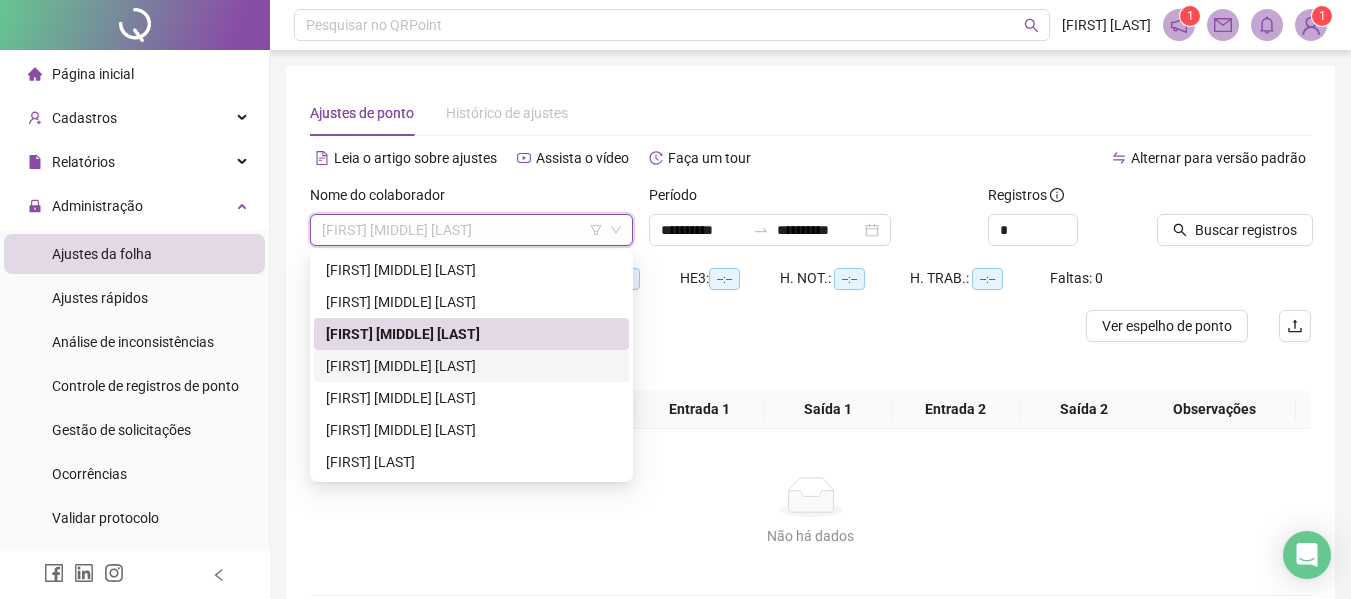 click on "[FIRST] [MIDDLE] [LAST]" at bounding box center (471, 366) 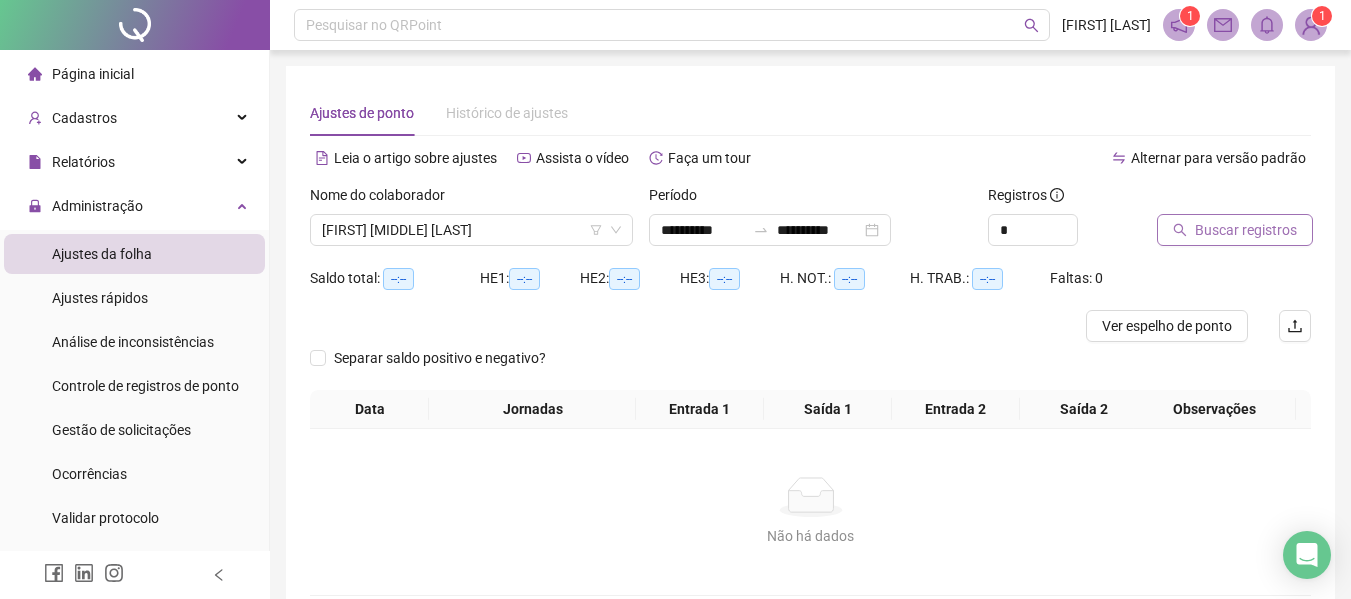 click on "Buscar registros" at bounding box center [1246, 230] 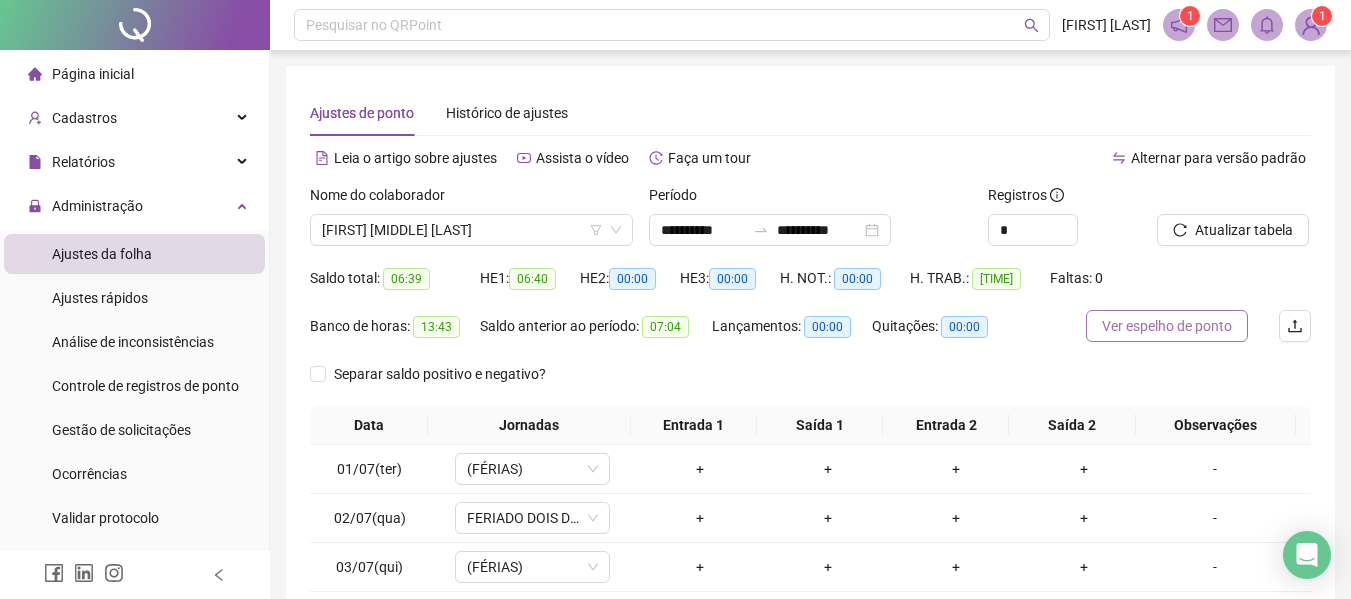 click on "Ver espelho de ponto" at bounding box center (1167, 326) 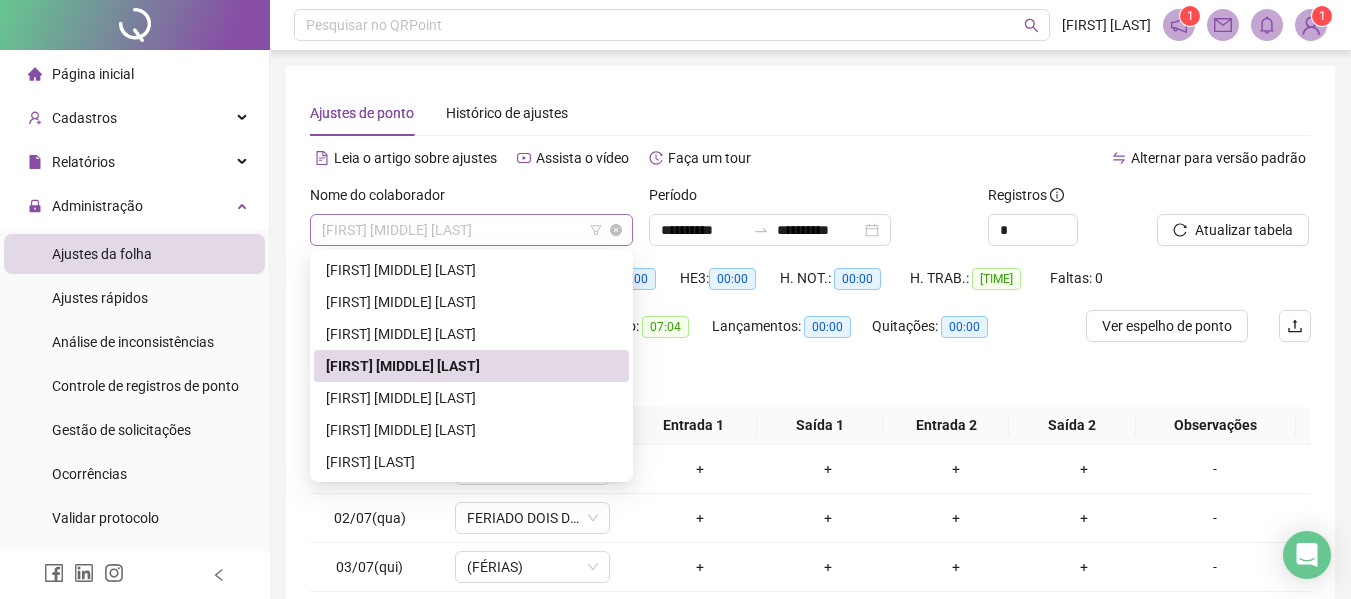 click on "[FIRST] [MIDDLE] [LAST]" at bounding box center (471, 230) 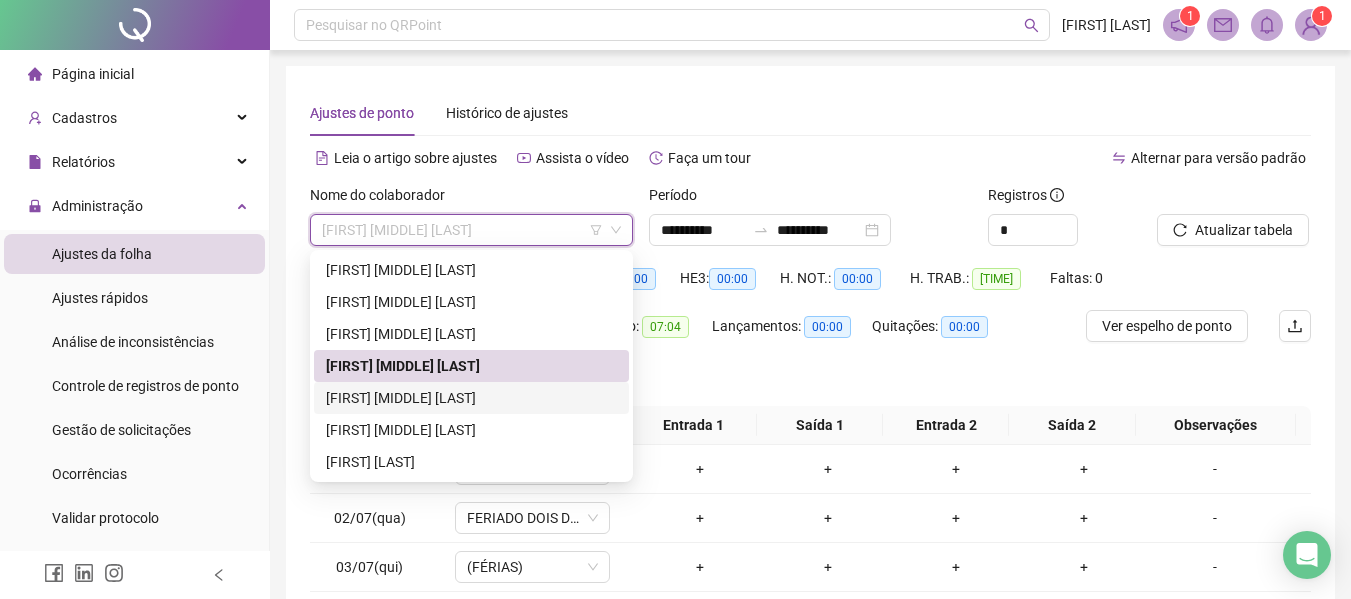 click on "[FIRST] [MIDDLE] [LAST]" at bounding box center (471, 398) 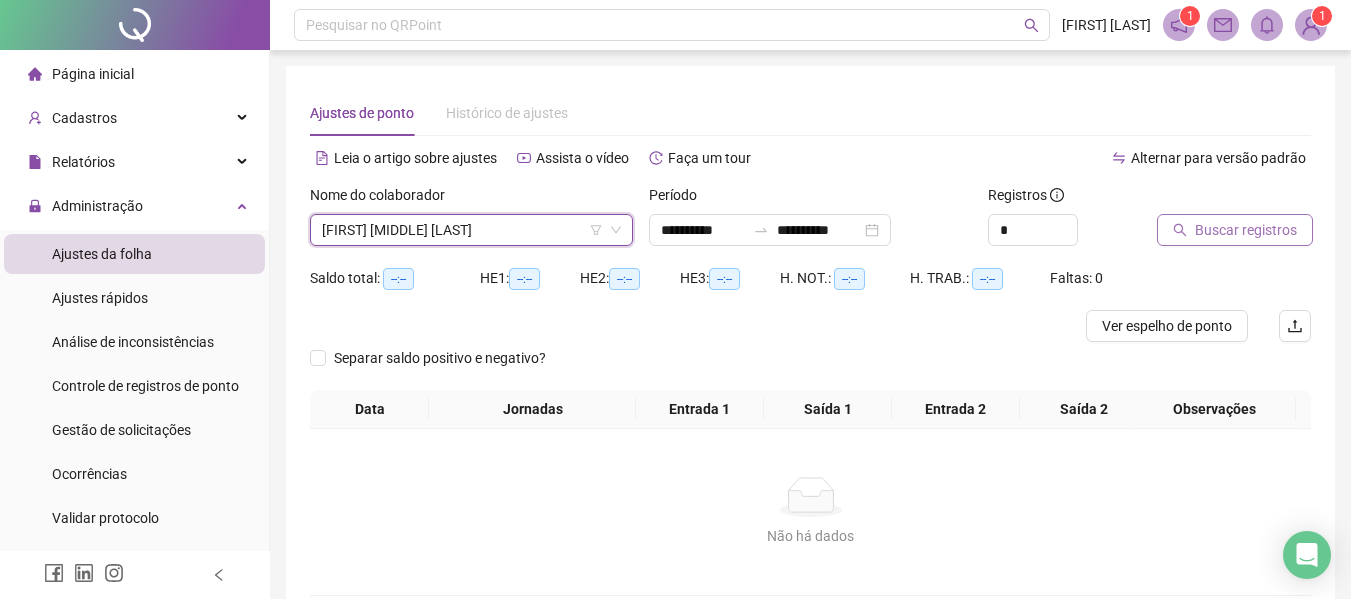click on "Buscar registros" at bounding box center [1246, 230] 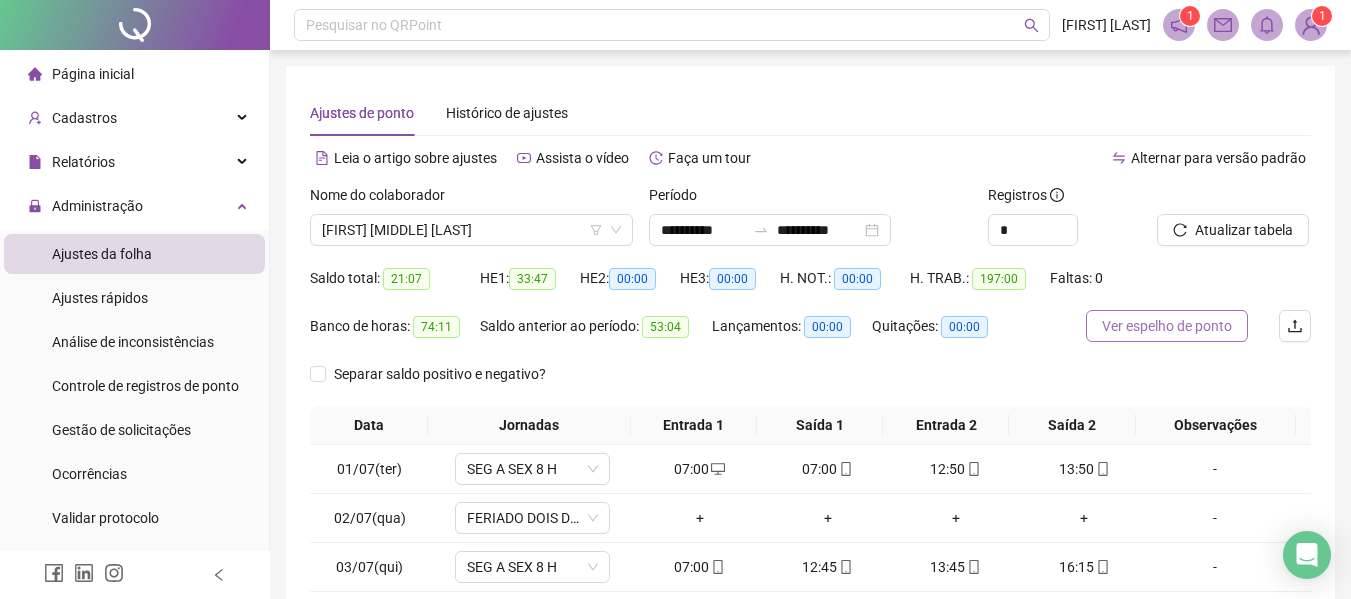 click on "Ver espelho de ponto" at bounding box center (1167, 326) 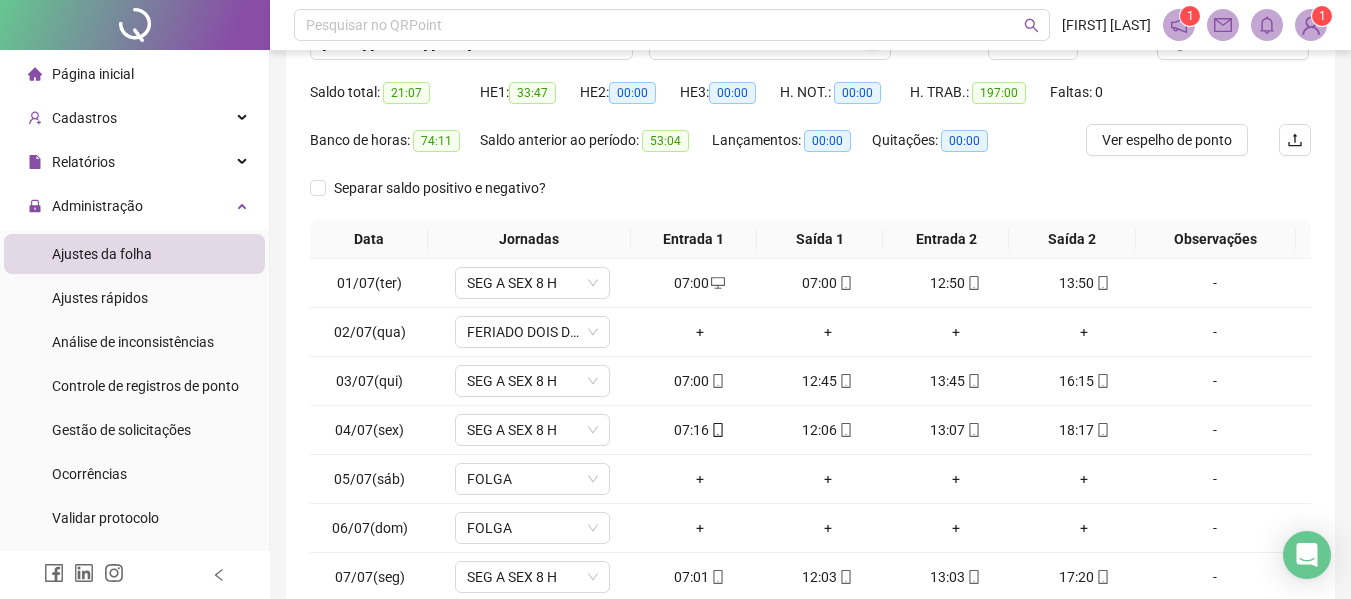 scroll, scrollTop: 221, scrollLeft: 0, axis: vertical 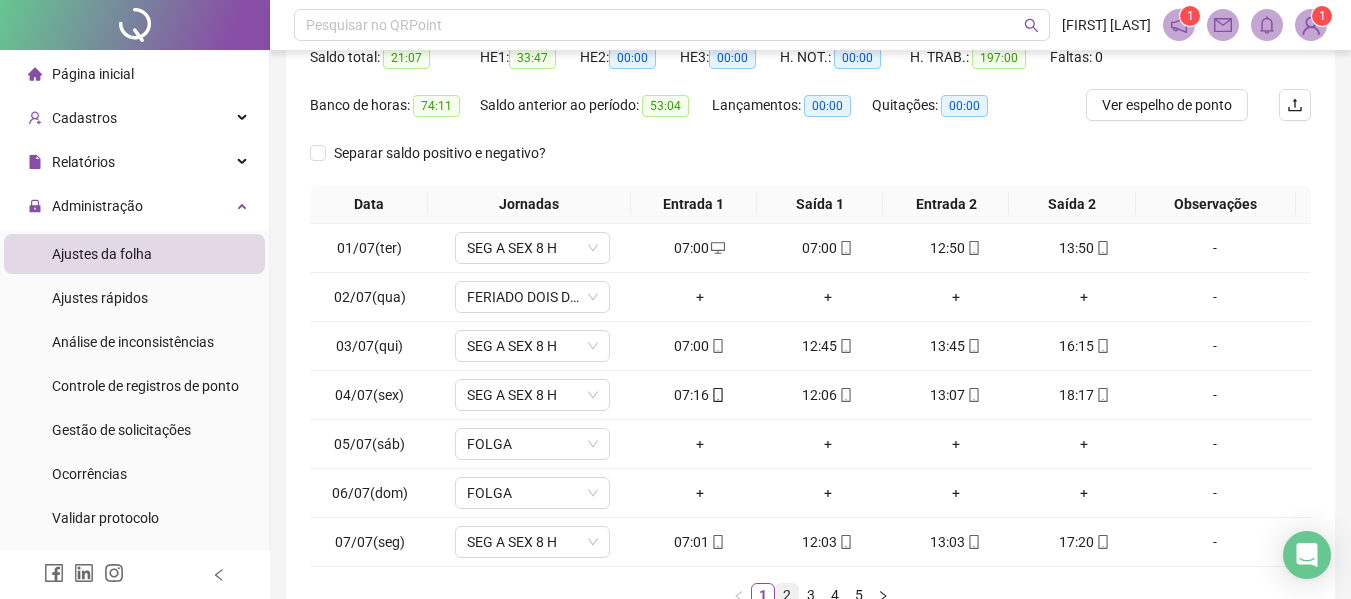 click on "2" at bounding box center (787, 595) 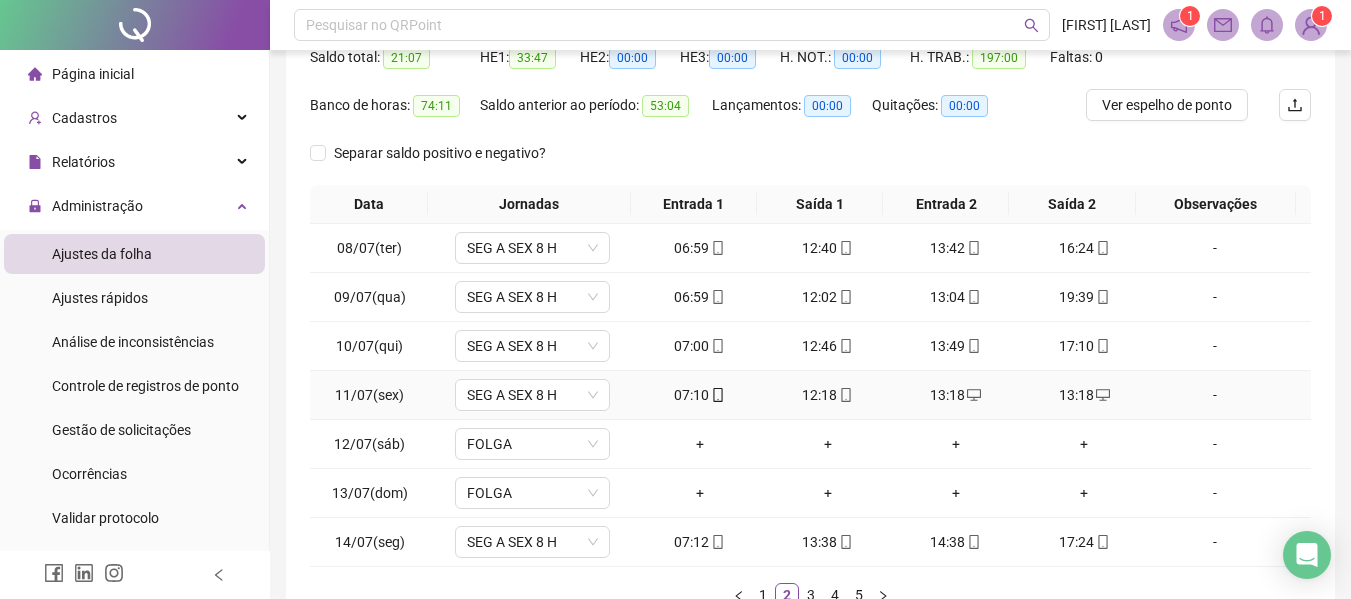 click on "13:18" at bounding box center (1084, 395) 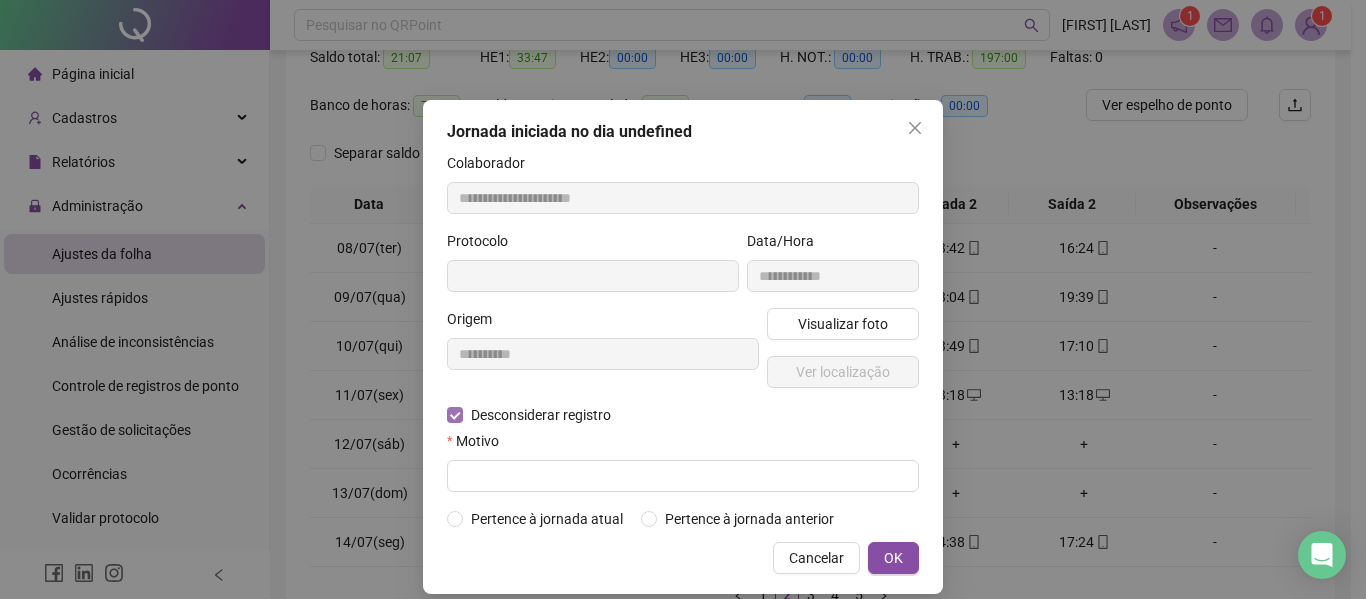 type on "**********" 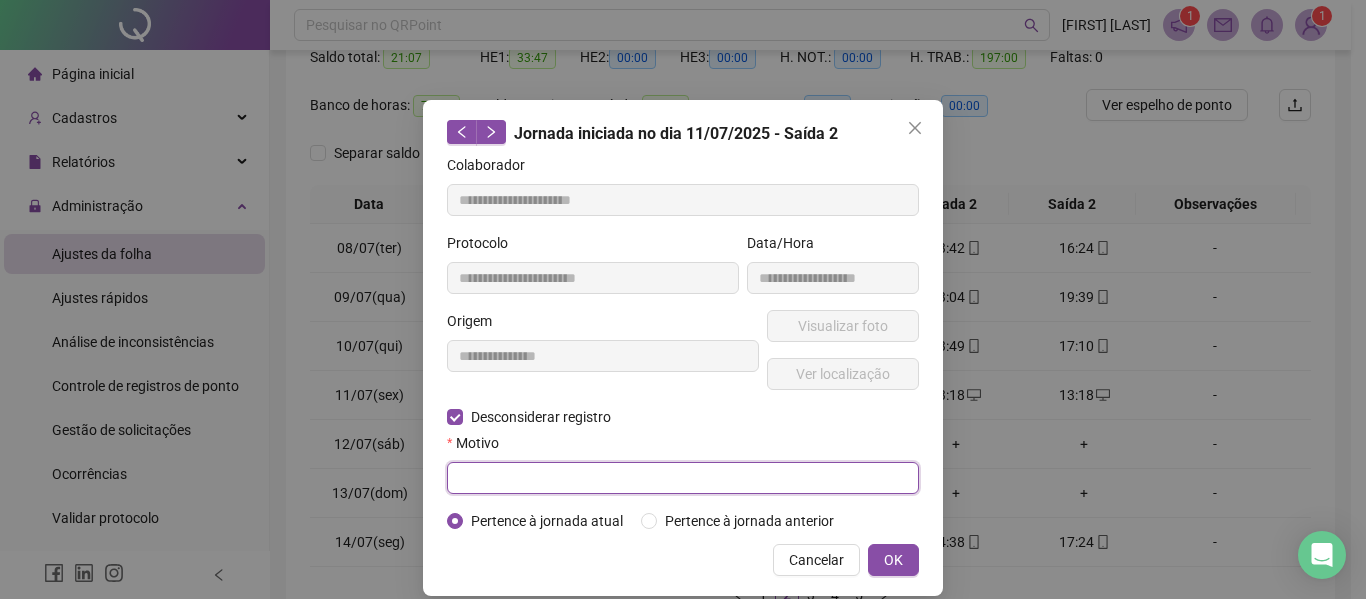 click at bounding box center [683, 478] 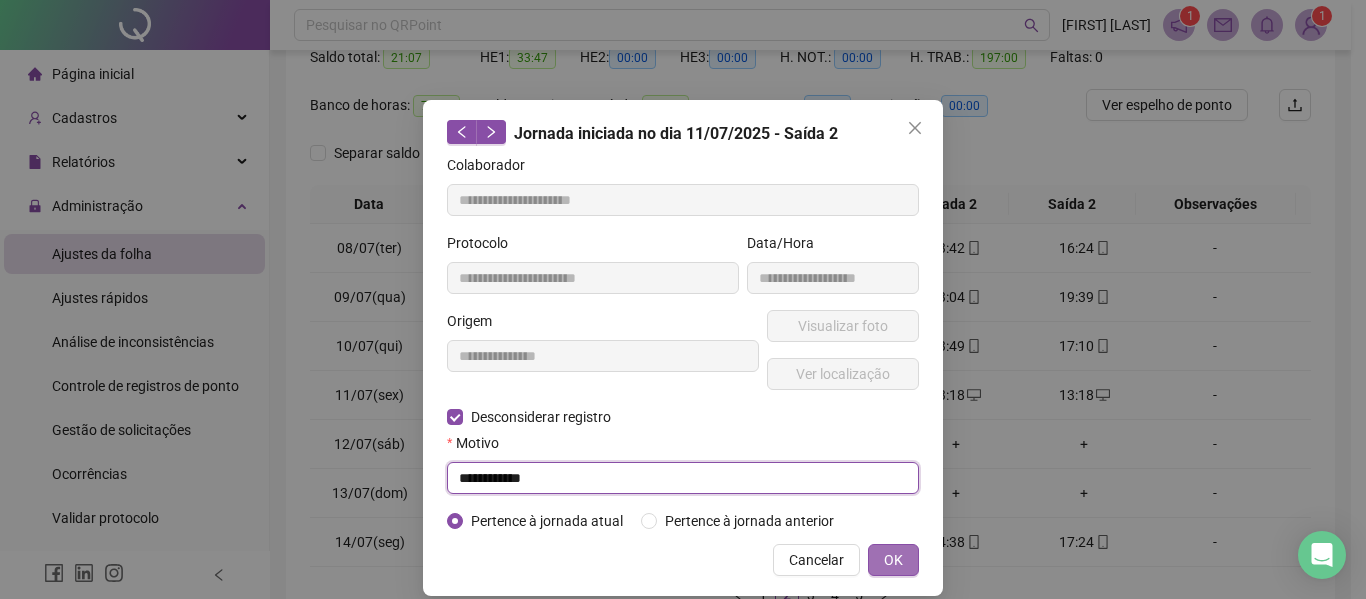 type on "**********" 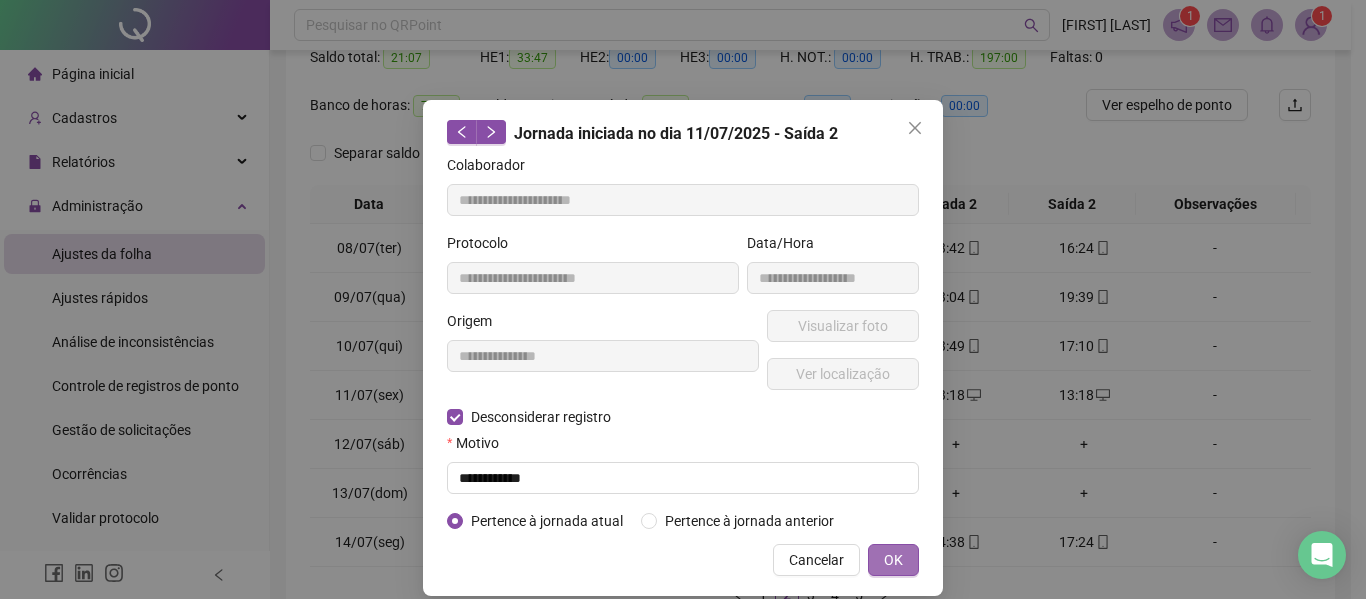 click on "OK" at bounding box center [893, 560] 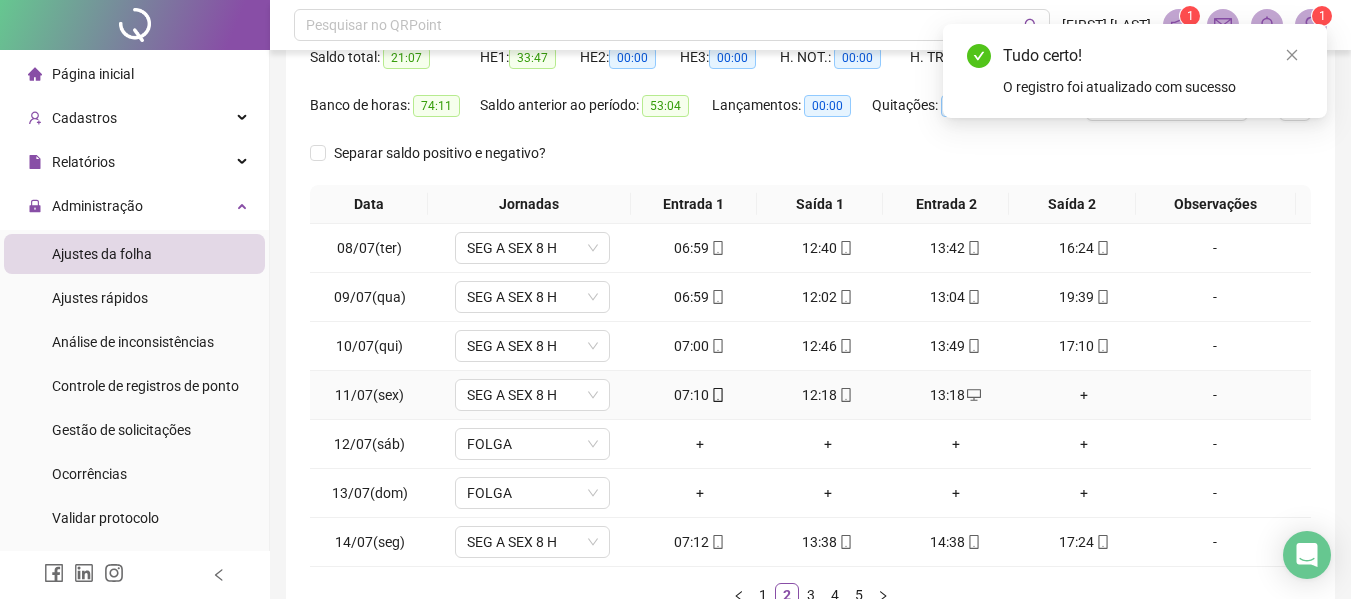 click on "+" at bounding box center (1084, 395) 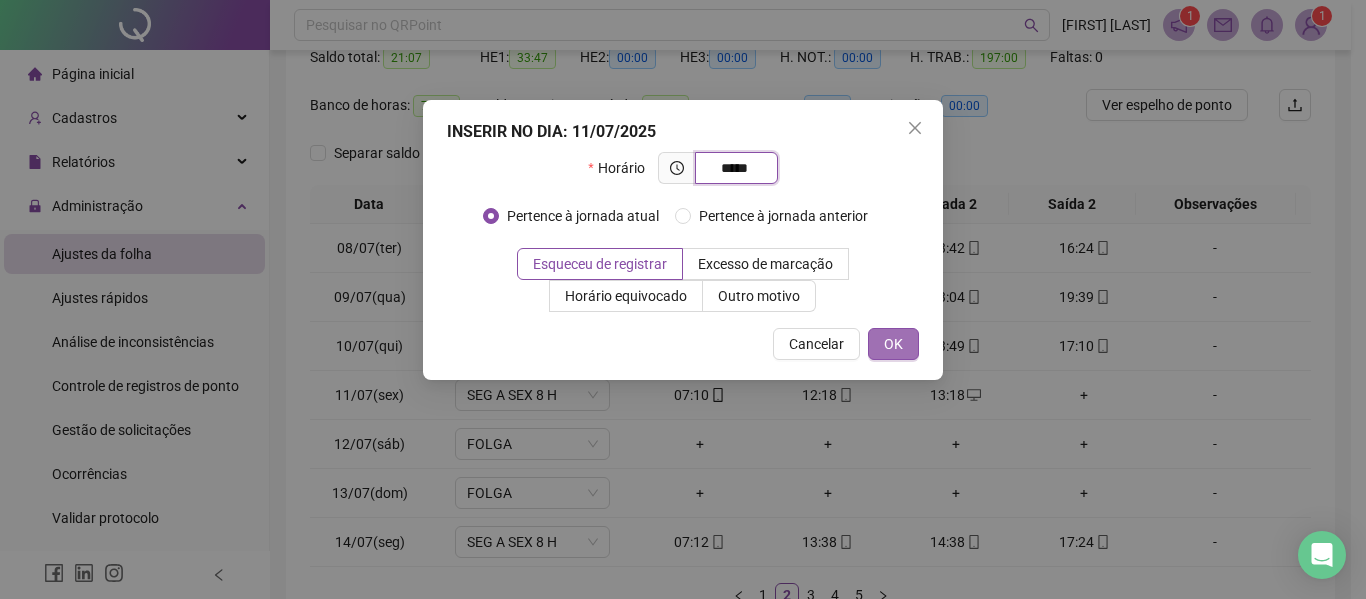 type on "*****" 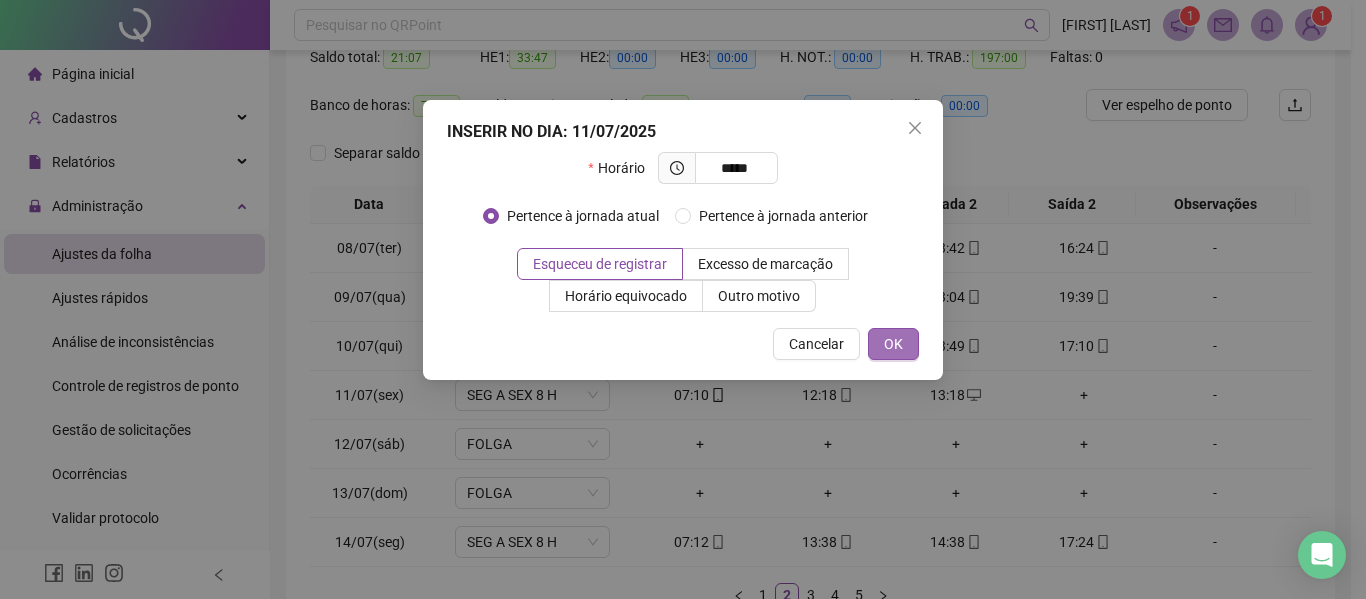 click on "OK" at bounding box center [893, 344] 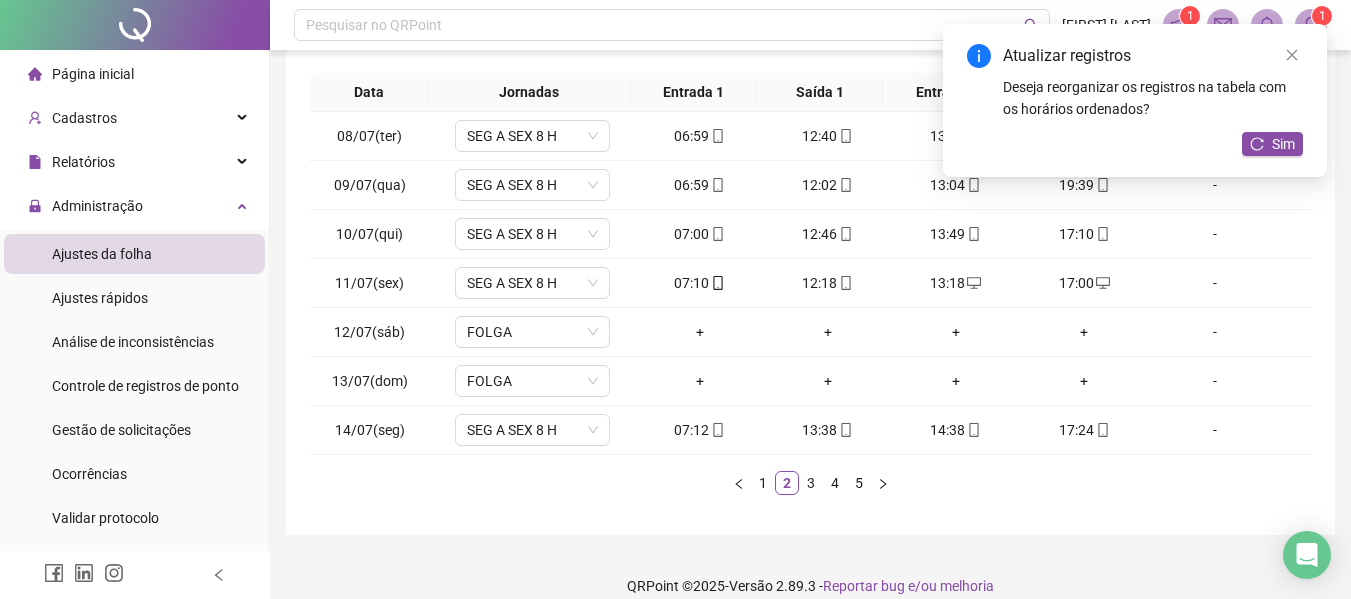 scroll, scrollTop: 335, scrollLeft: 0, axis: vertical 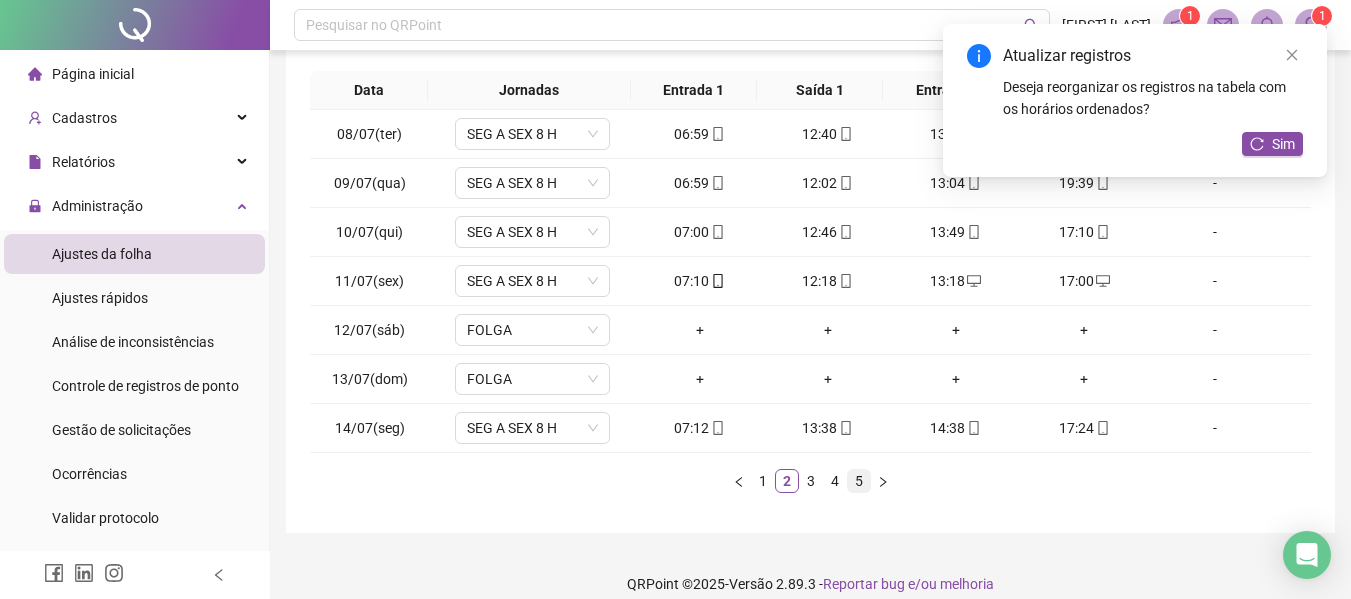 click on "5" at bounding box center (859, 481) 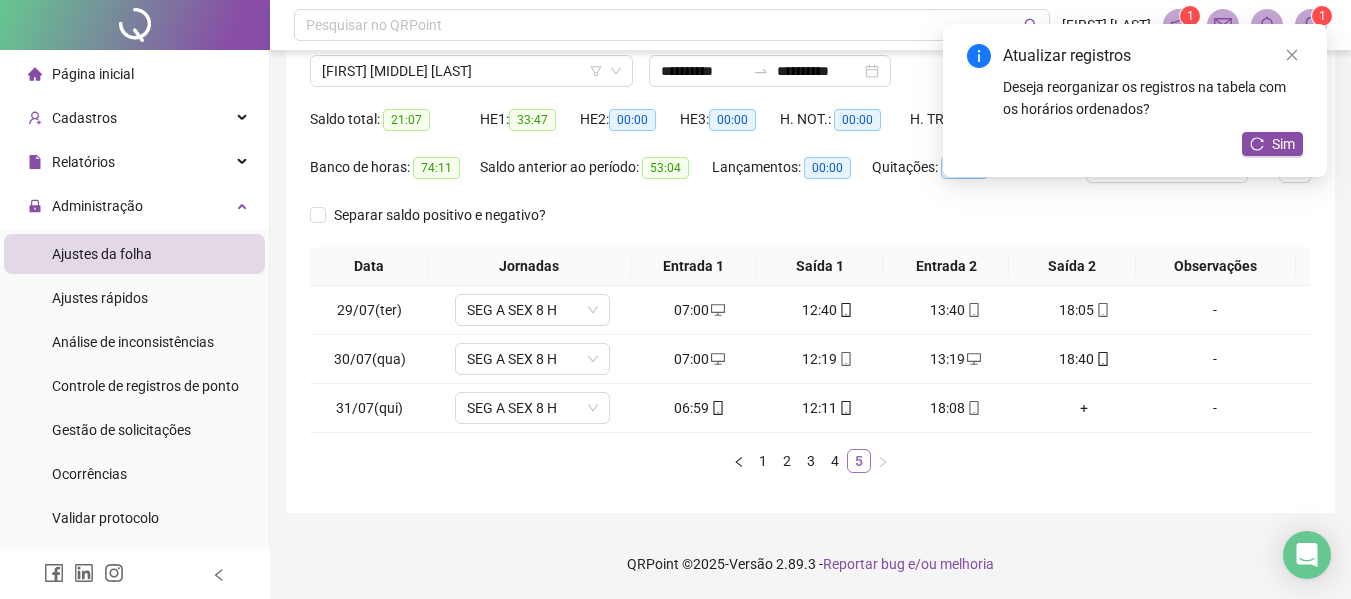 scroll, scrollTop: 159, scrollLeft: 0, axis: vertical 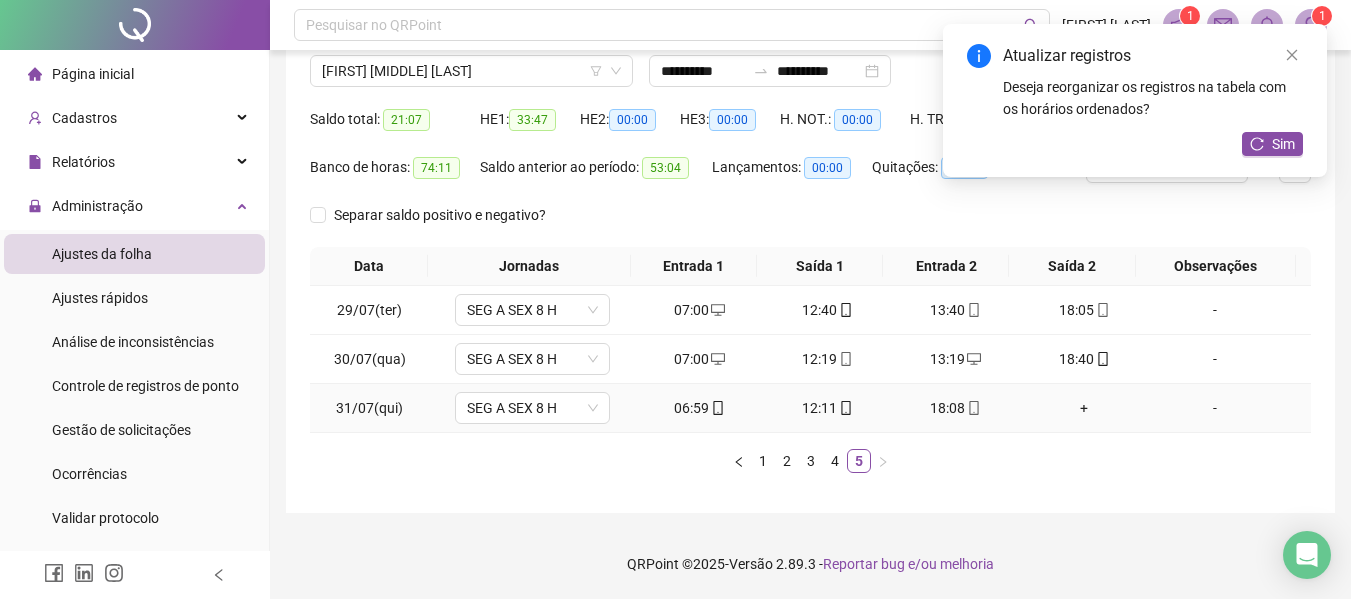 click on "+" at bounding box center [1084, 408] 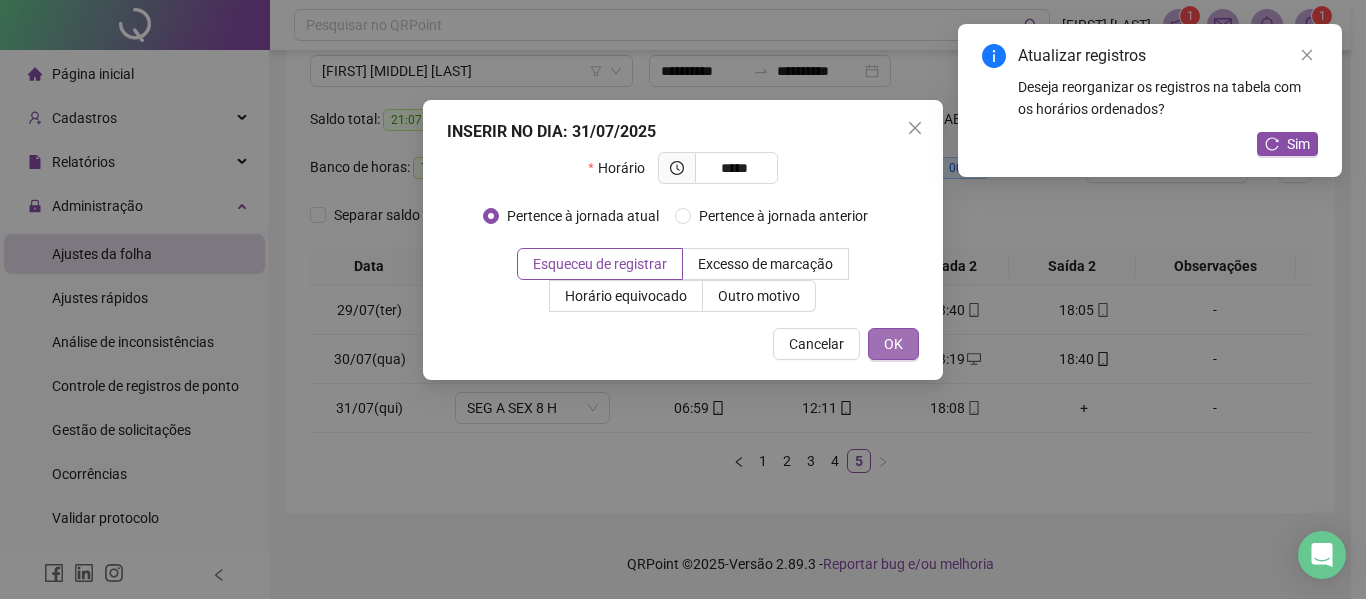 type on "*****" 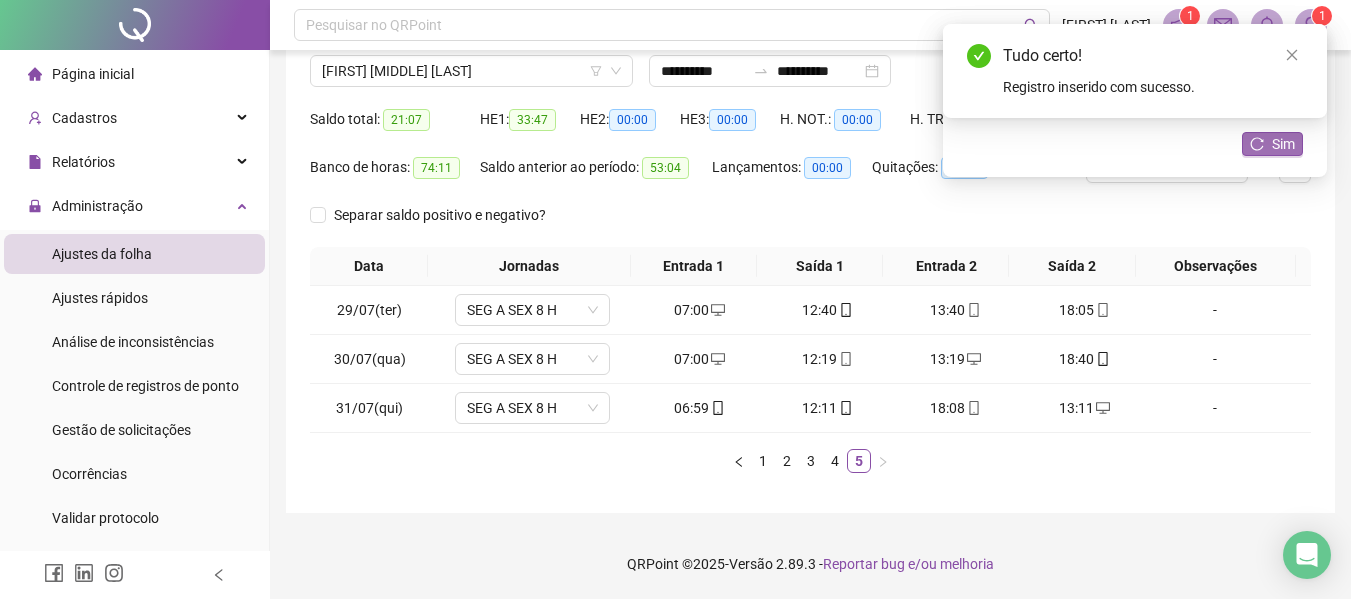 click on "Sim" at bounding box center (1283, 144) 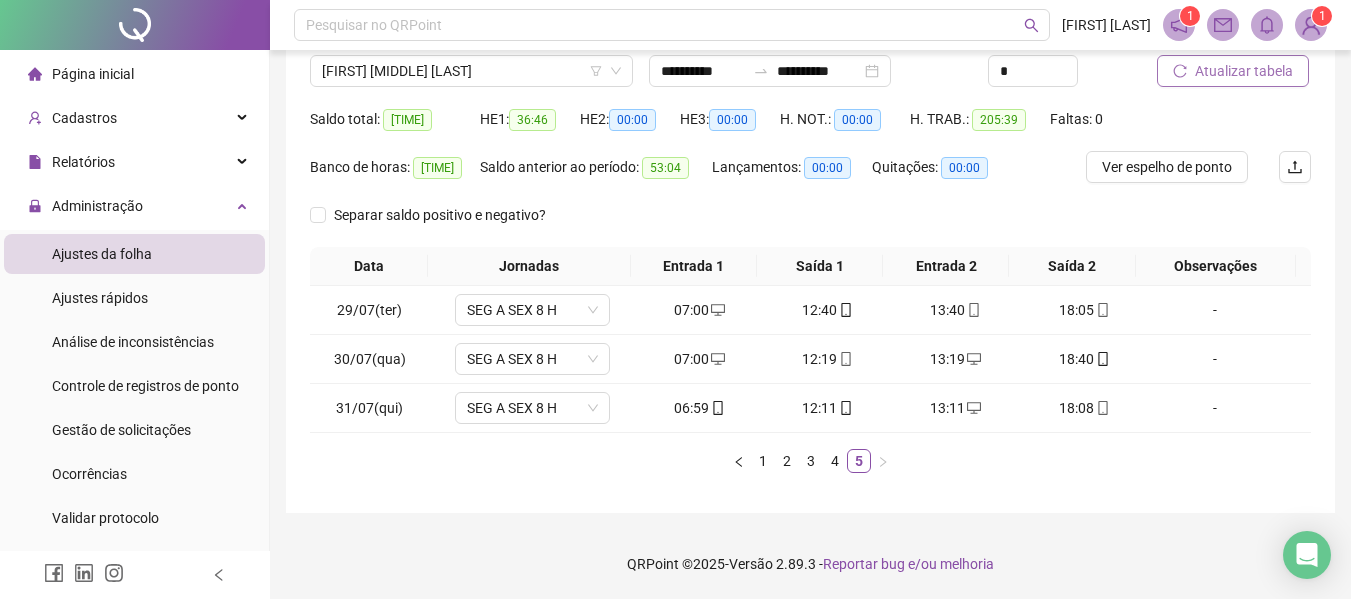 click on "Atualizar tabela" at bounding box center [1244, 71] 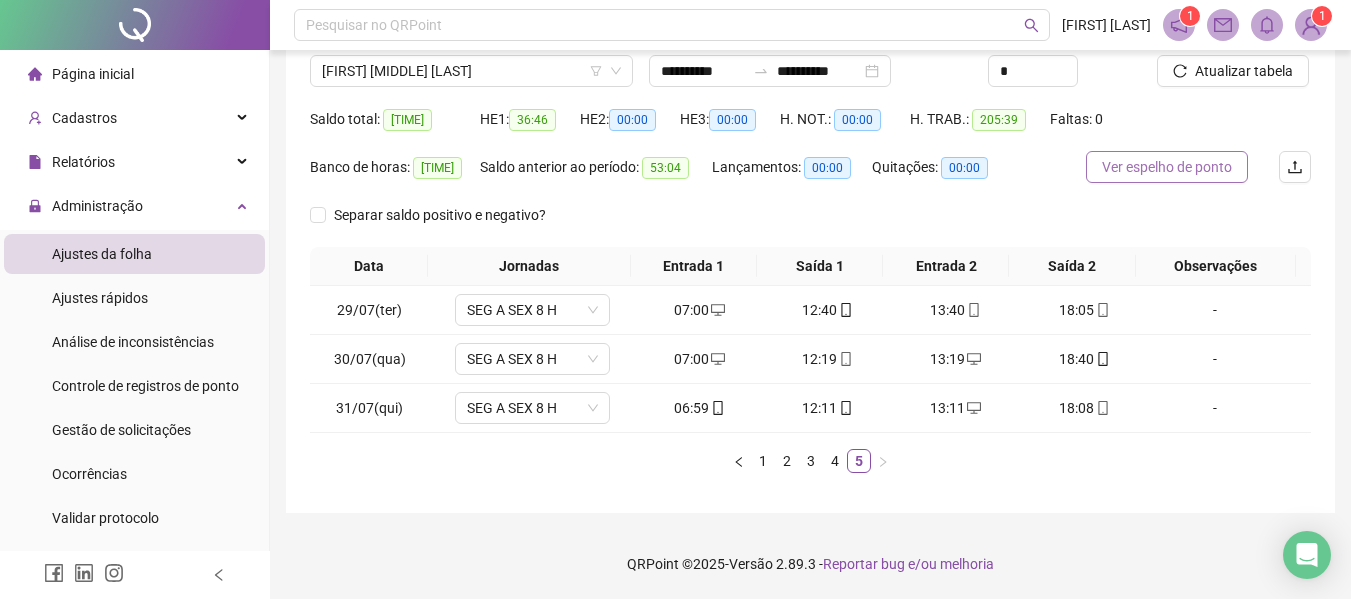 click on "Ver espelho de ponto" at bounding box center (1167, 167) 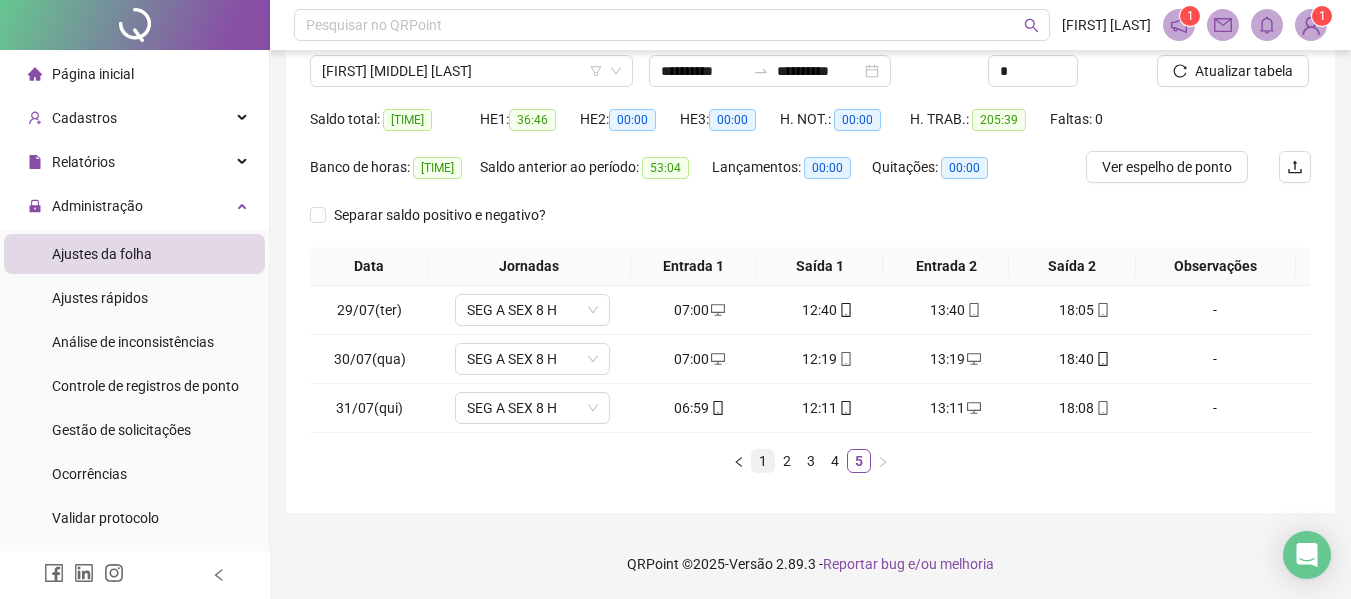 click on "1" at bounding box center (763, 461) 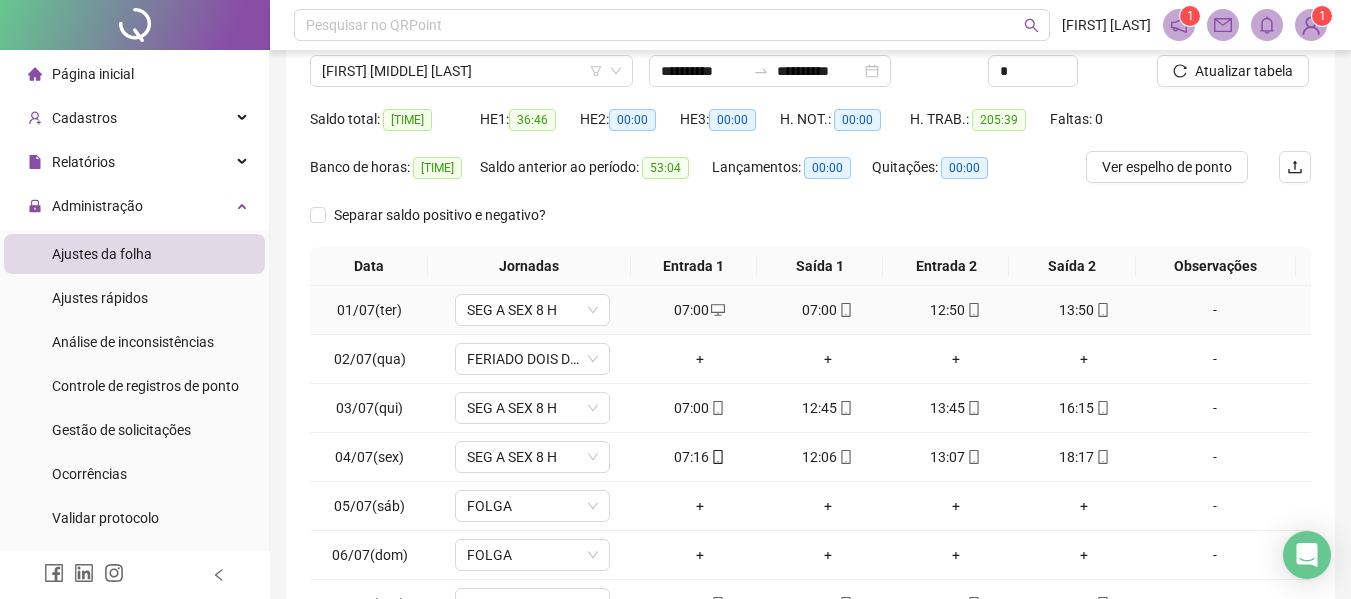 click on "07:00" at bounding box center [828, 310] 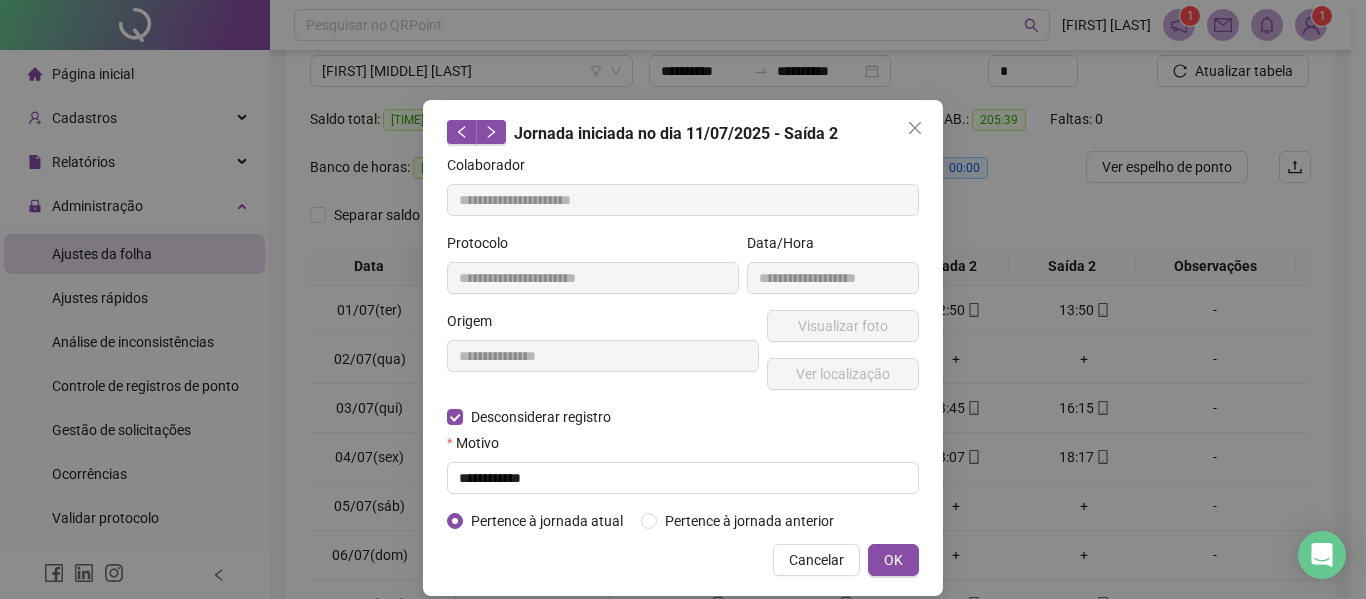 type on "**********" 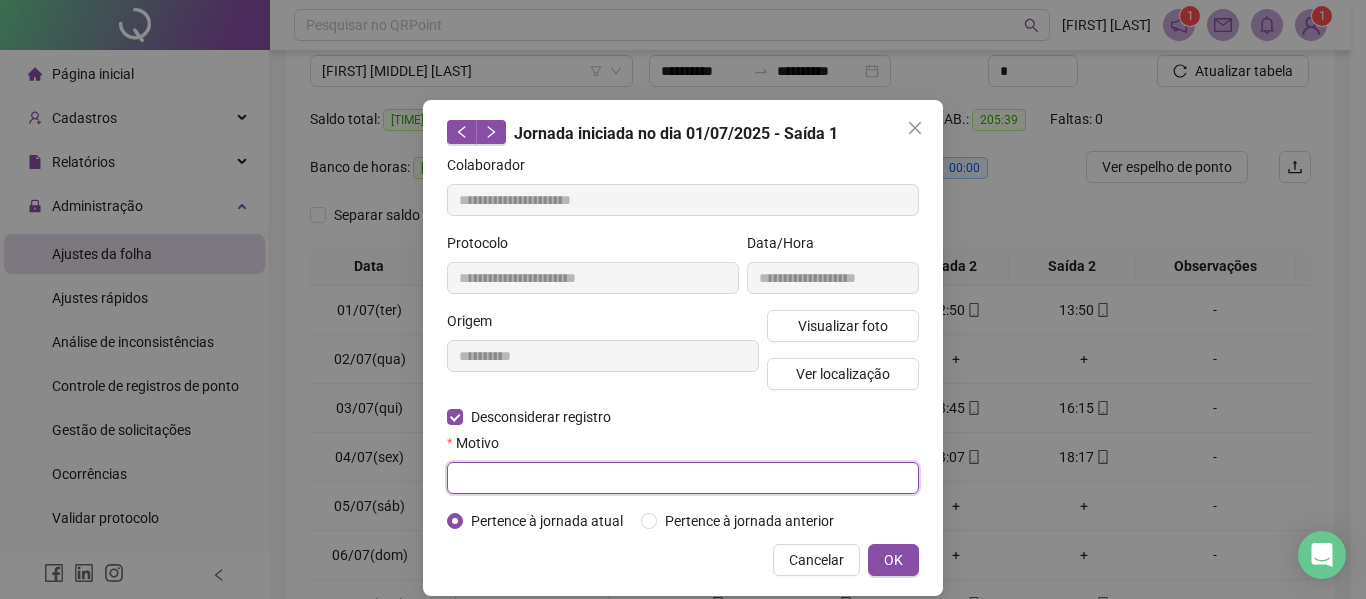 click at bounding box center [683, 478] 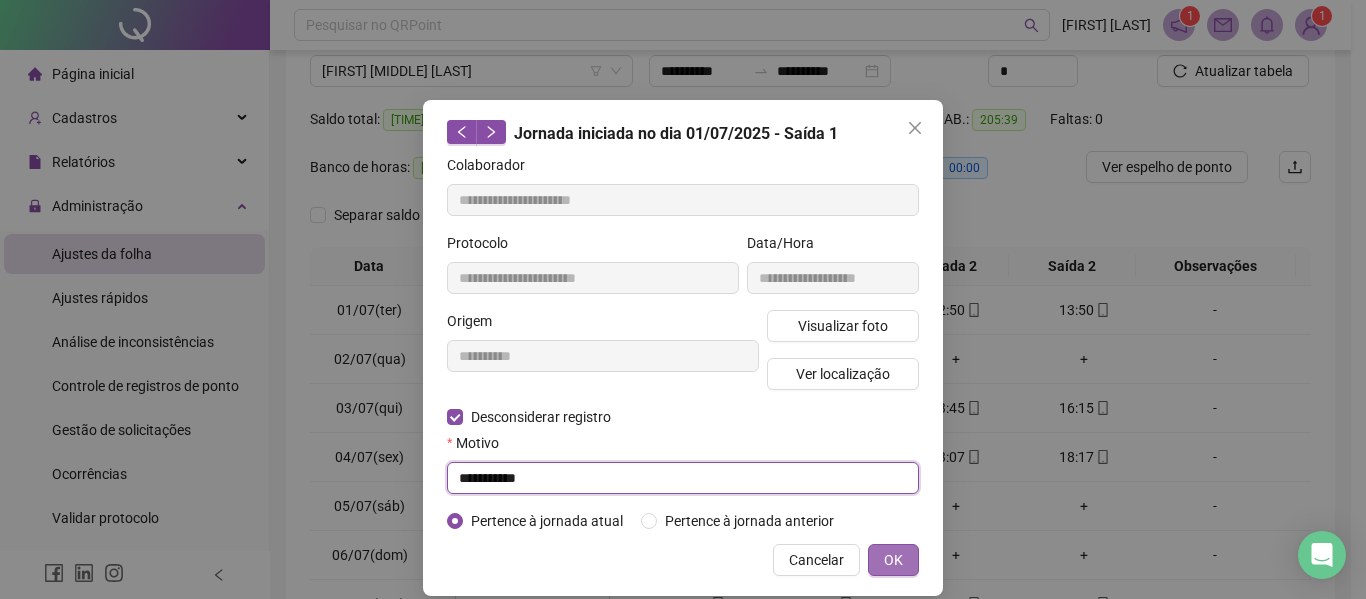 type on "**********" 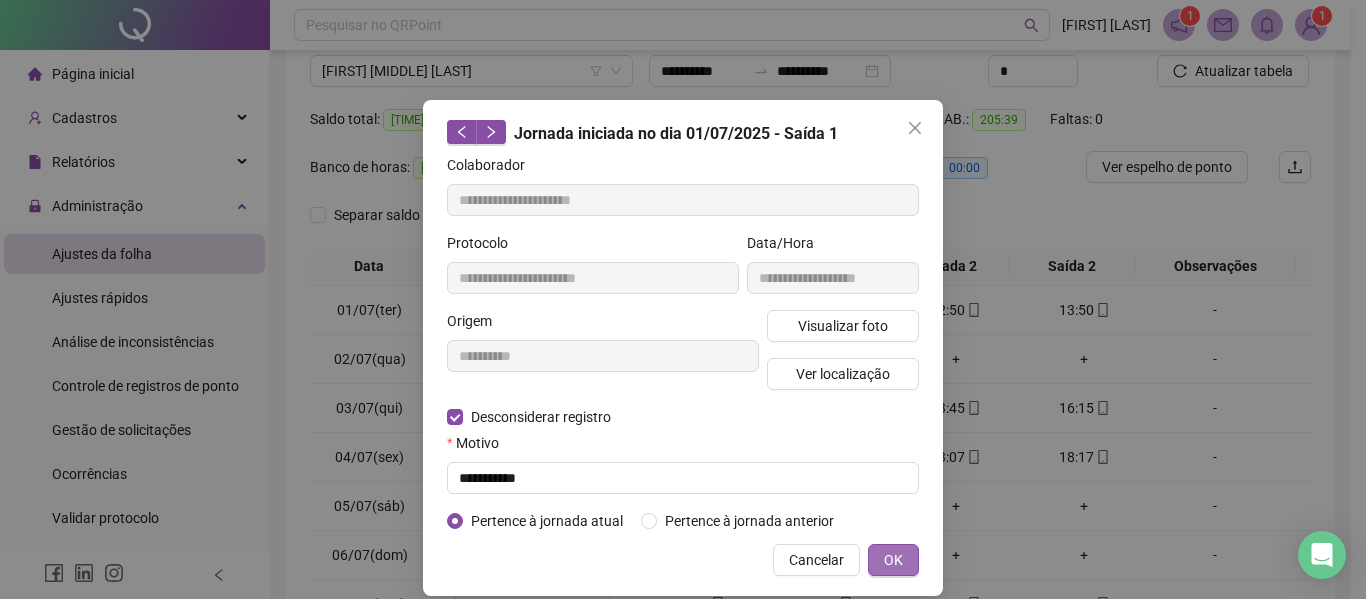 click on "OK" at bounding box center (893, 560) 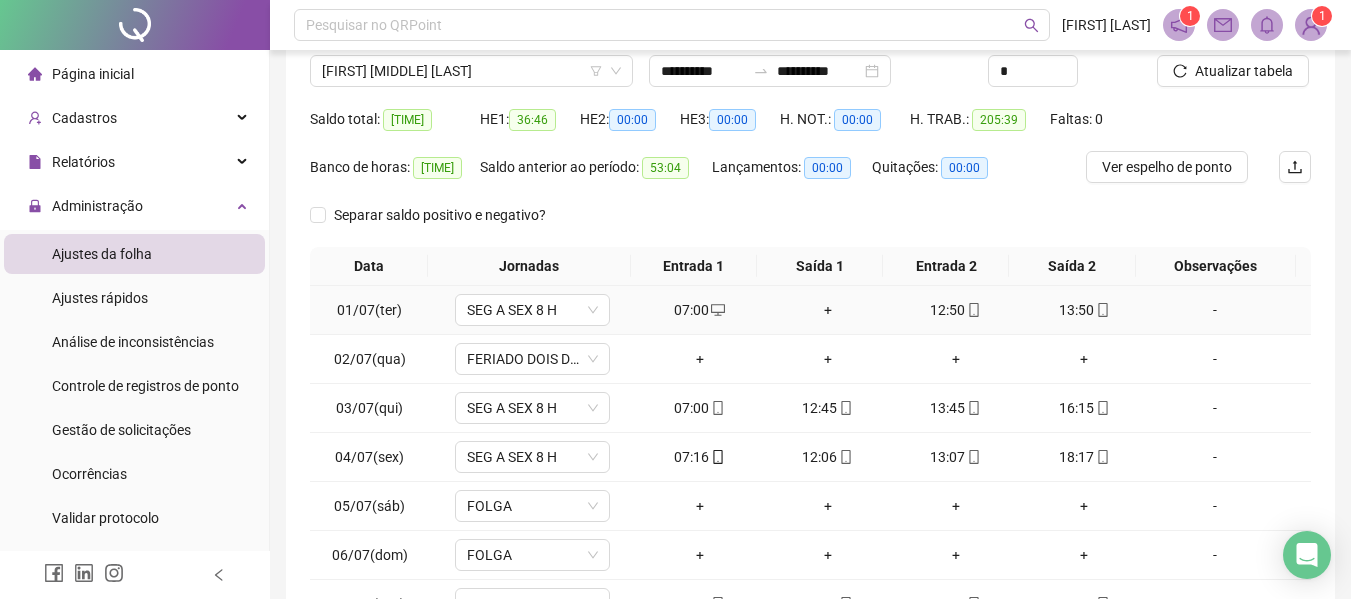 click on "+" at bounding box center [828, 310] 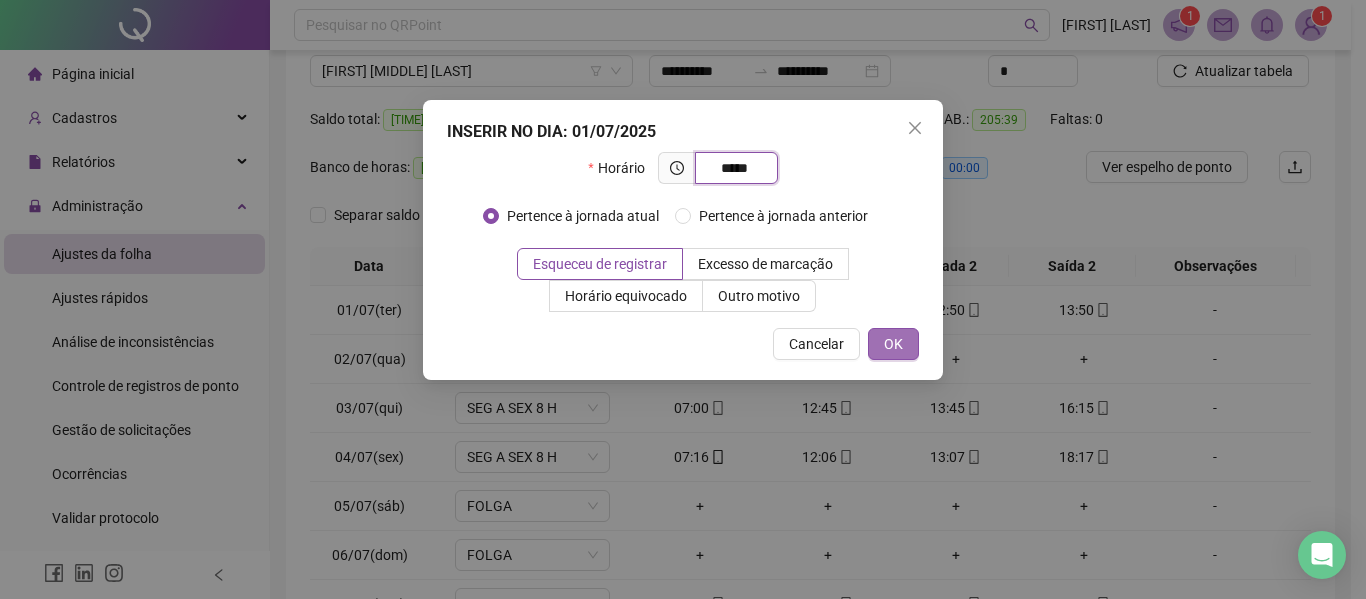 type on "*****" 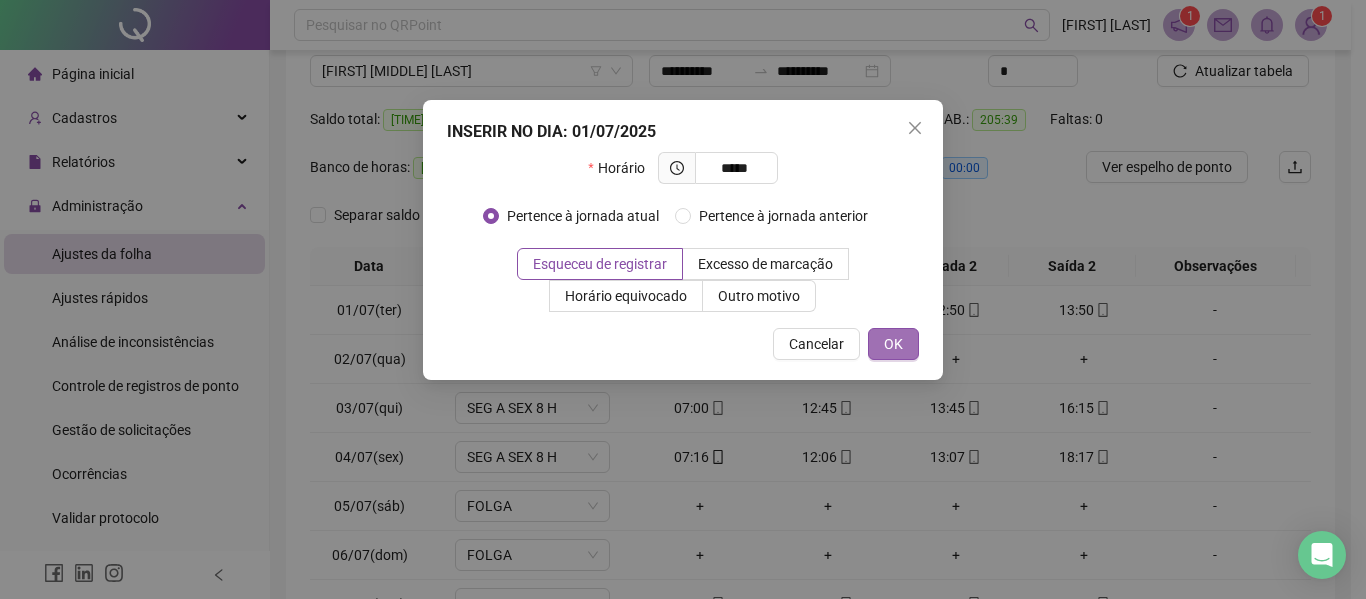 click on "OK" at bounding box center (893, 344) 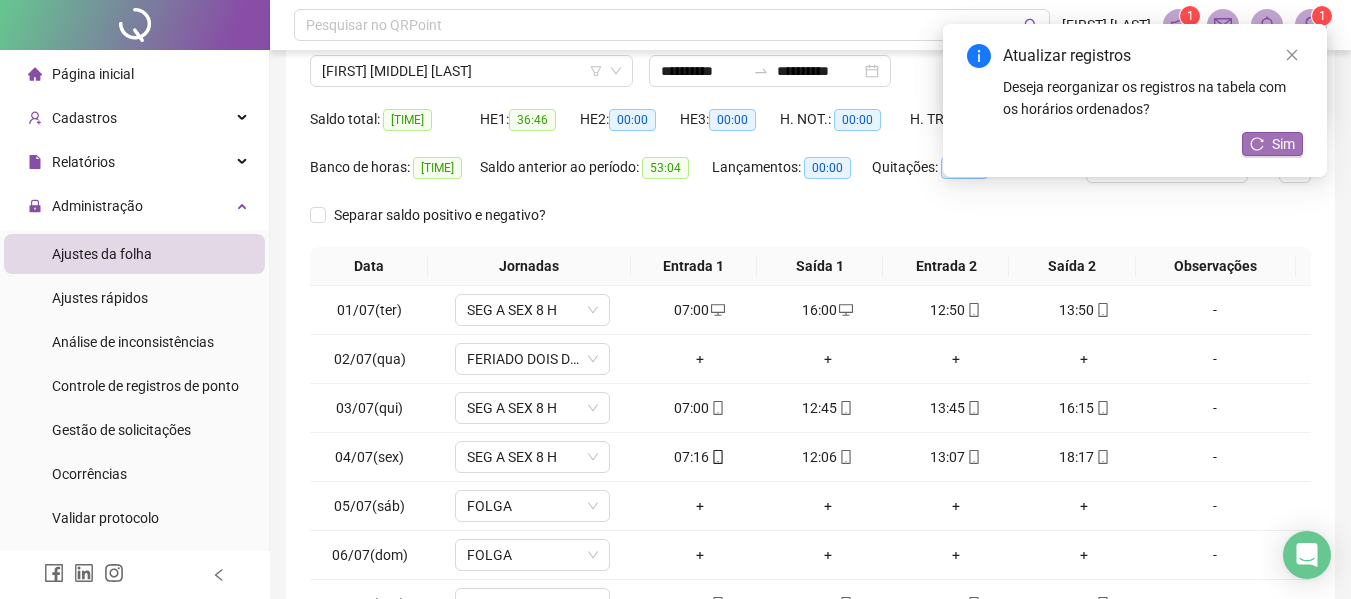 click on "Sim" at bounding box center [1272, 144] 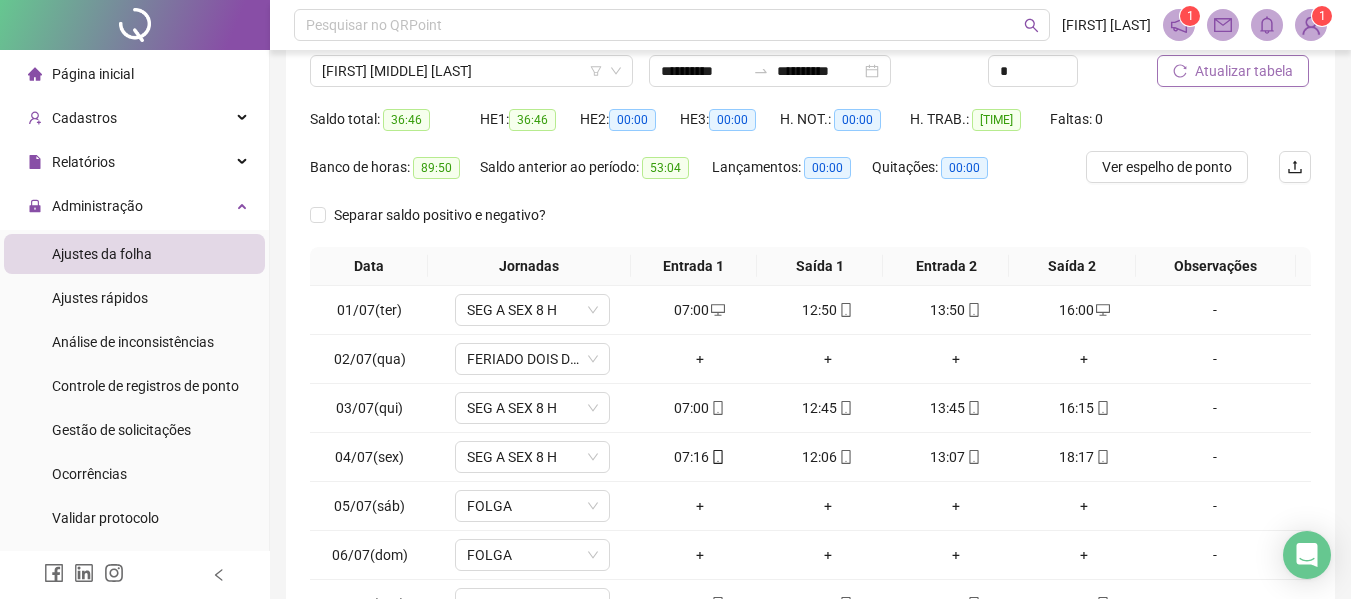 click on "Atualizar tabela" at bounding box center [1244, 71] 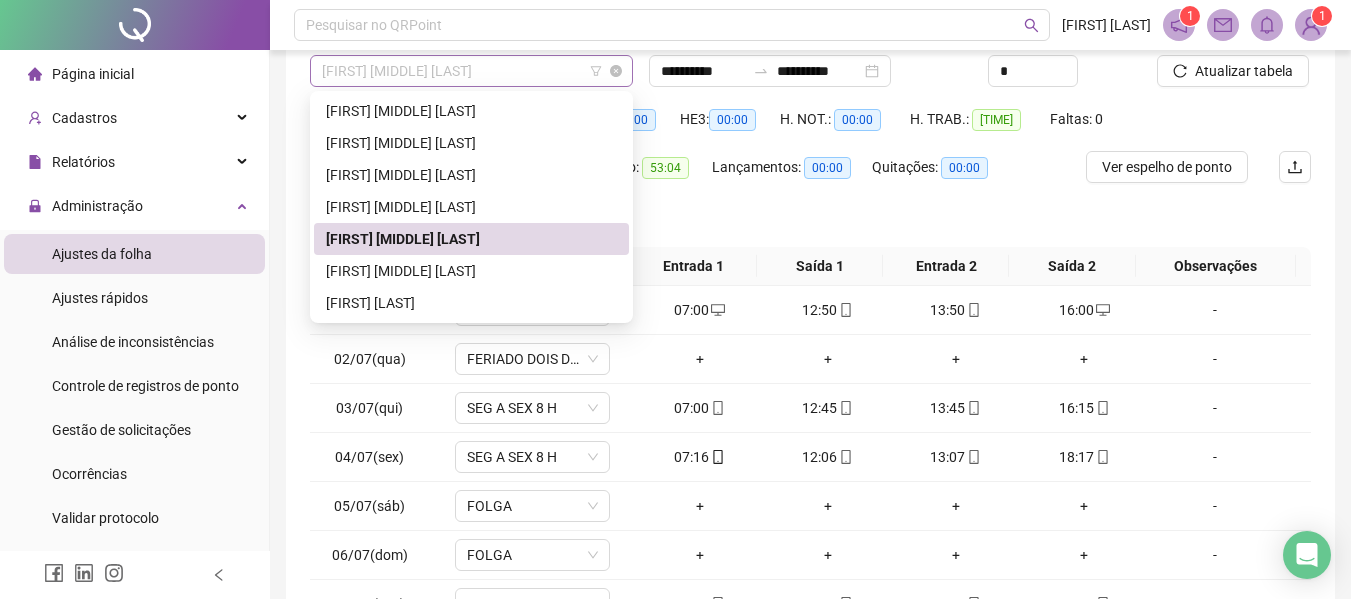 click on "[FIRST] [MIDDLE] [LAST]" at bounding box center [471, 71] 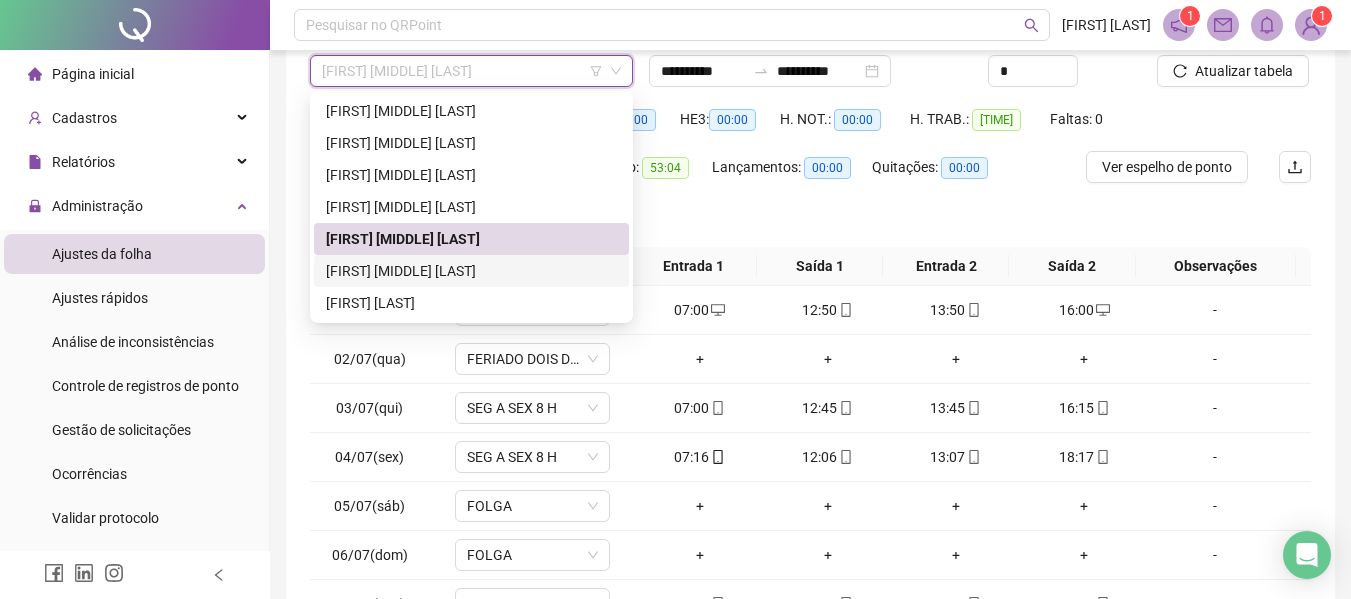 click on "[FIRST] [MIDDLE] [LAST]" at bounding box center (471, 271) 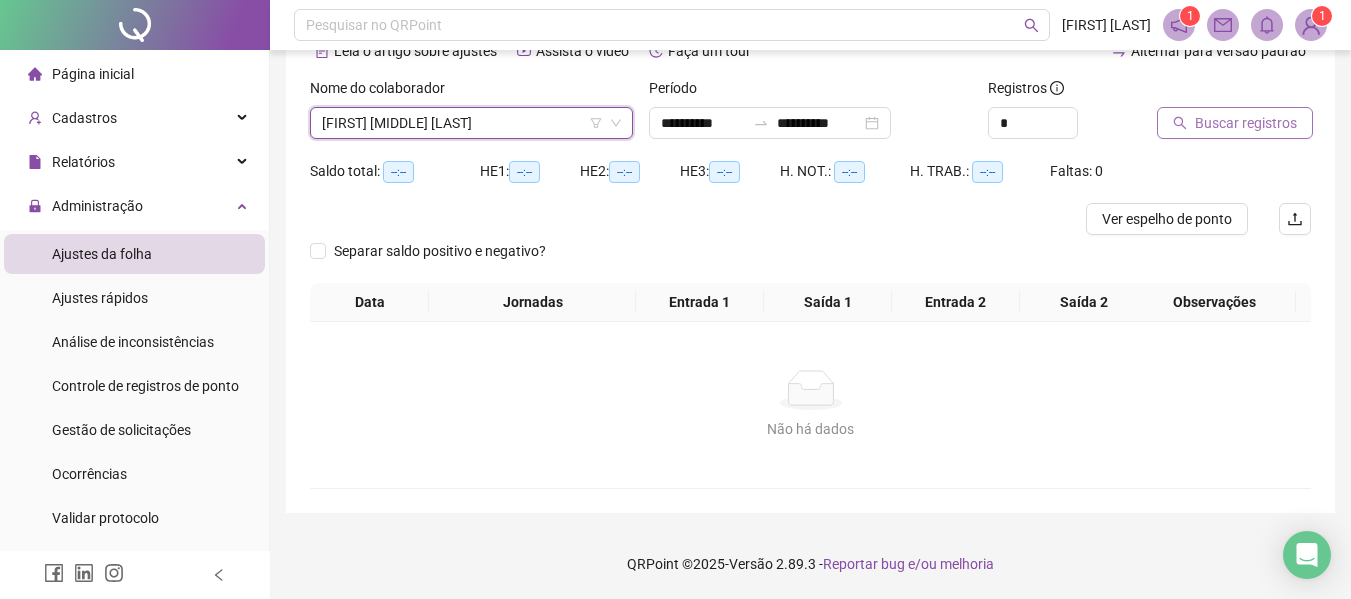 click on "Buscar registros" at bounding box center [1246, 123] 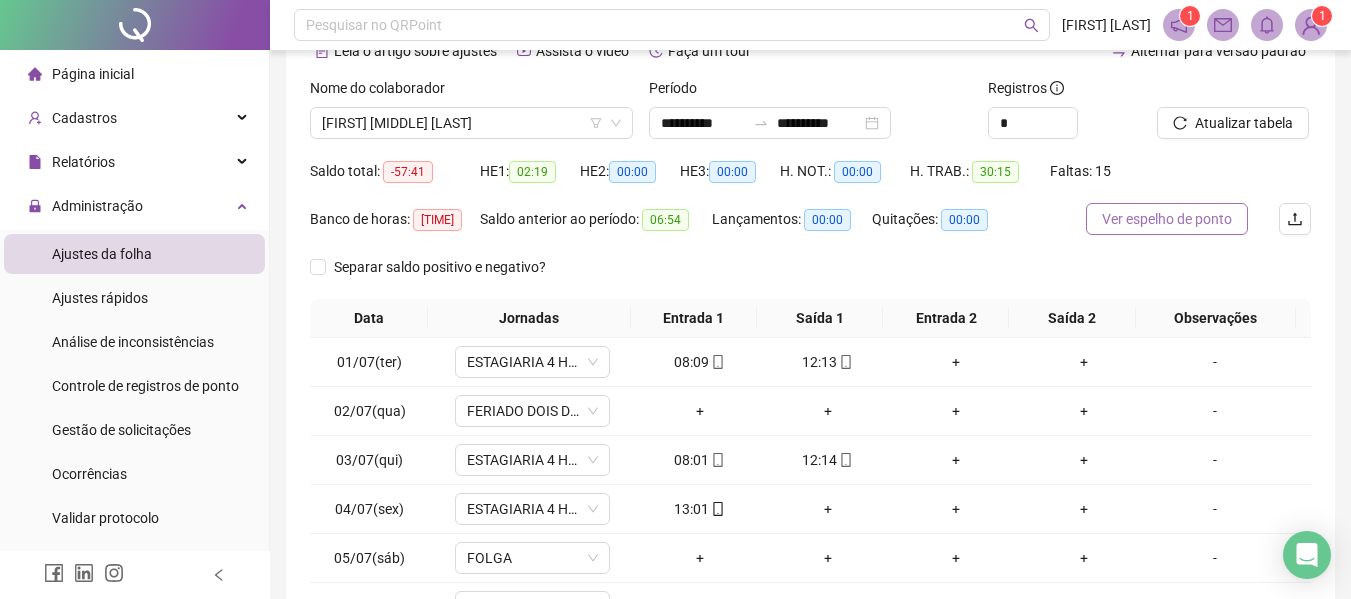 click on "Ver espelho de ponto" at bounding box center (1167, 219) 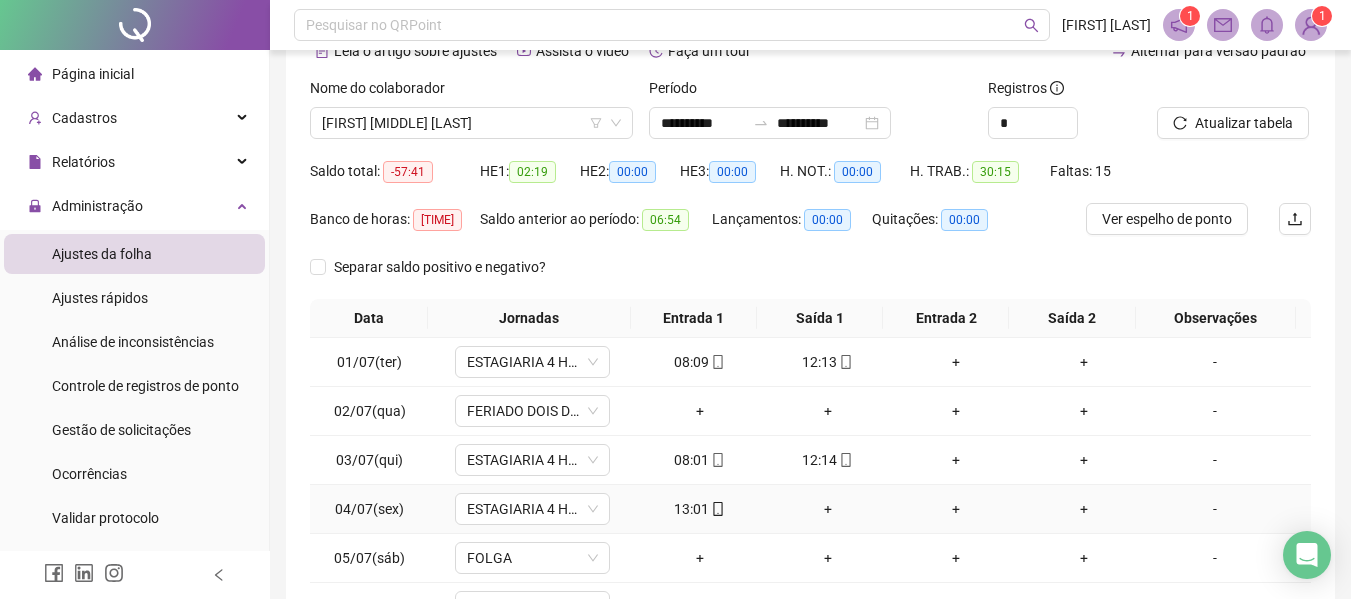 click on "+" at bounding box center (828, 509) 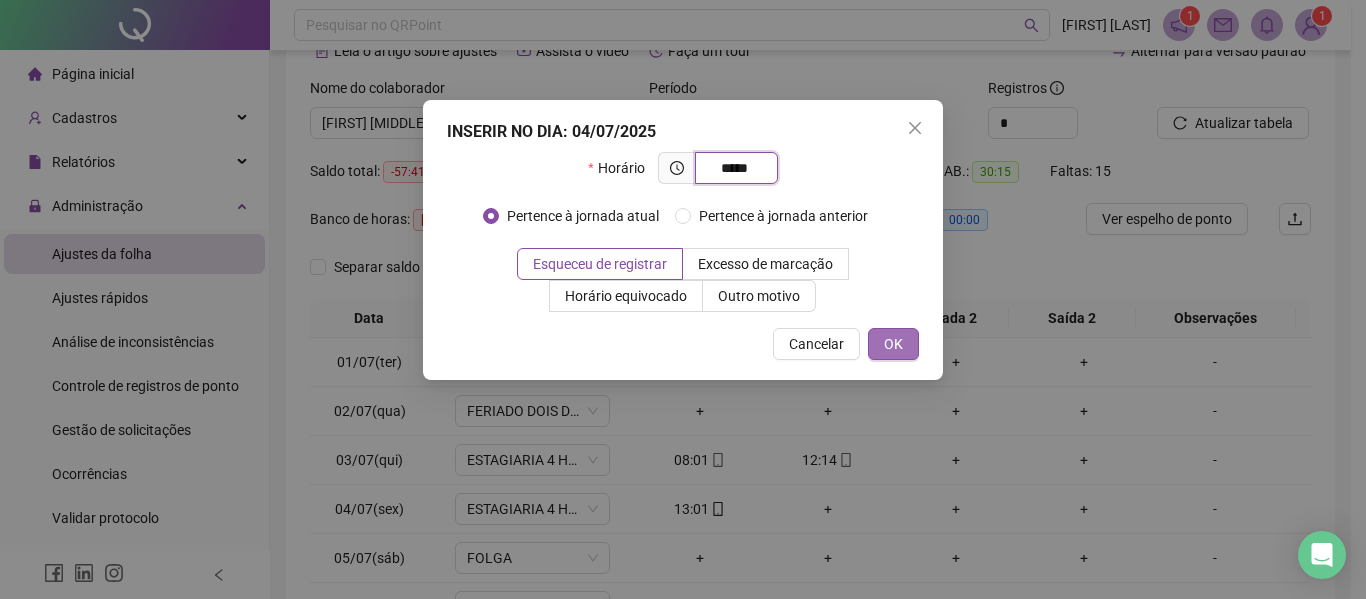 type on "*****" 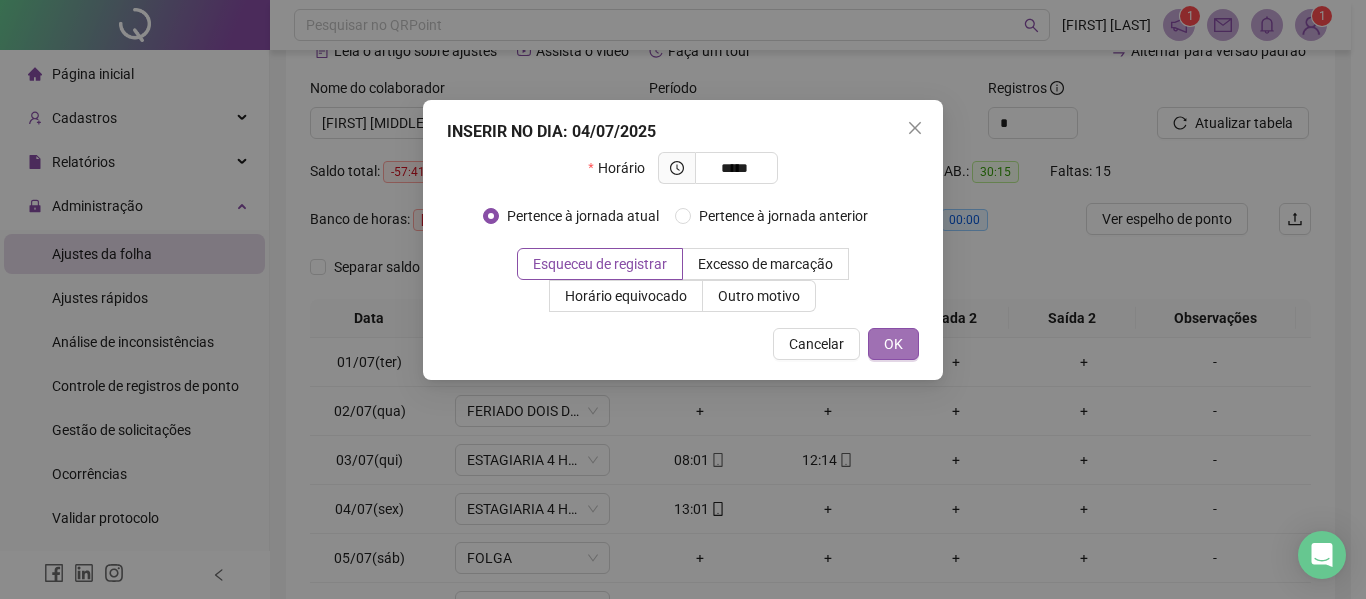 click on "OK" at bounding box center [893, 344] 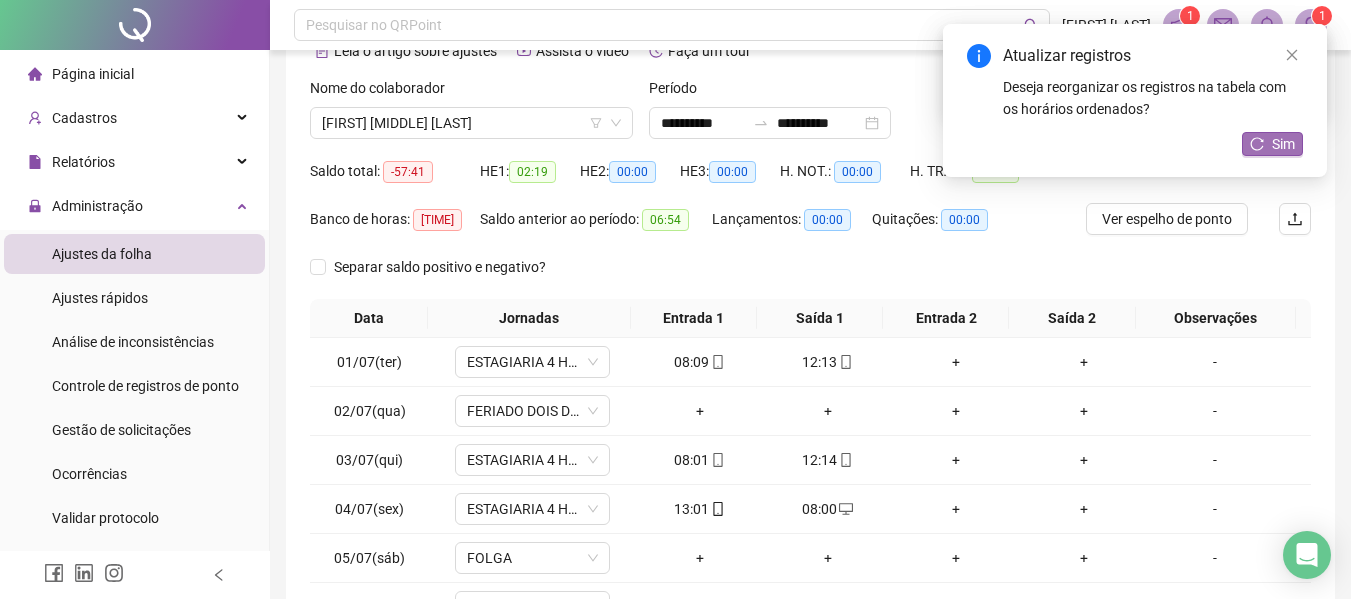 click on "Sim" at bounding box center [1283, 144] 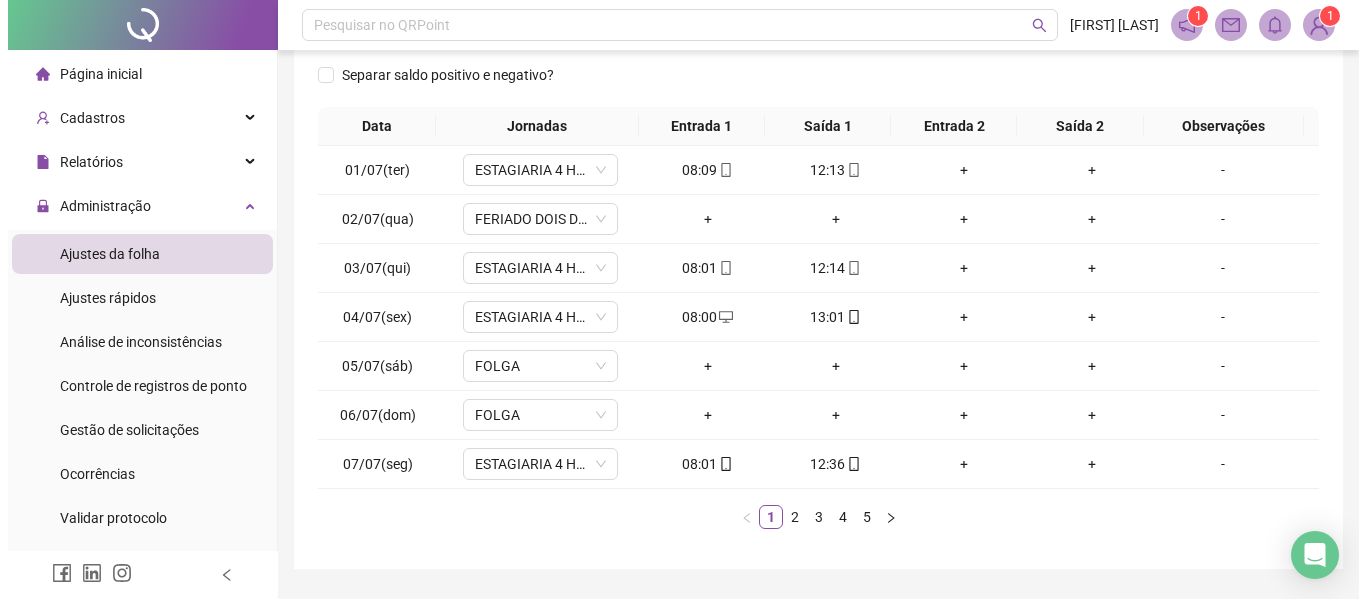 scroll, scrollTop: 296, scrollLeft: 0, axis: vertical 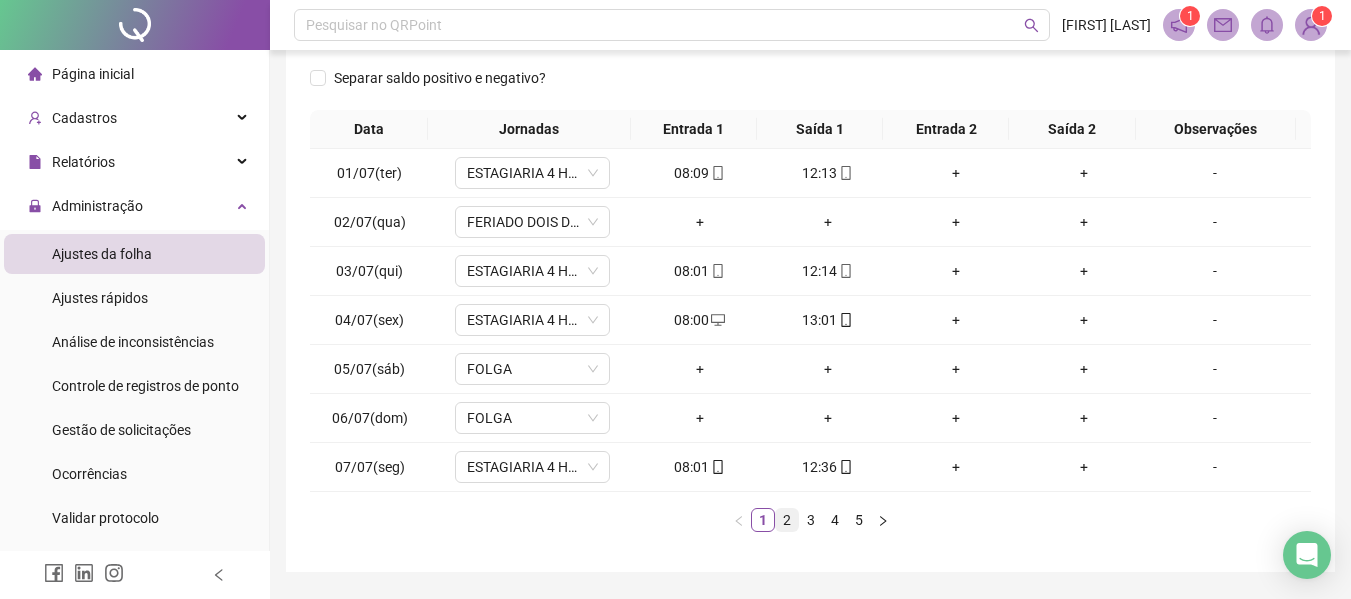 click on "2" at bounding box center (787, 520) 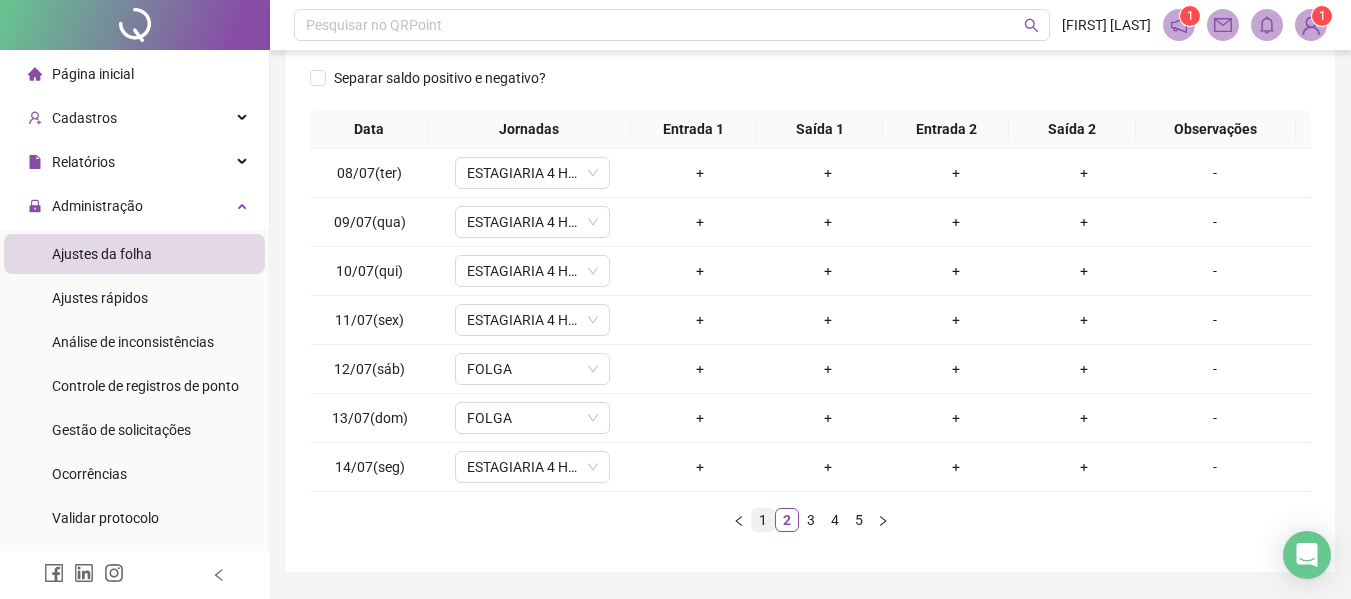 click on "1" at bounding box center [763, 520] 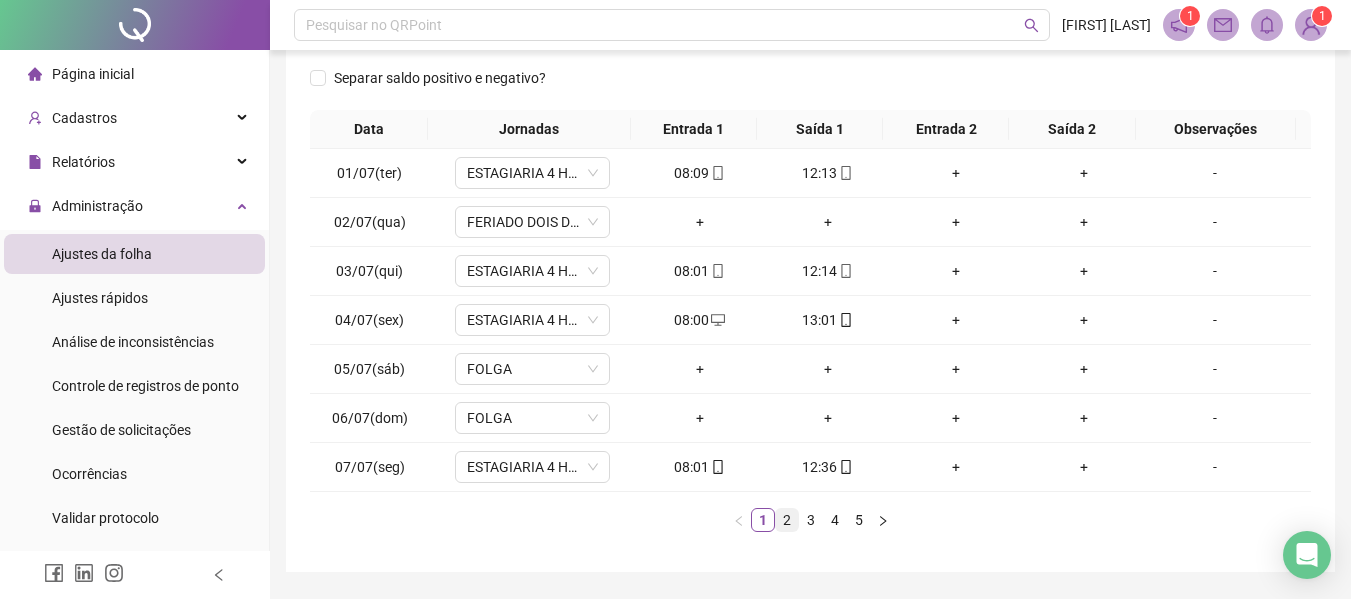 click on "2" at bounding box center (787, 520) 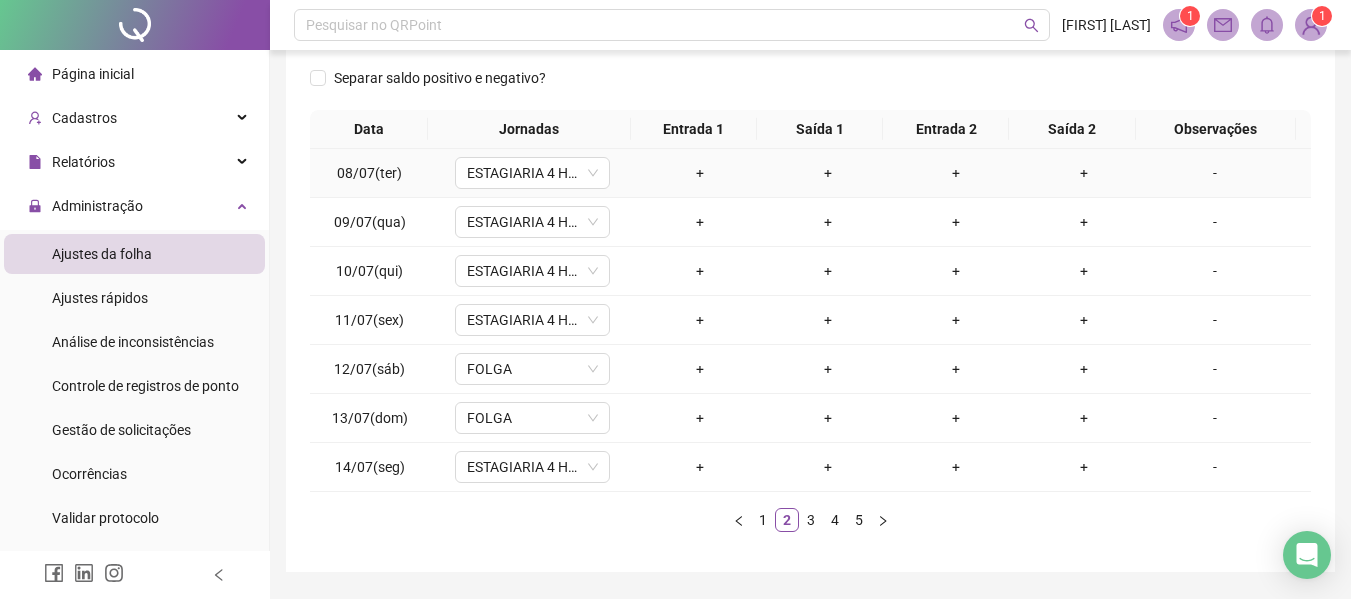 click on "-" at bounding box center (1215, 173) 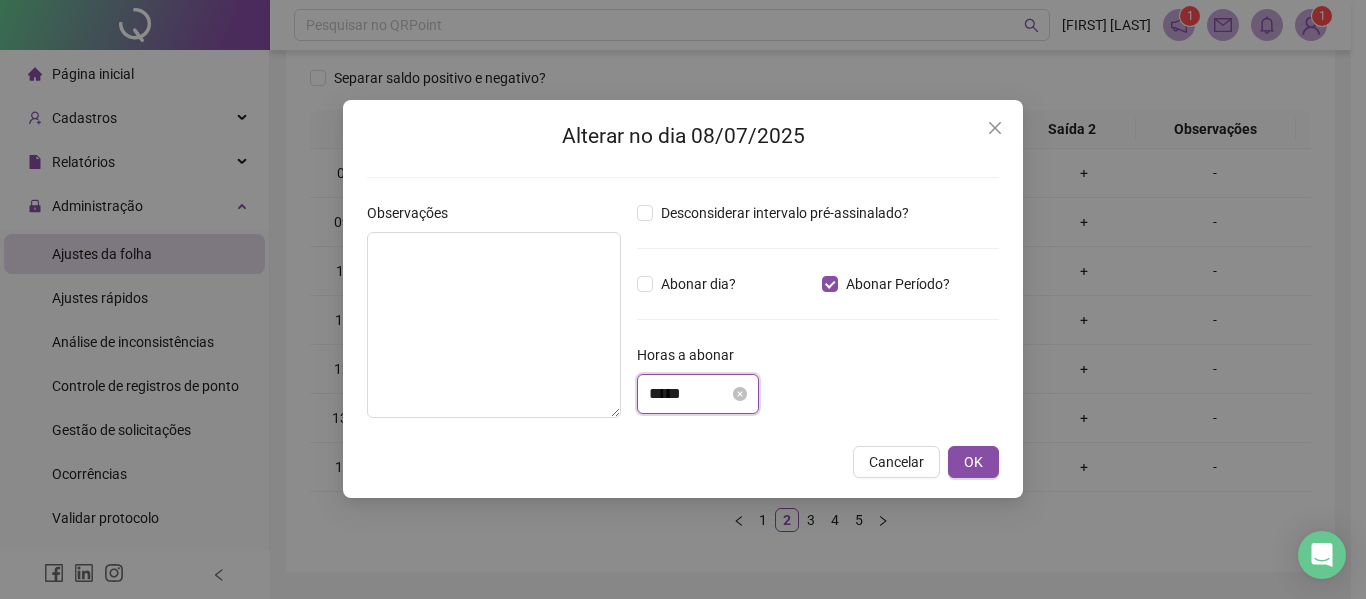 click on "*****" at bounding box center (689, 394) 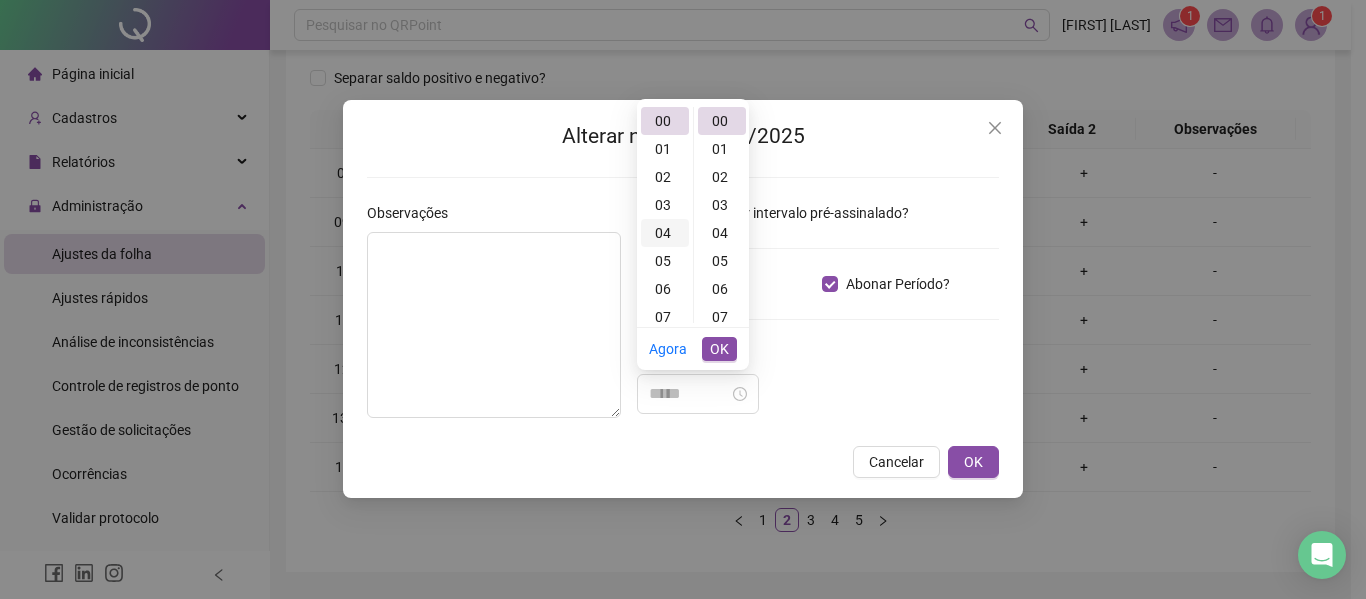 click on "04" at bounding box center [665, 233] 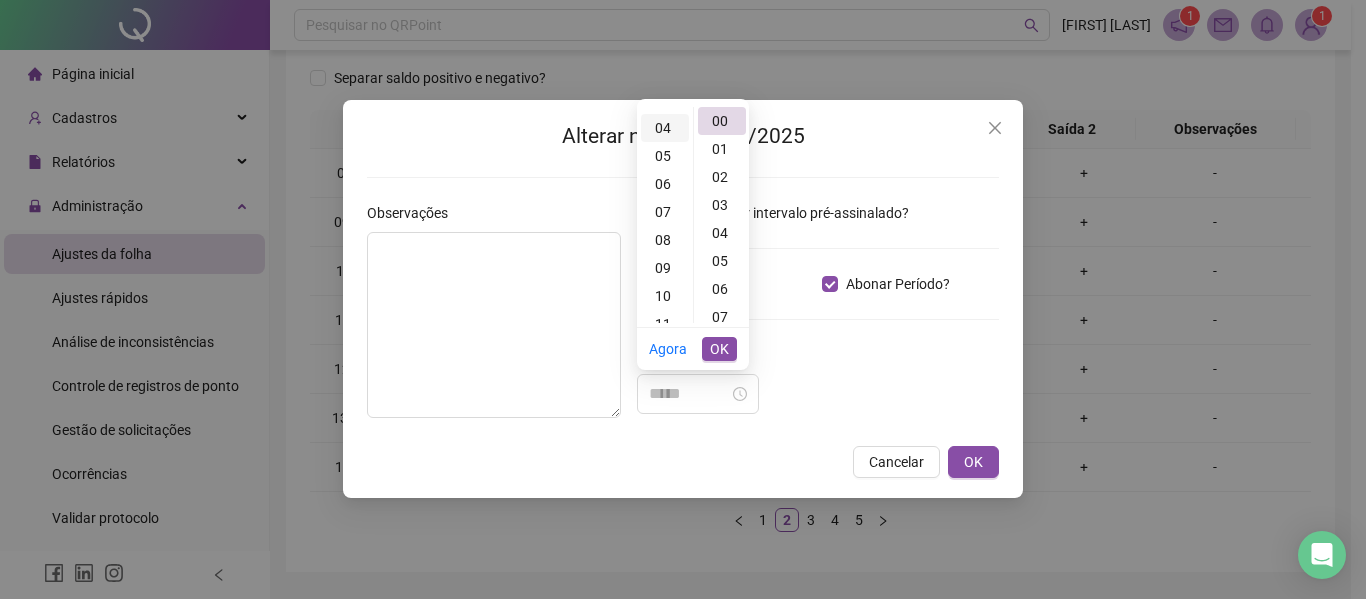 scroll, scrollTop: 112, scrollLeft: 0, axis: vertical 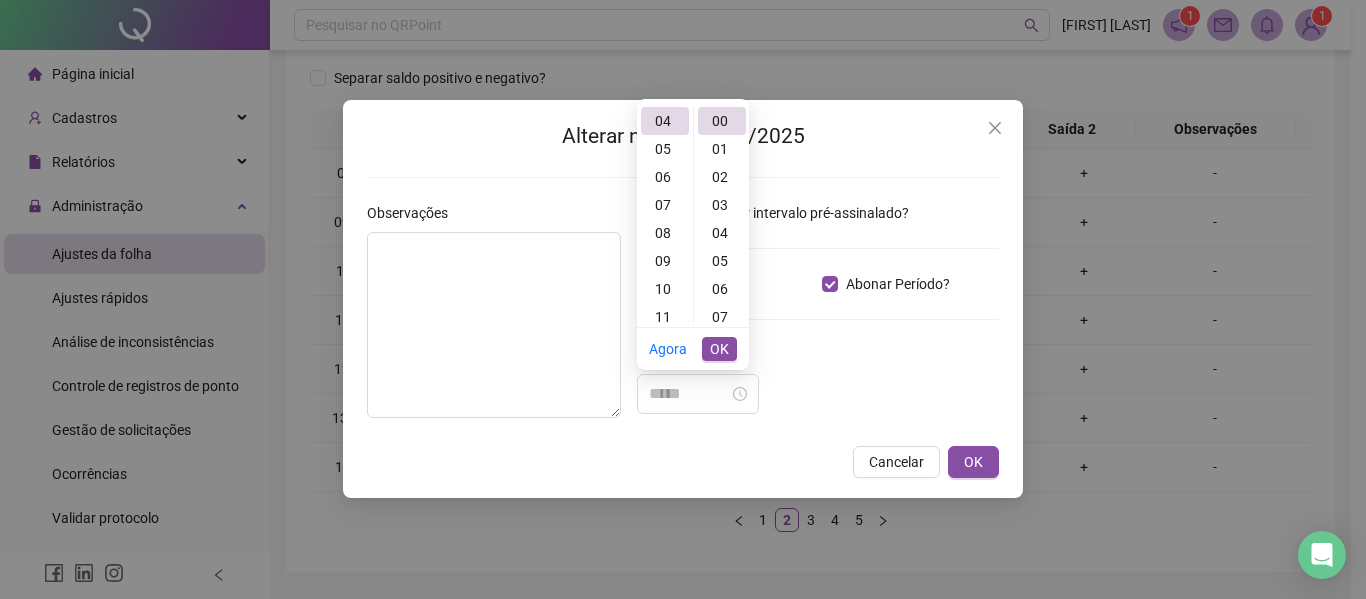 type on "*****" 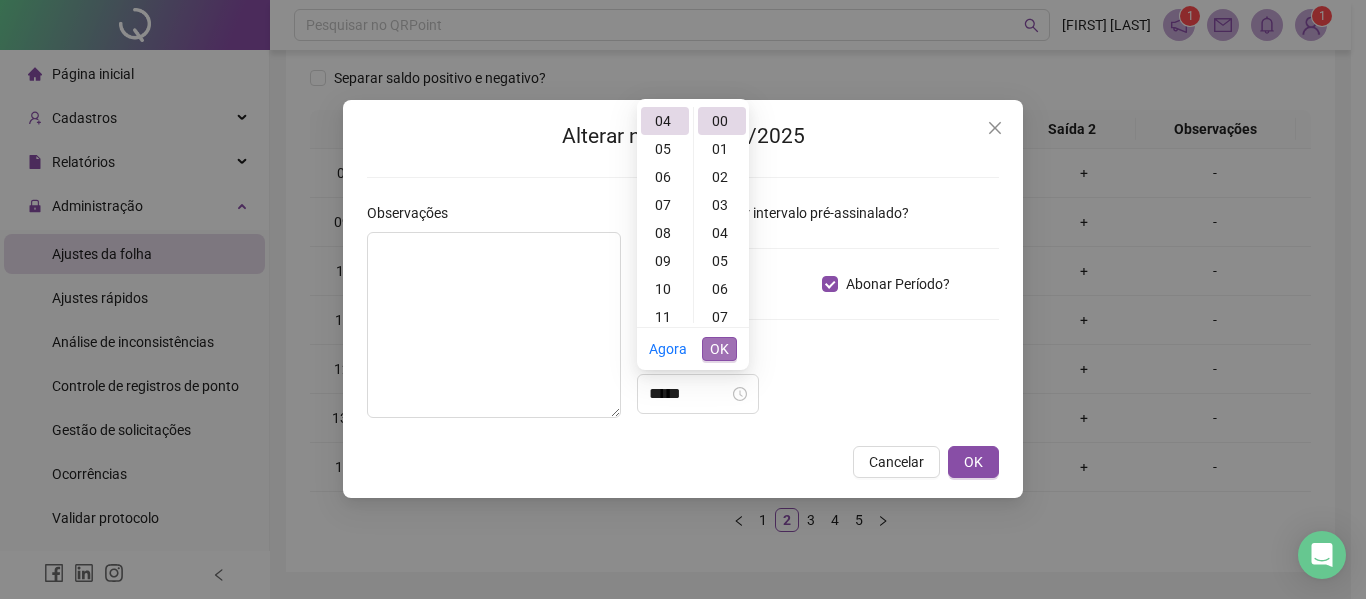 click on "OK" at bounding box center [719, 349] 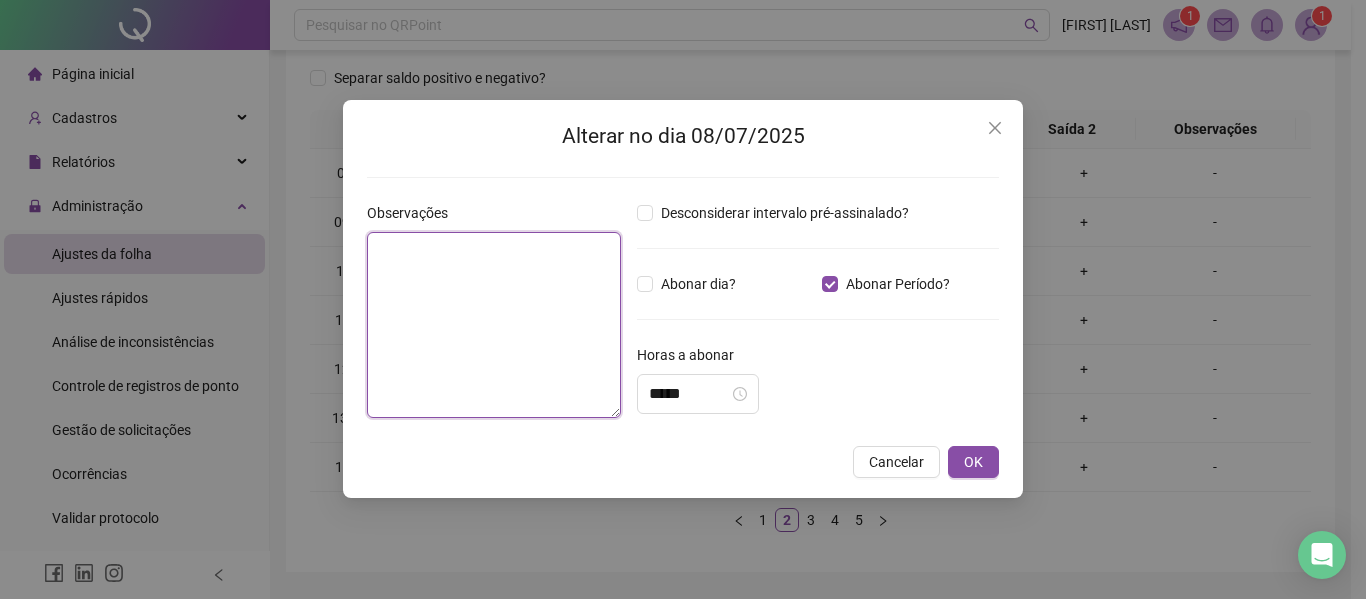 click at bounding box center [494, 325] 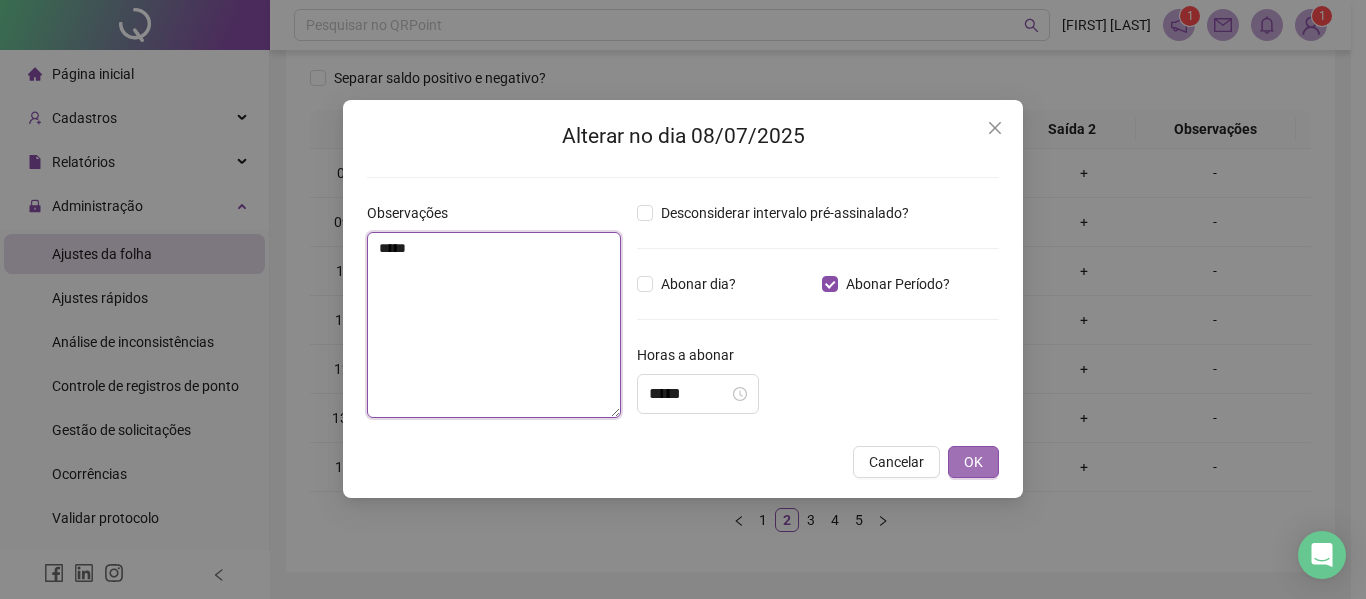 type on "*****" 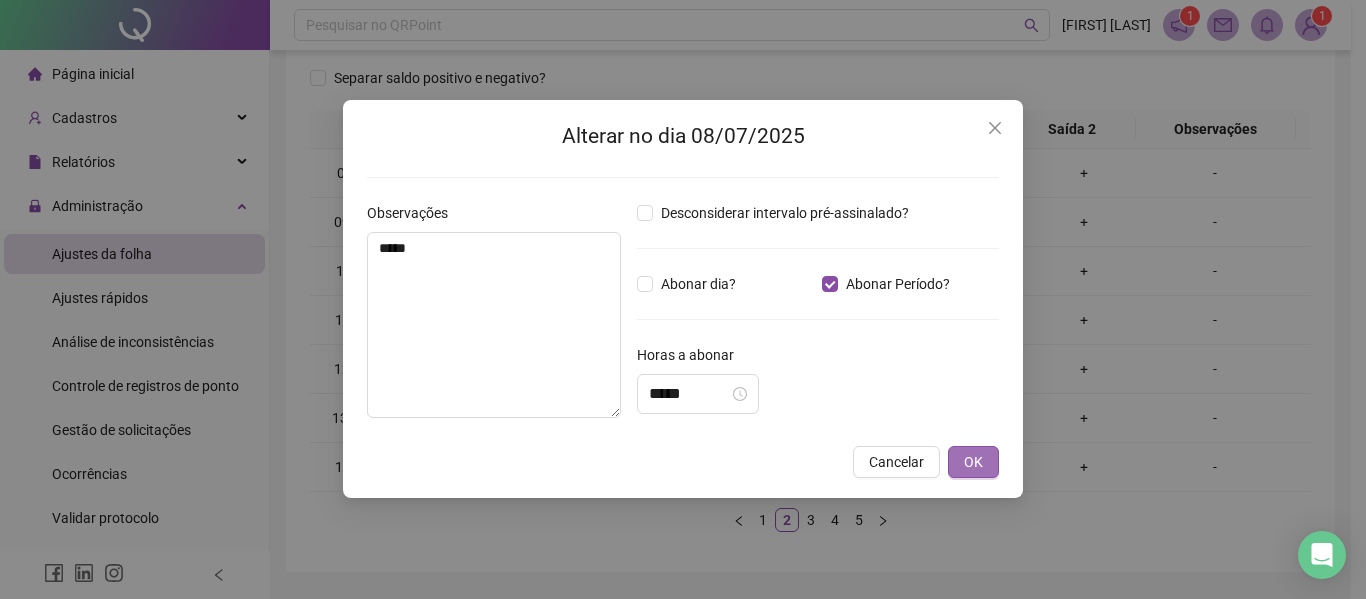 click on "OK" at bounding box center (973, 462) 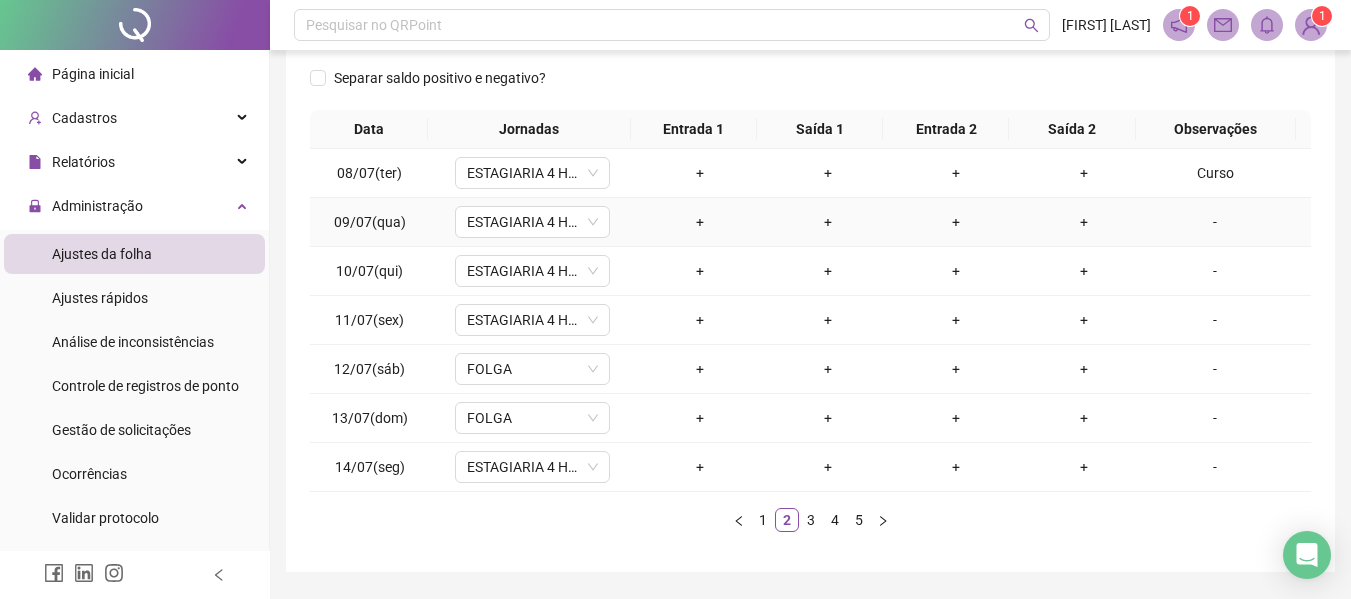 click on "+" at bounding box center (1084, 222) 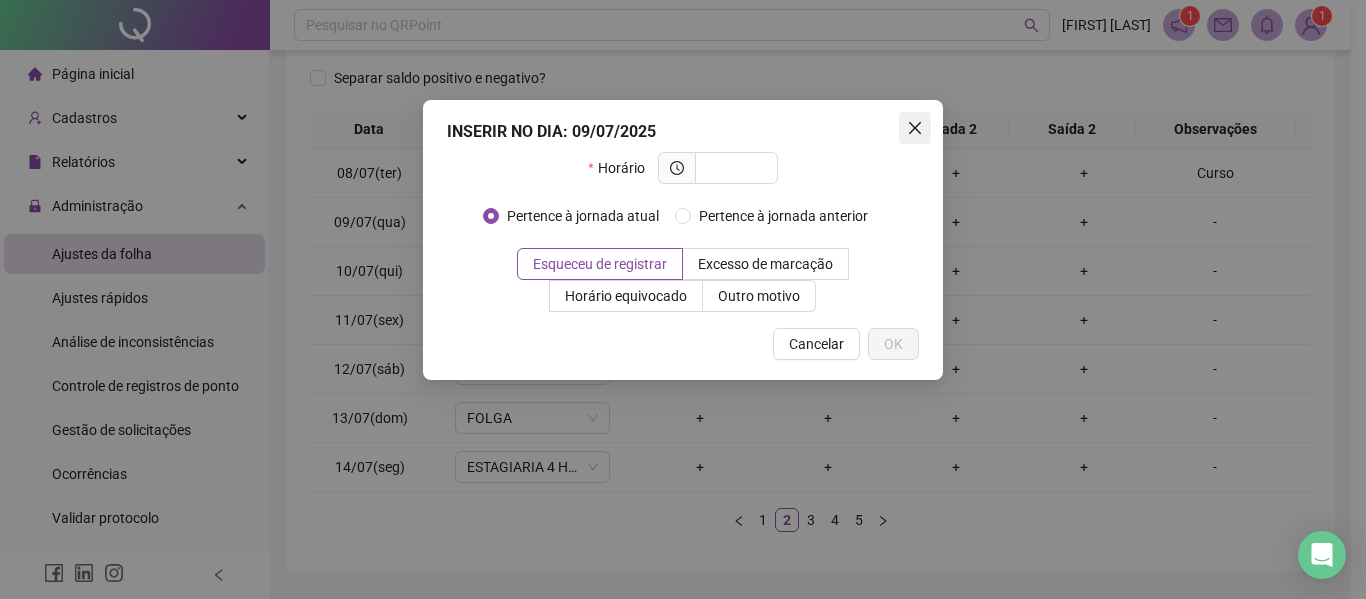 click 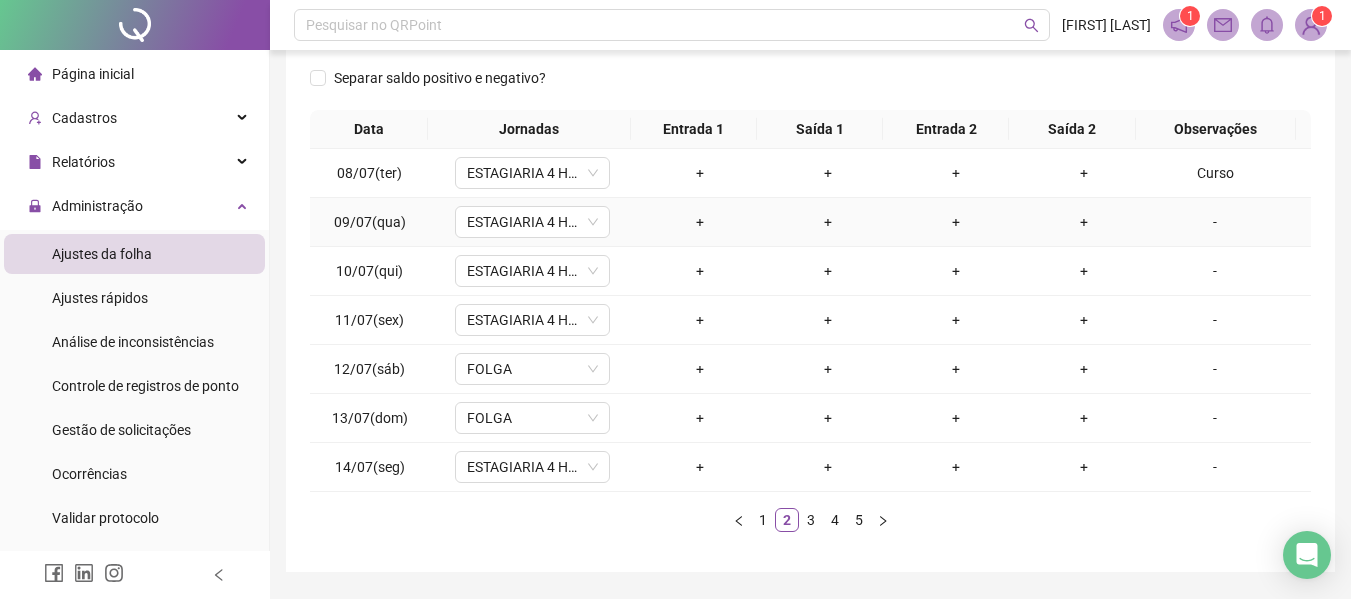 click on "-" at bounding box center (1215, 222) 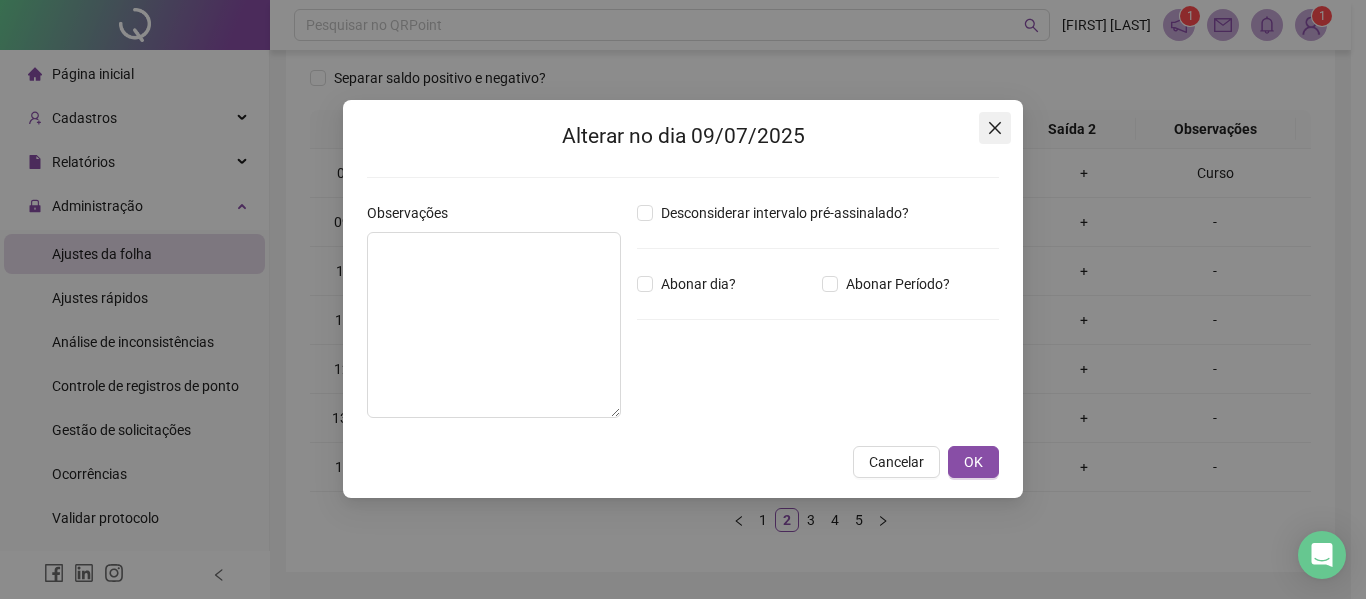 click 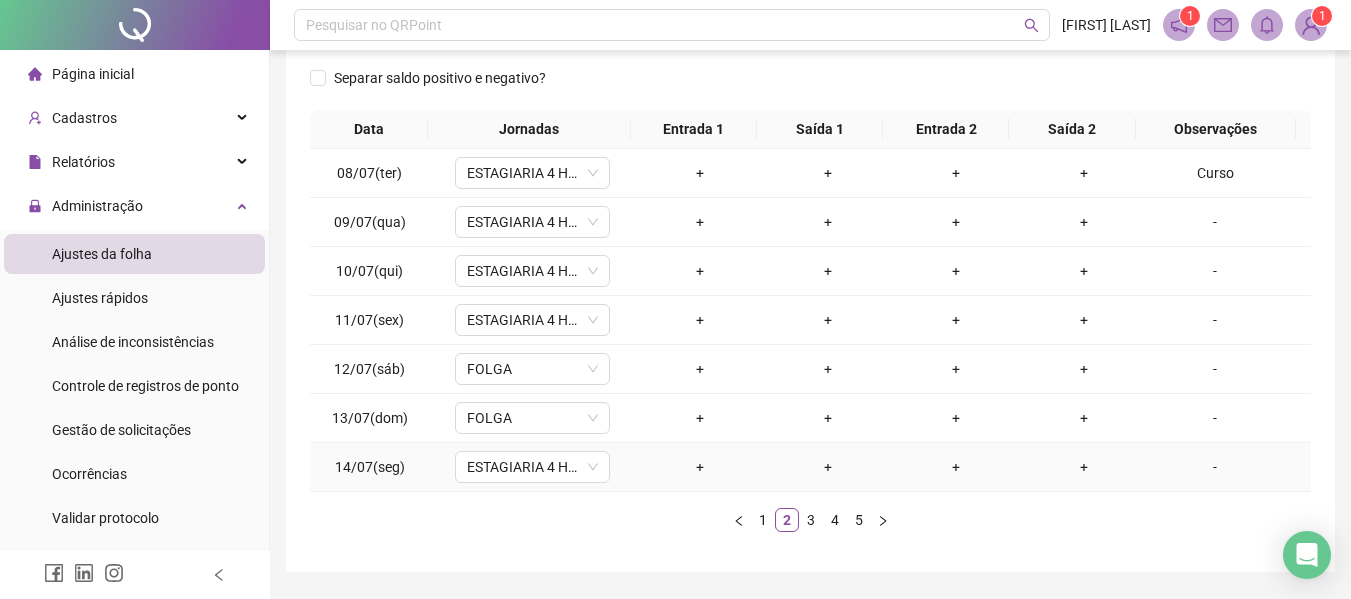 click on "-" at bounding box center [1215, 467] 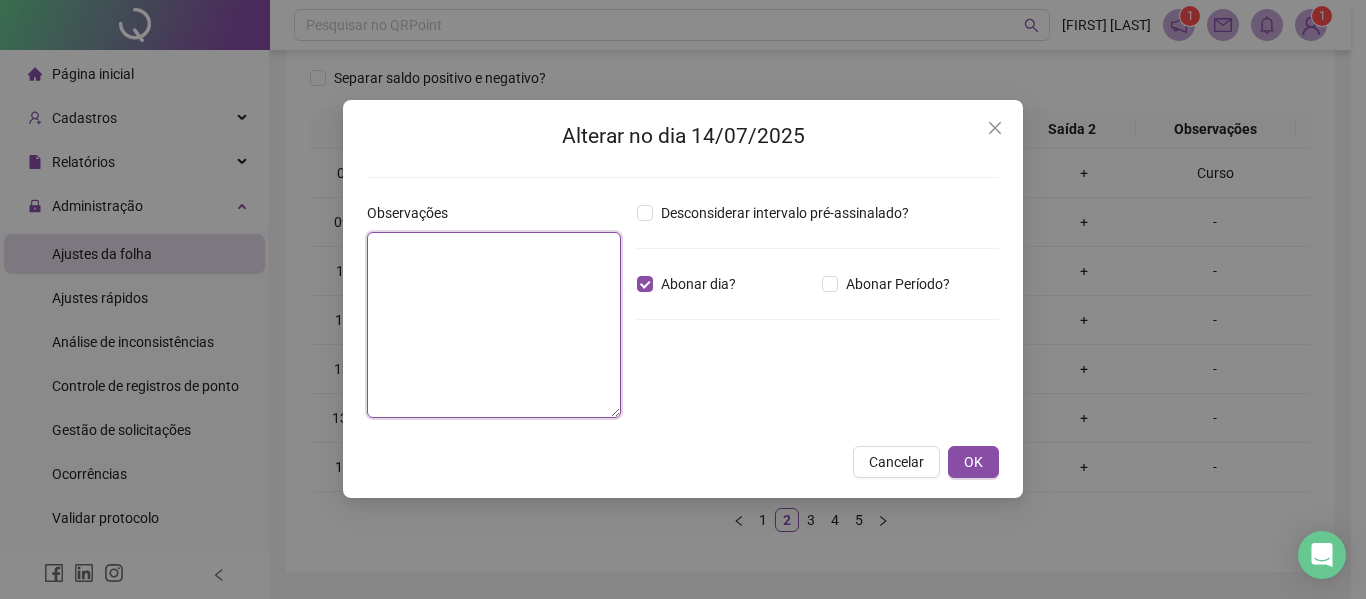 click at bounding box center [494, 325] 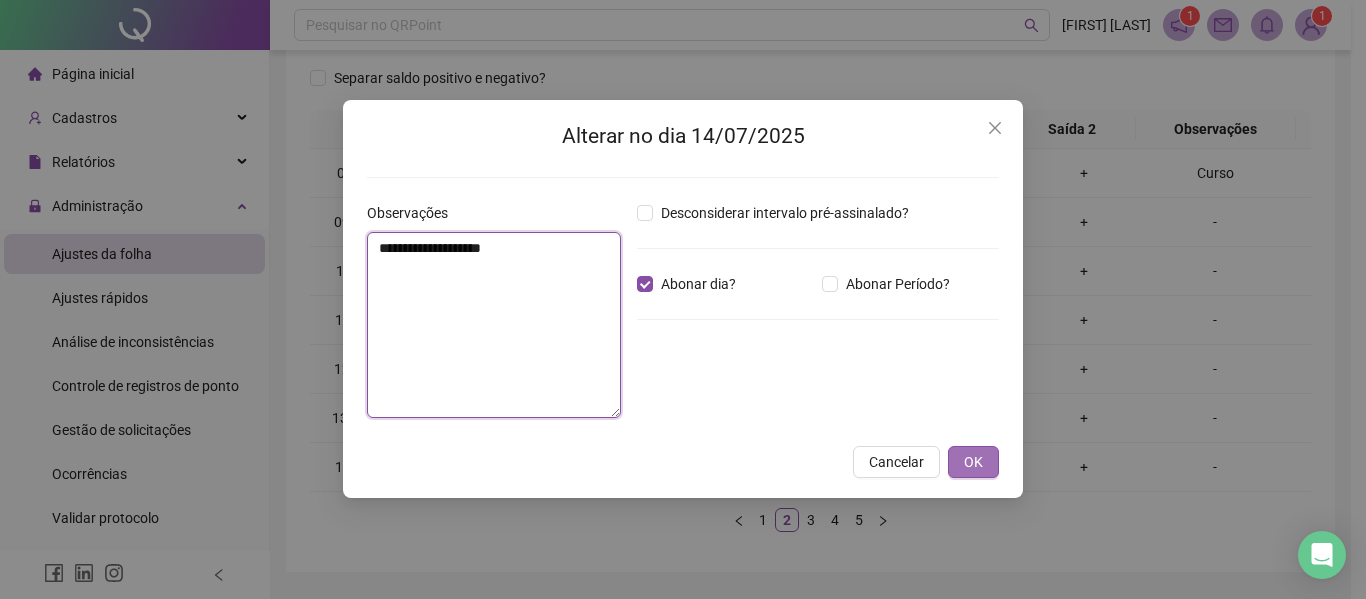 type on "**********" 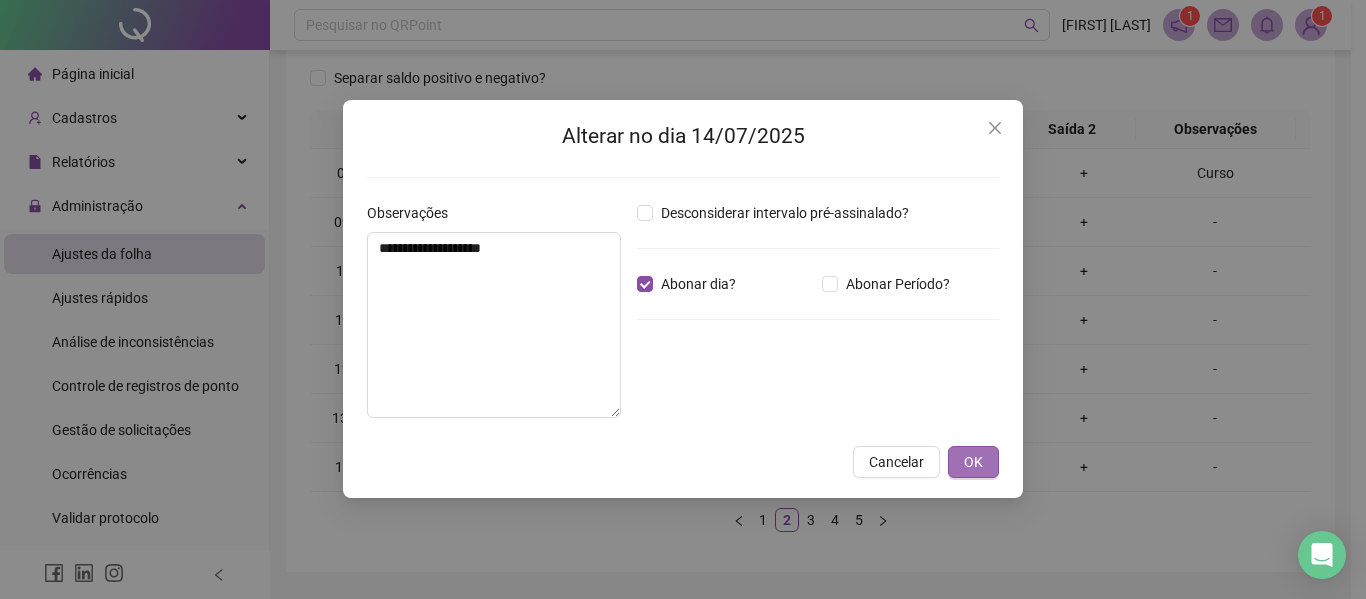 click on "OK" at bounding box center [973, 462] 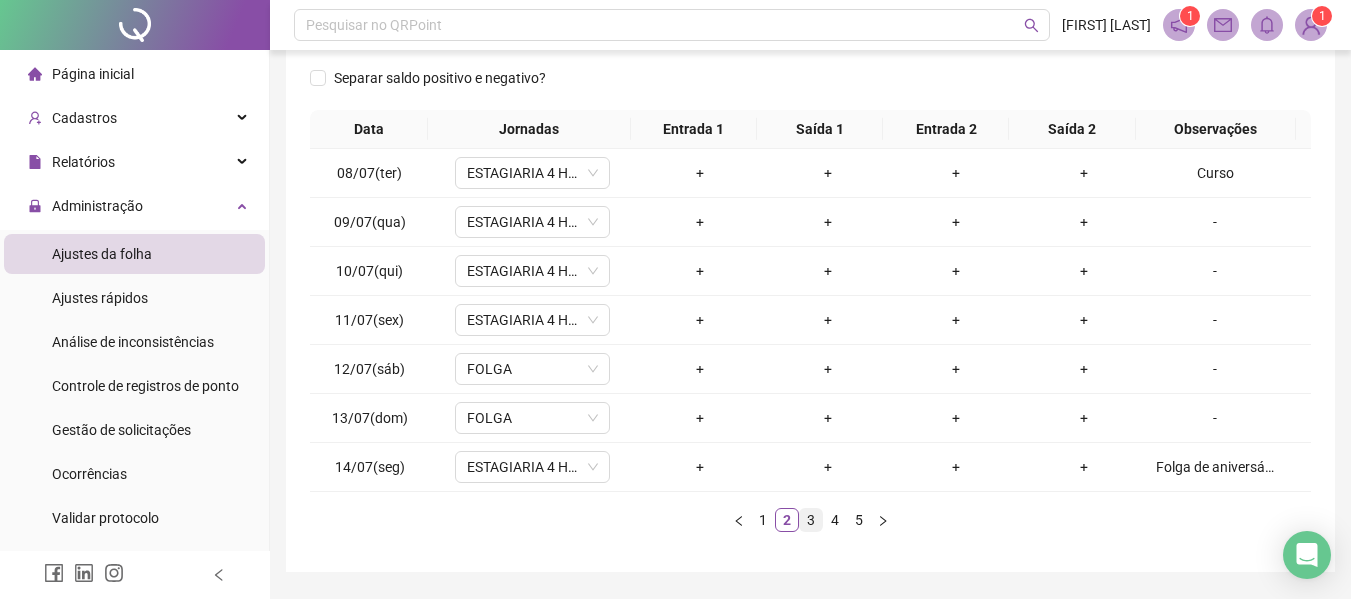 click on "3" at bounding box center [811, 520] 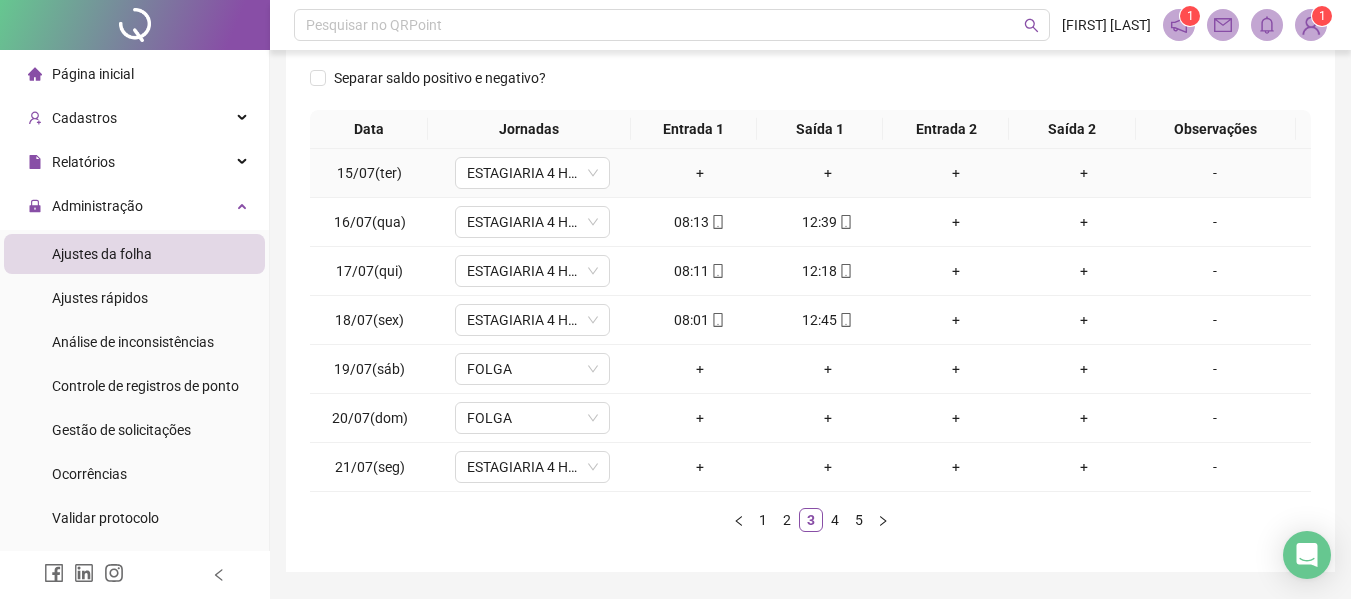click on "-" at bounding box center (1215, 173) 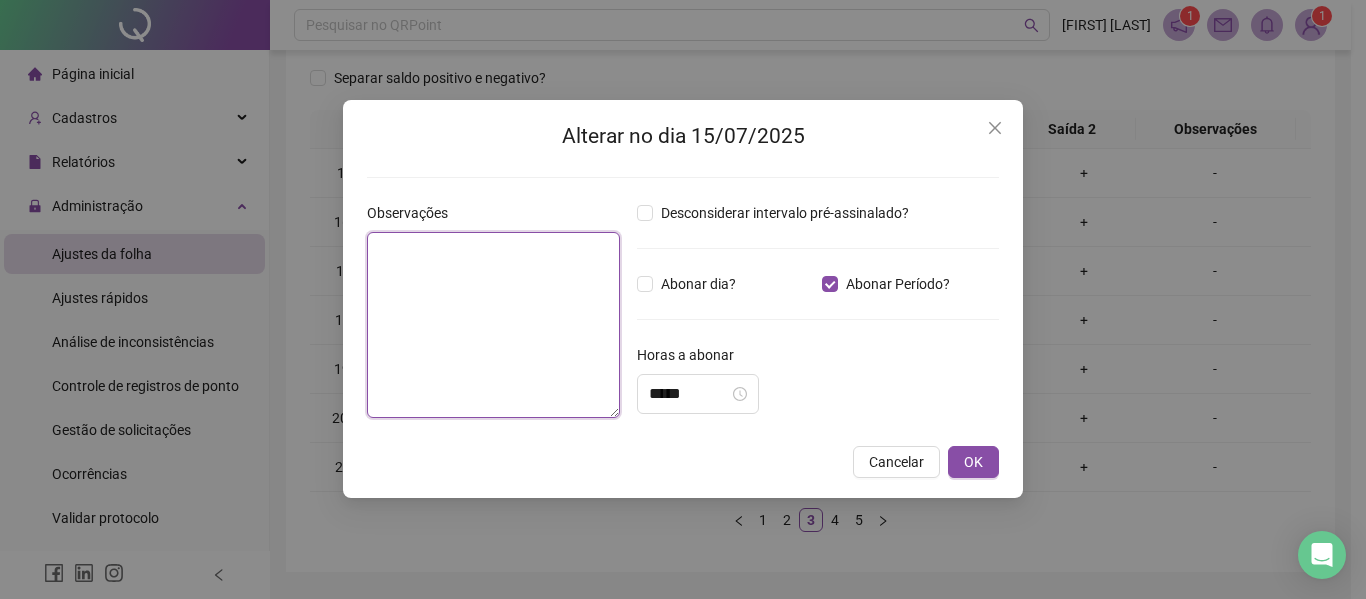 click at bounding box center [493, 325] 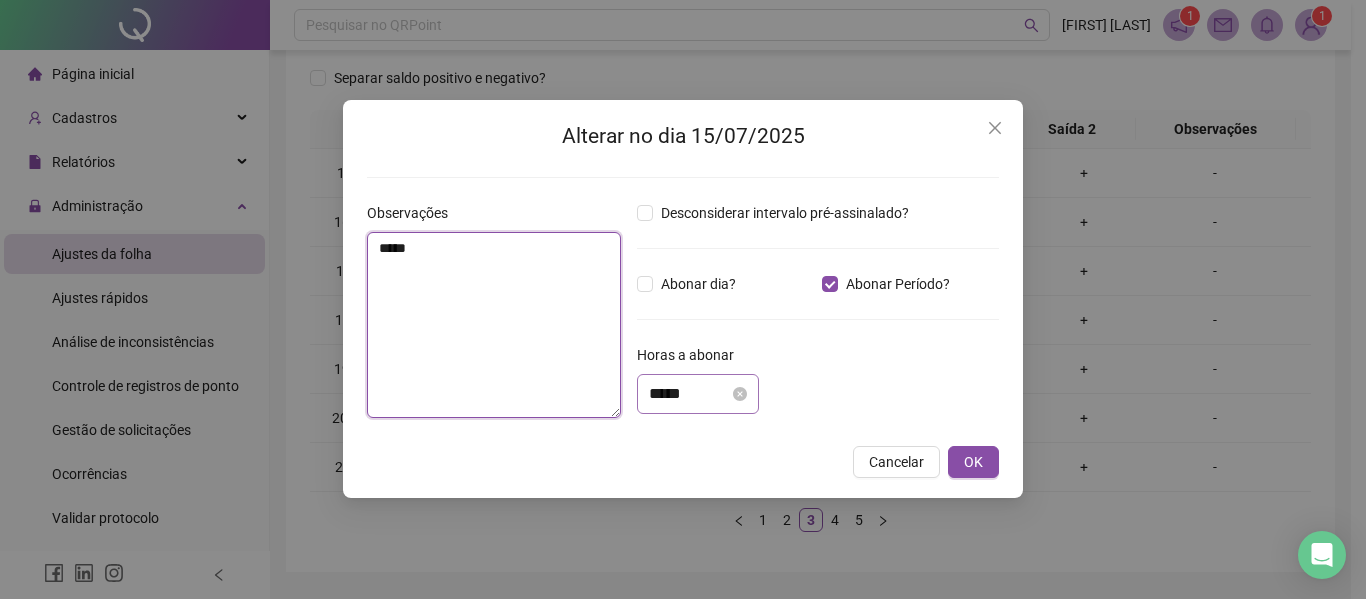 click on "*****" at bounding box center [698, 394] 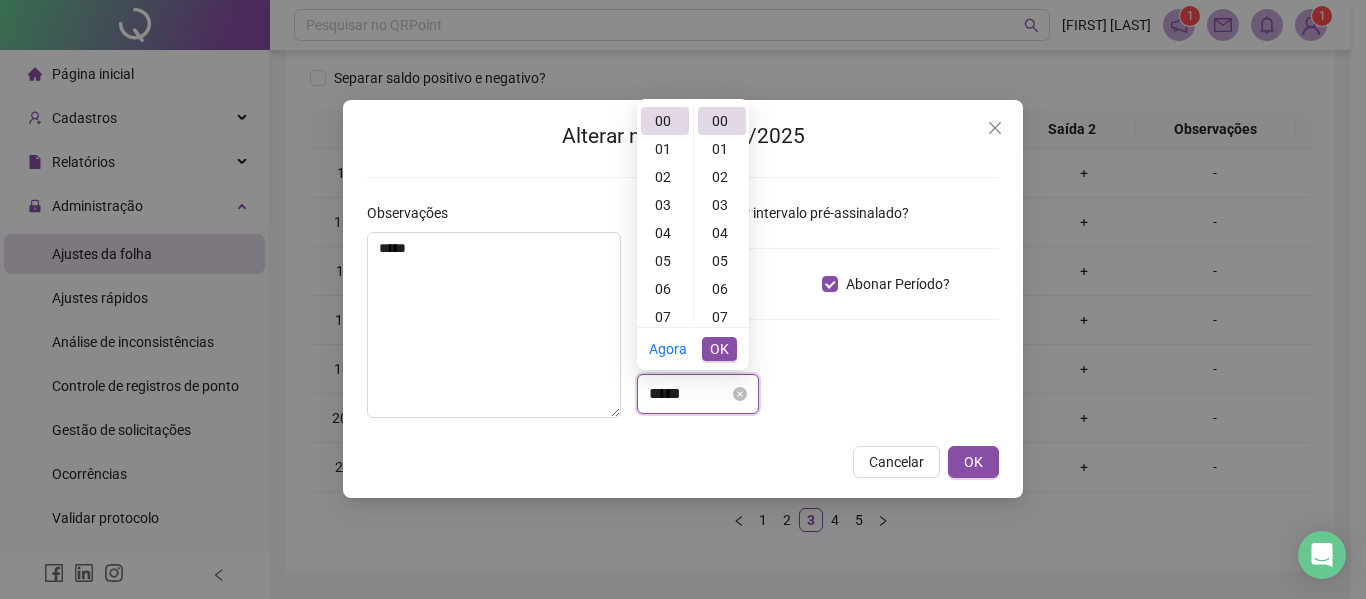 scroll, scrollTop: 0, scrollLeft: 0, axis: both 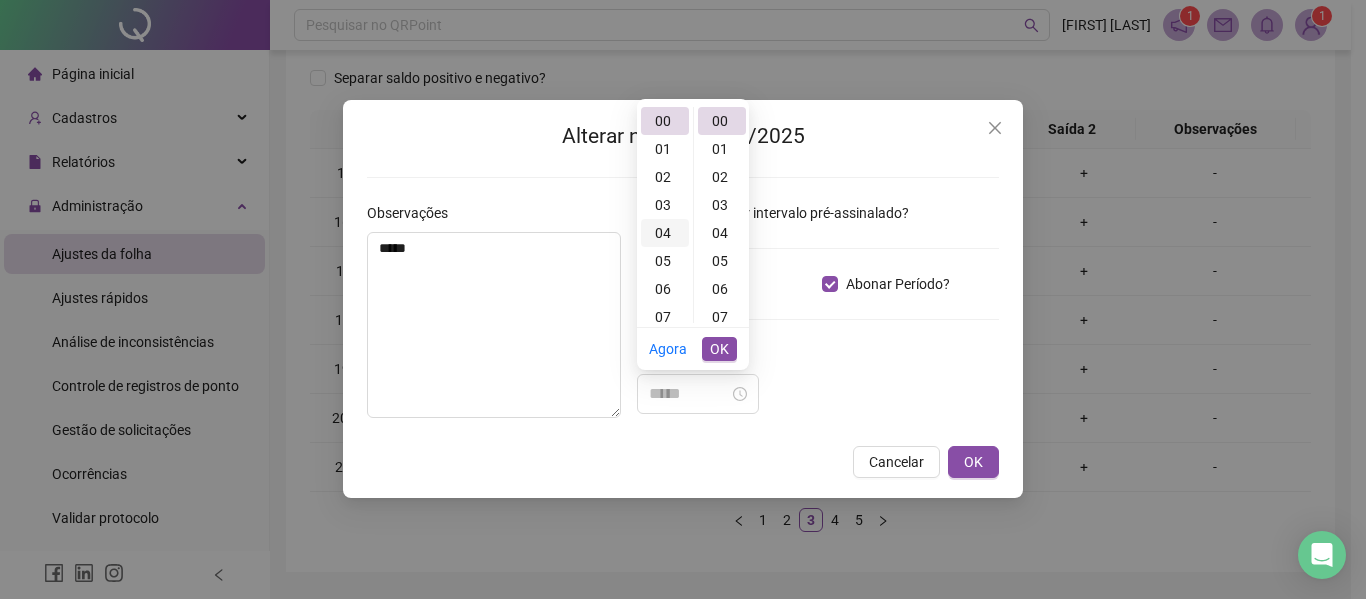 click on "04" at bounding box center (665, 233) 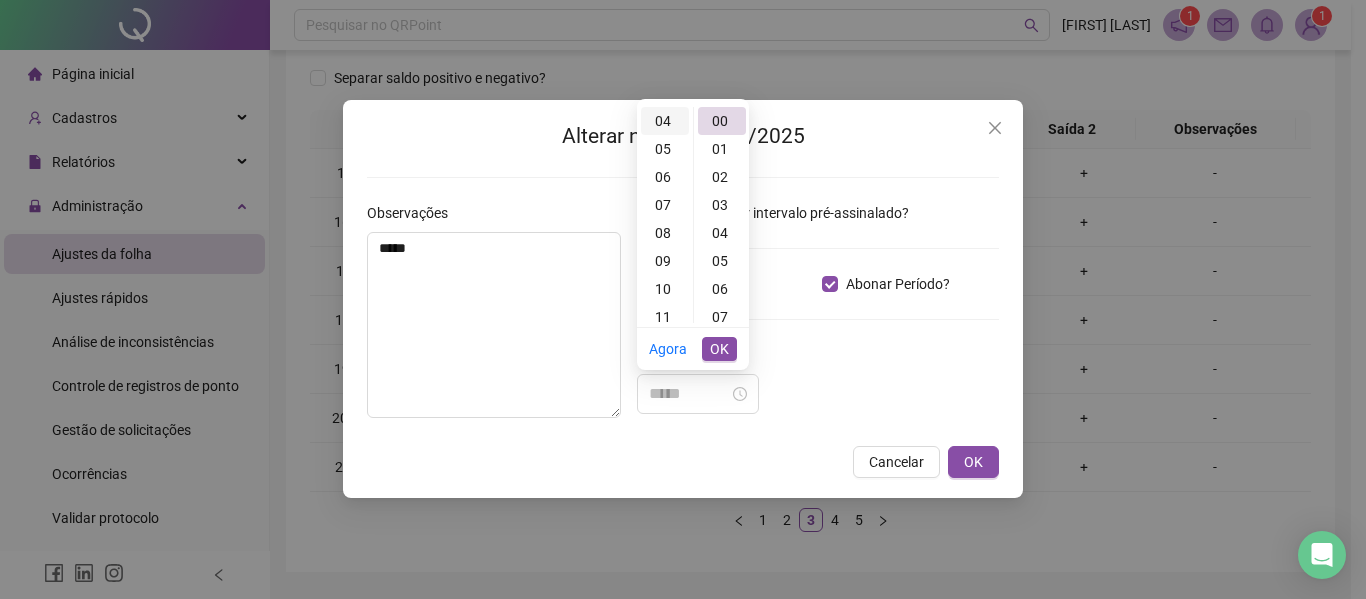 scroll, scrollTop: 112, scrollLeft: 0, axis: vertical 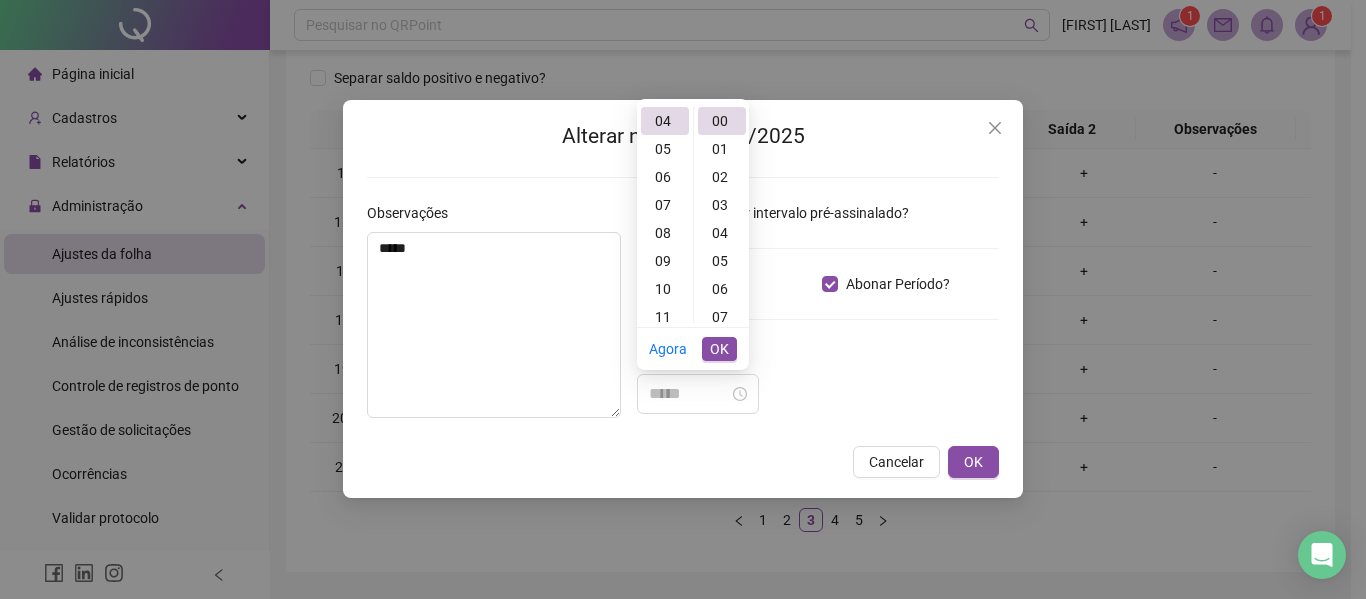 type on "*****" 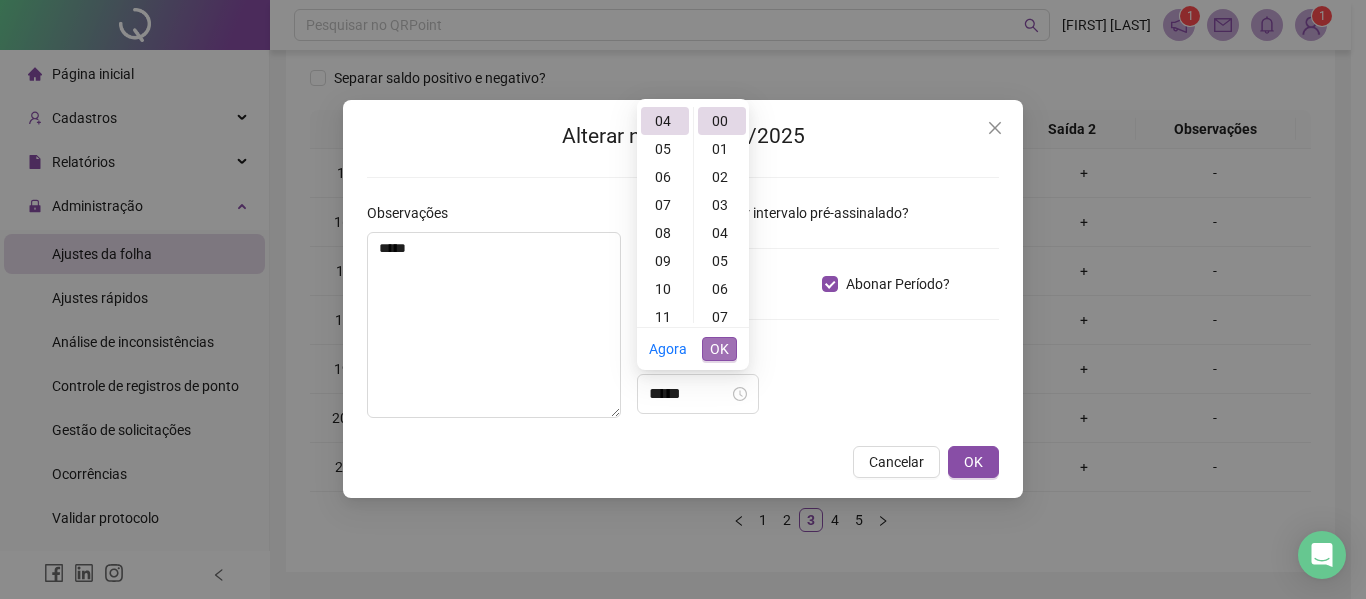 click on "OK" at bounding box center (719, 349) 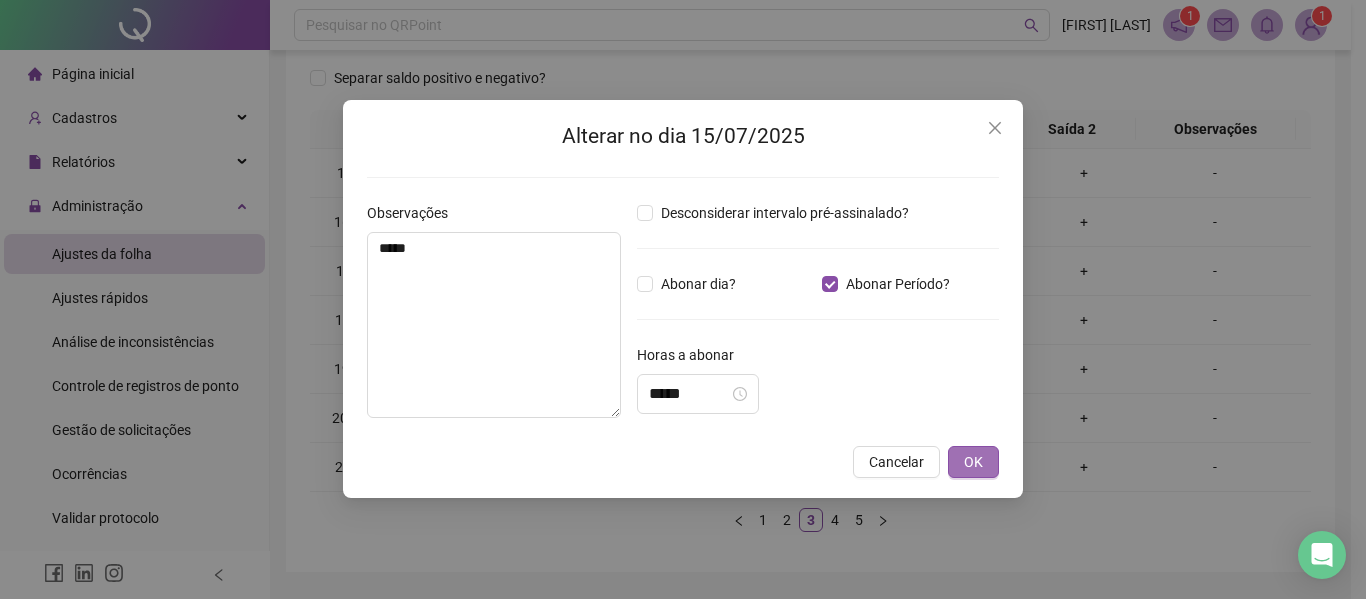 click on "OK" at bounding box center (973, 462) 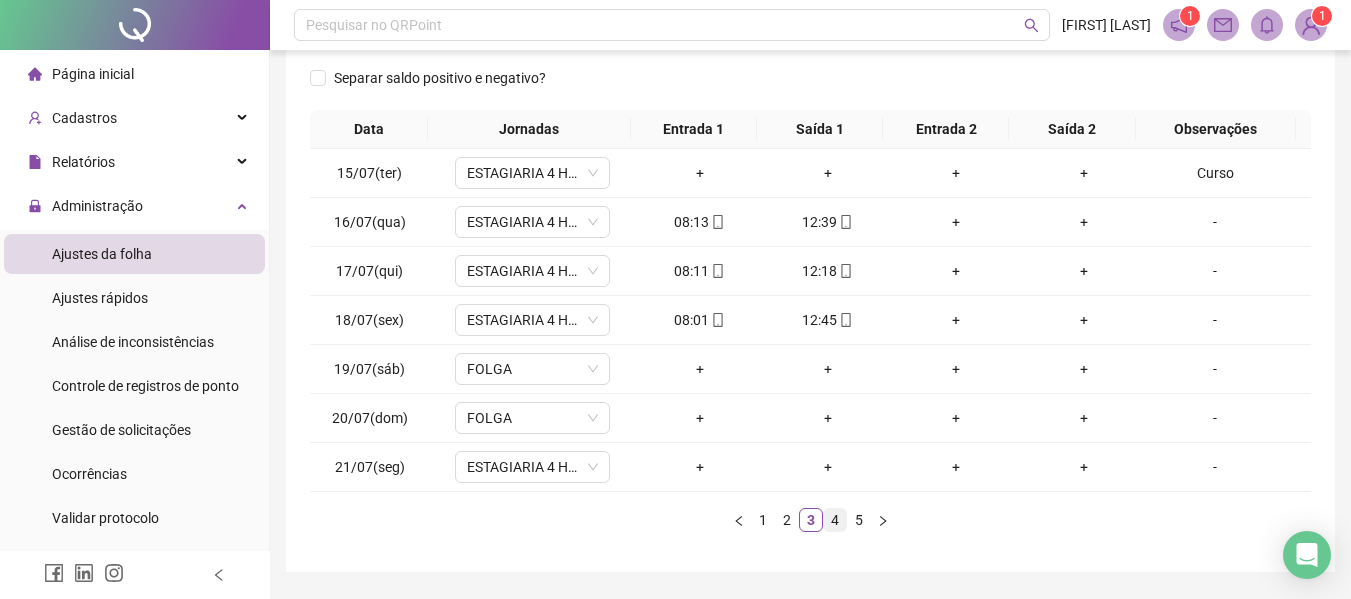 click on "4" at bounding box center (835, 520) 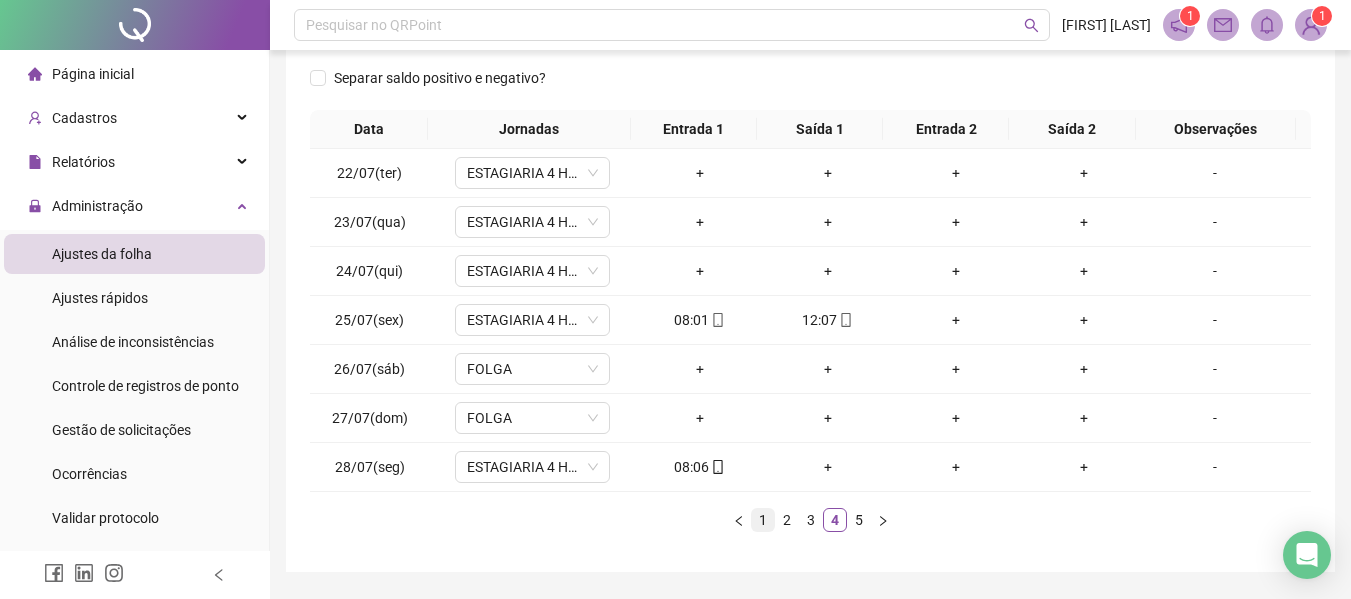click on "1" at bounding box center (763, 520) 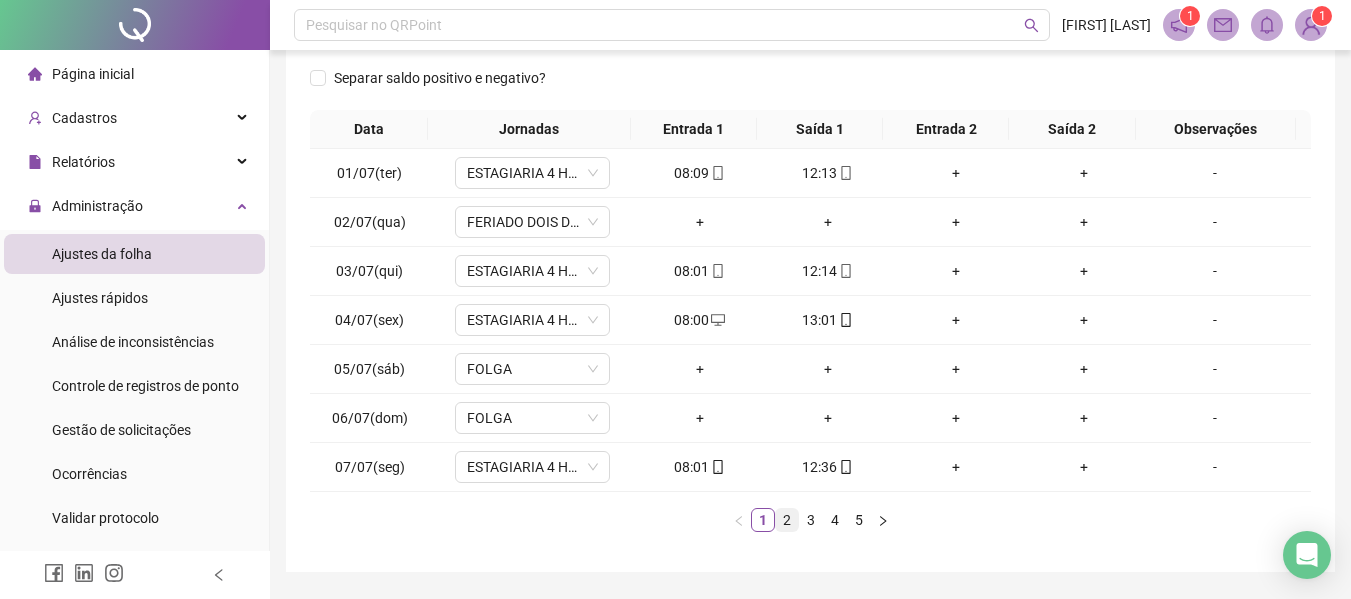 click on "2" at bounding box center (787, 520) 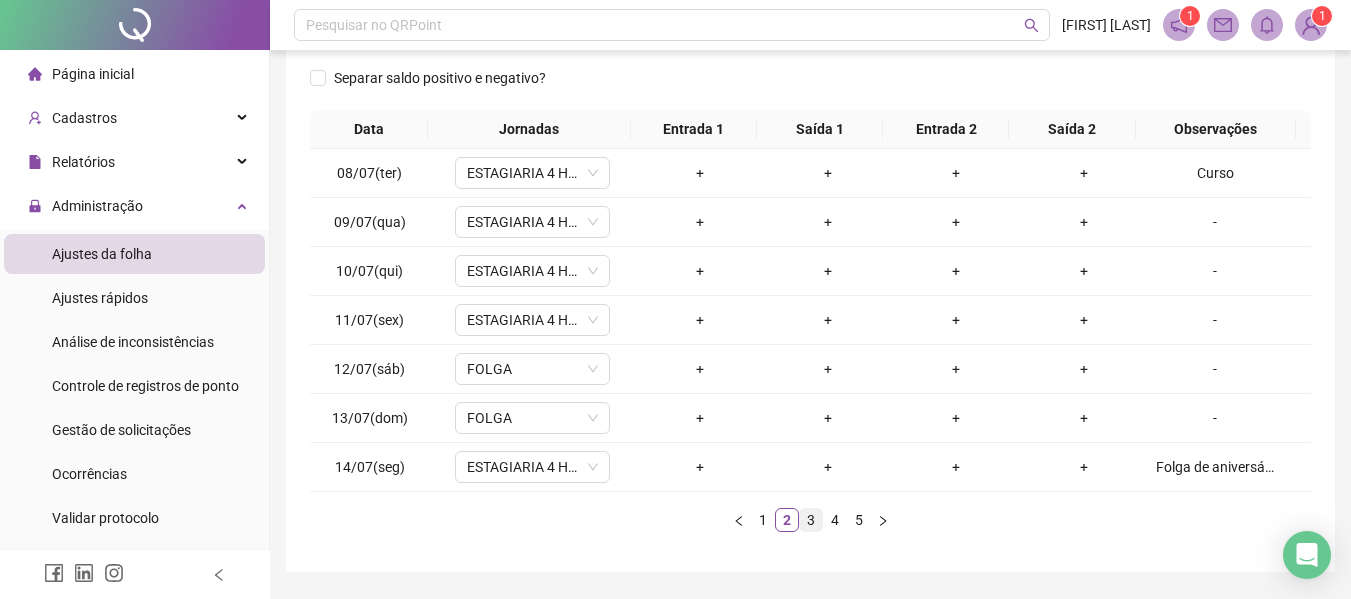 click on "3" at bounding box center (811, 520) 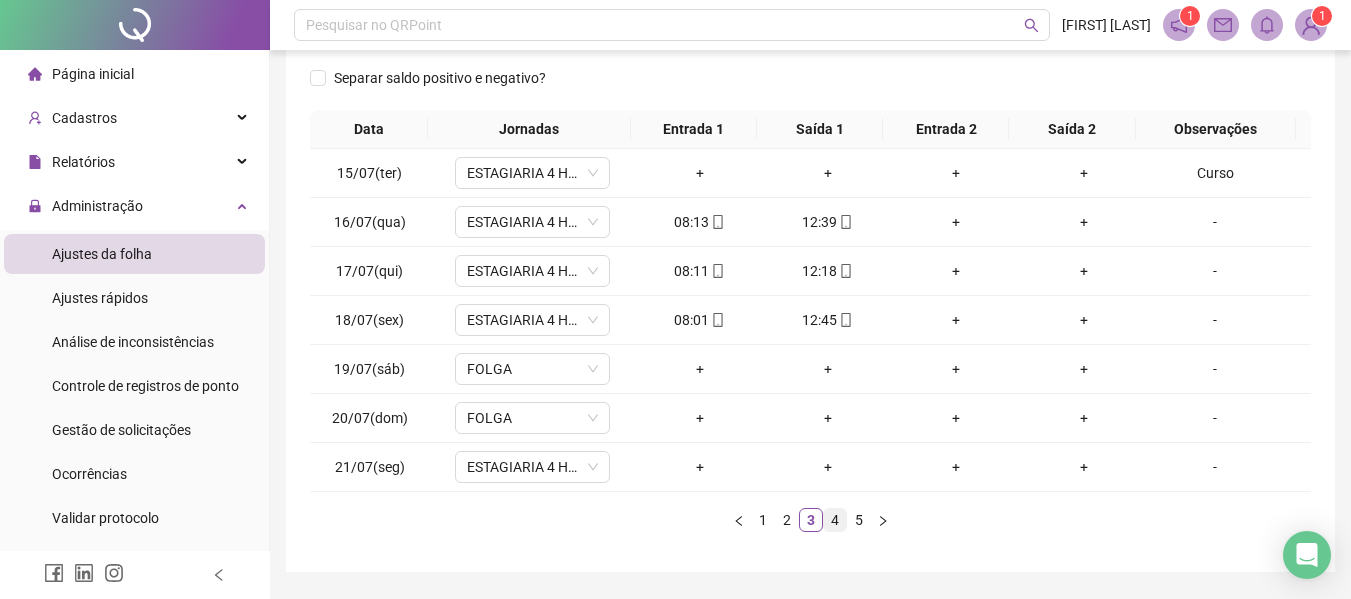 click on "4" at bounding box center (835, 520) 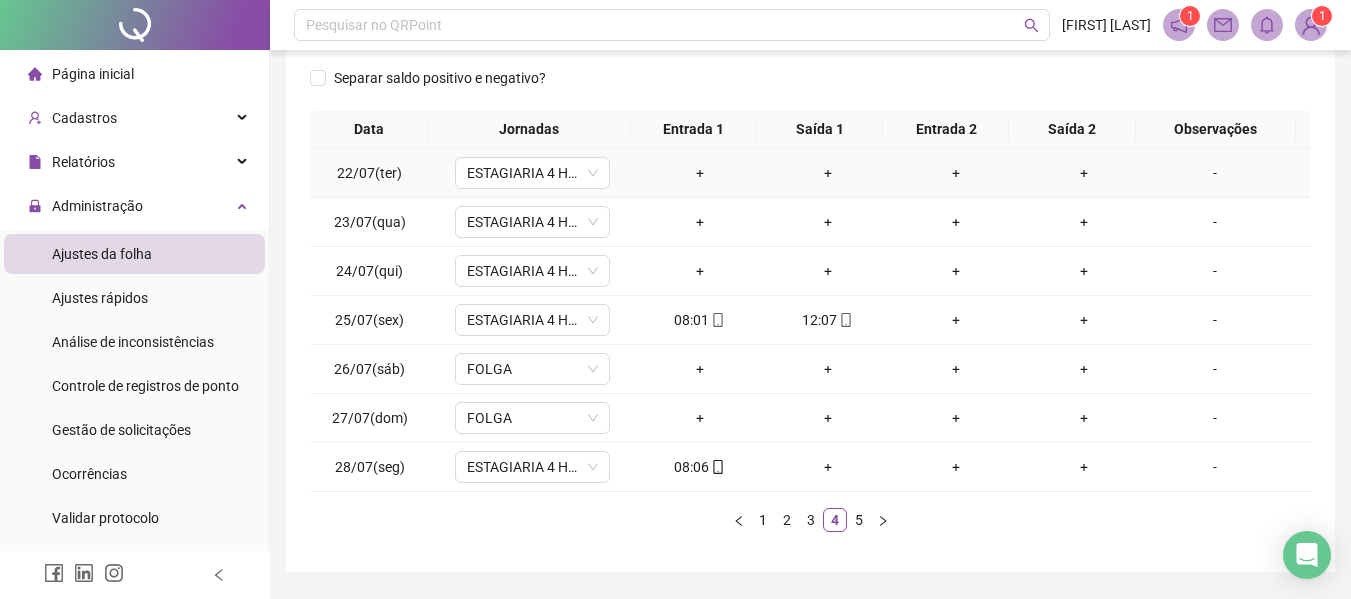 click on "-" at bounding box center (1215, 173) 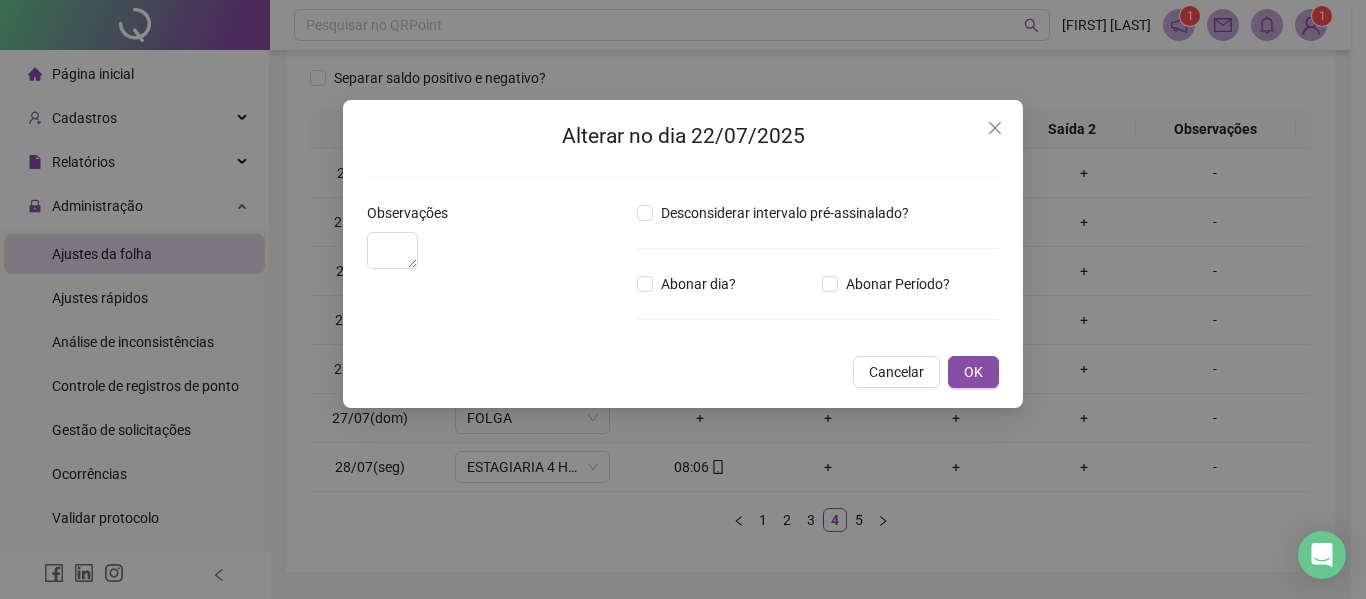 type 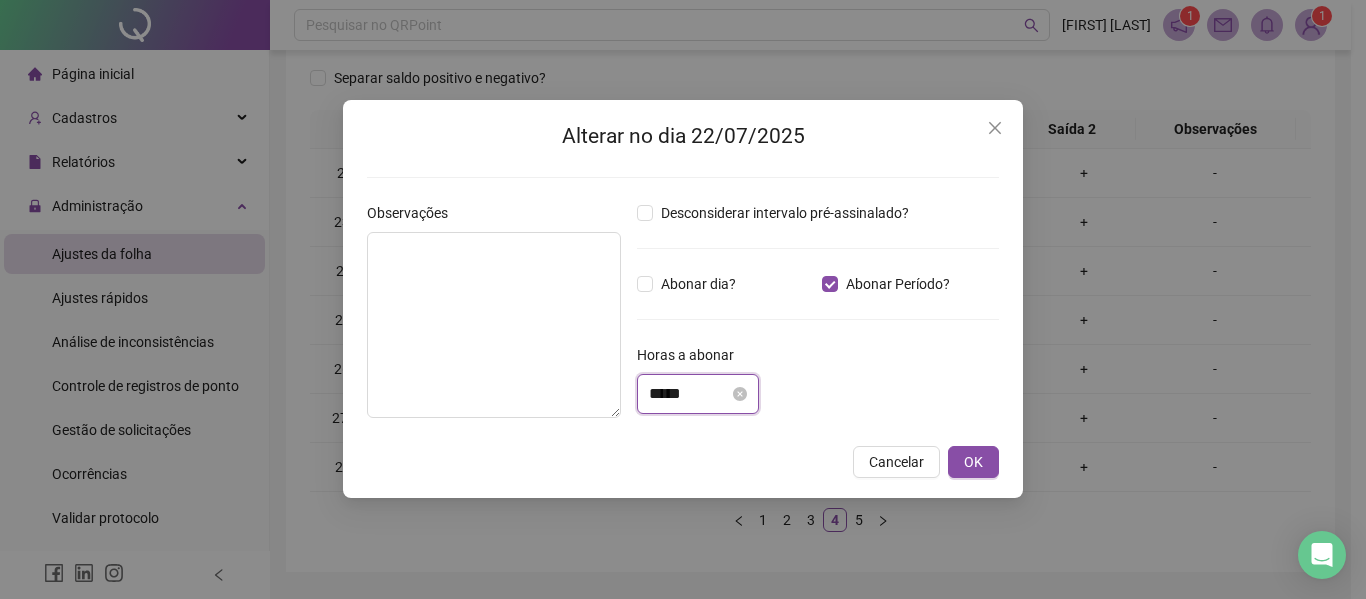 click on "*****" at bounding box center [689, 394] 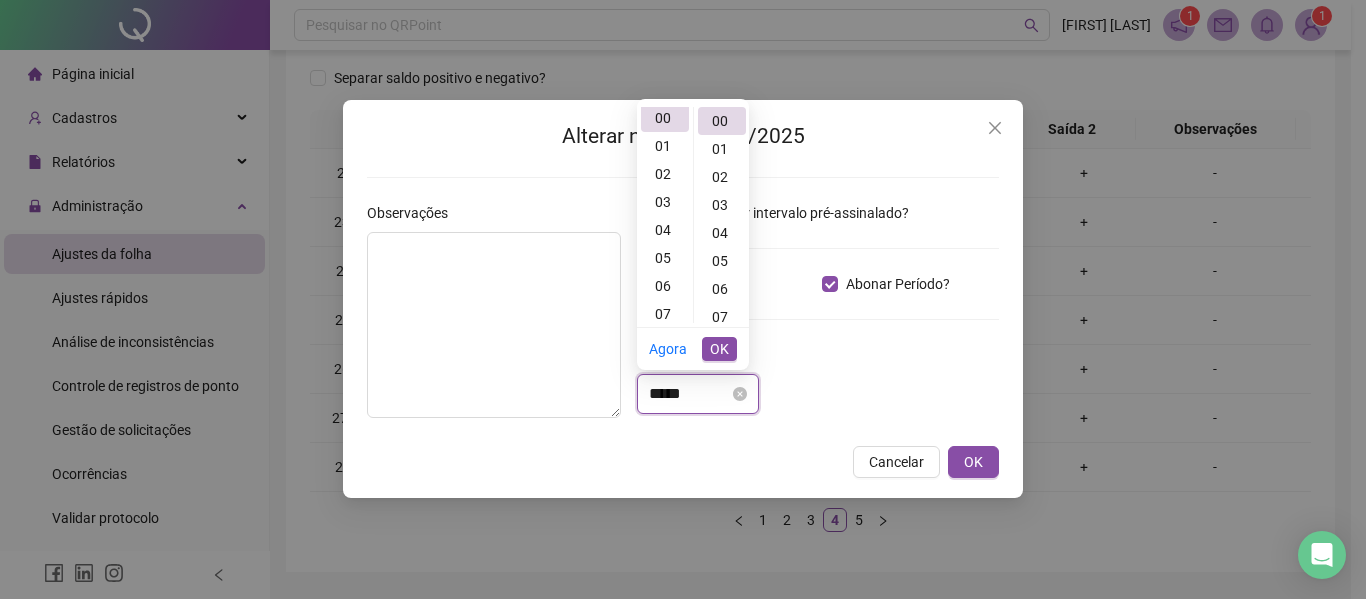 scroll, scrollTop: 0, scrollLeft: 0, axis: both 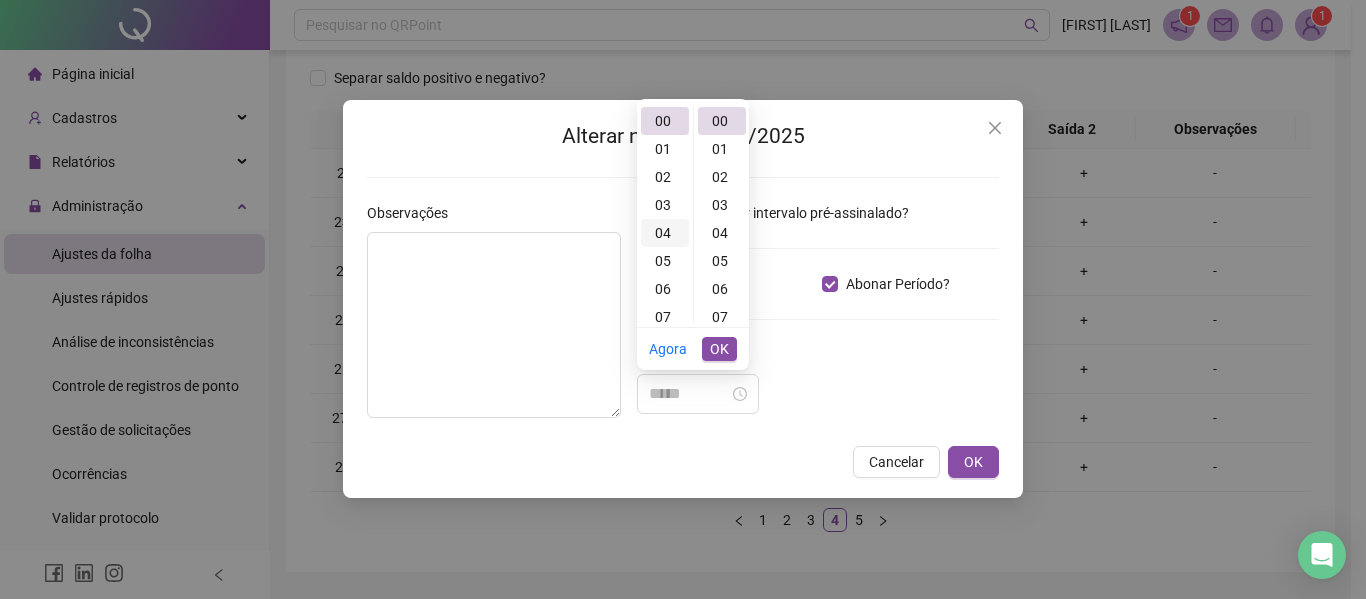 click on "04" at bounding box center (665, 233) 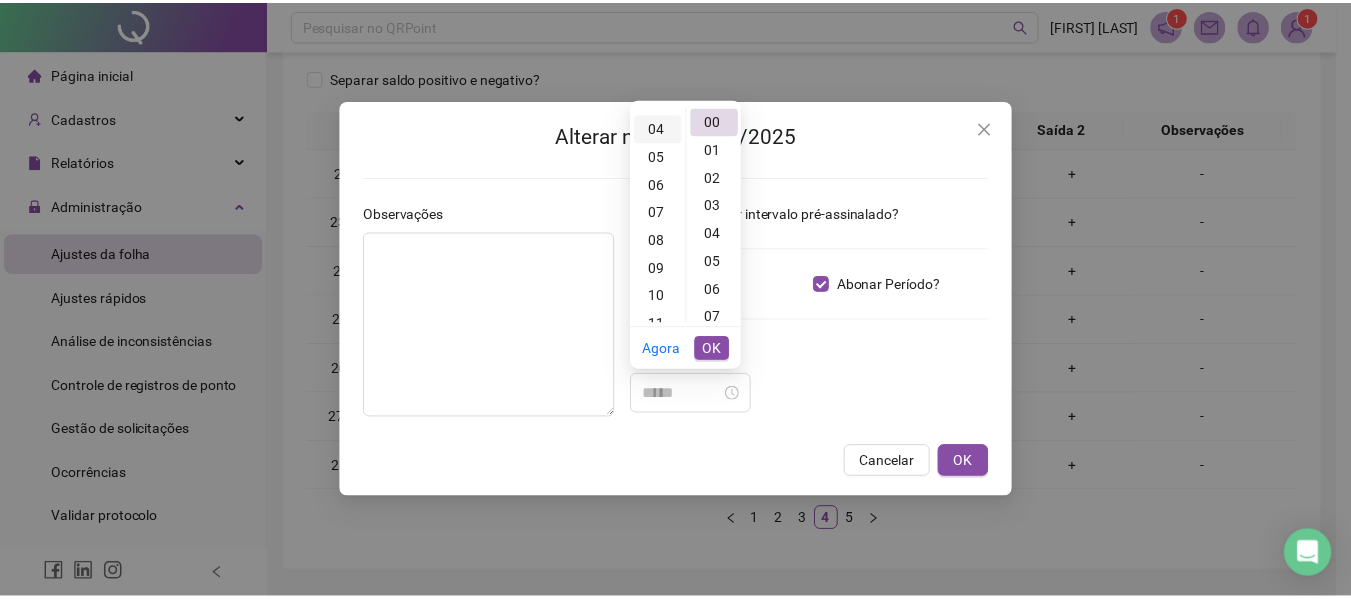 scroll, scrollTop: 112, scrollLeft: 0, axis: vertical 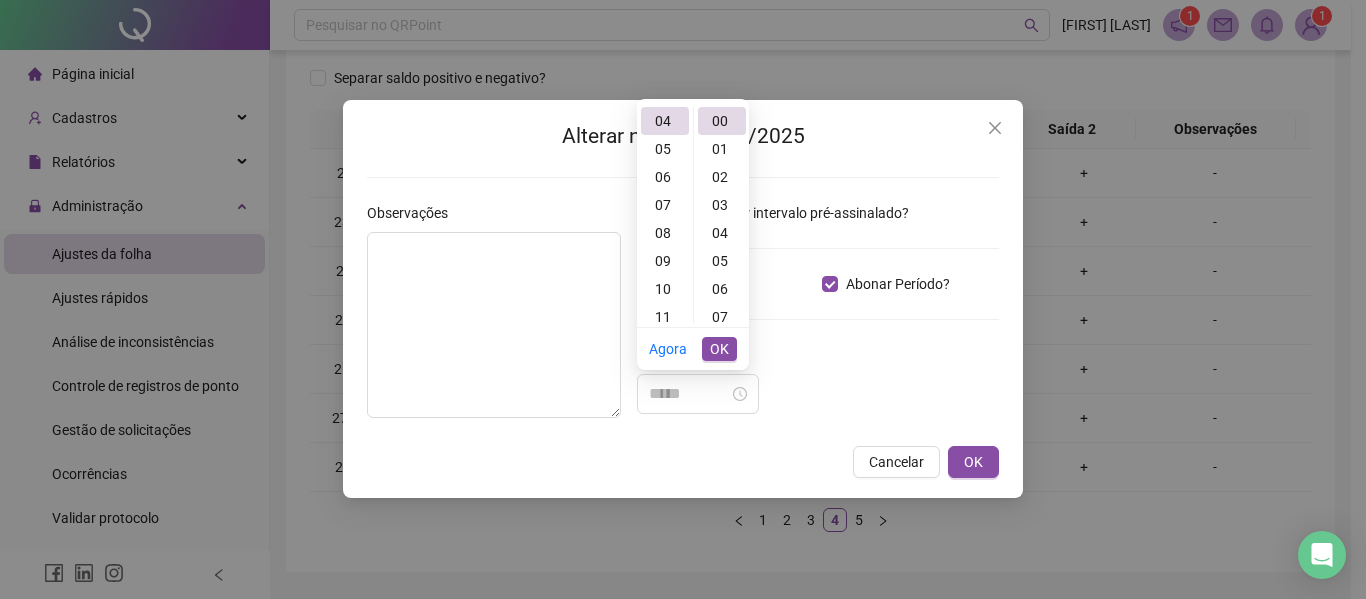 type on "*****" 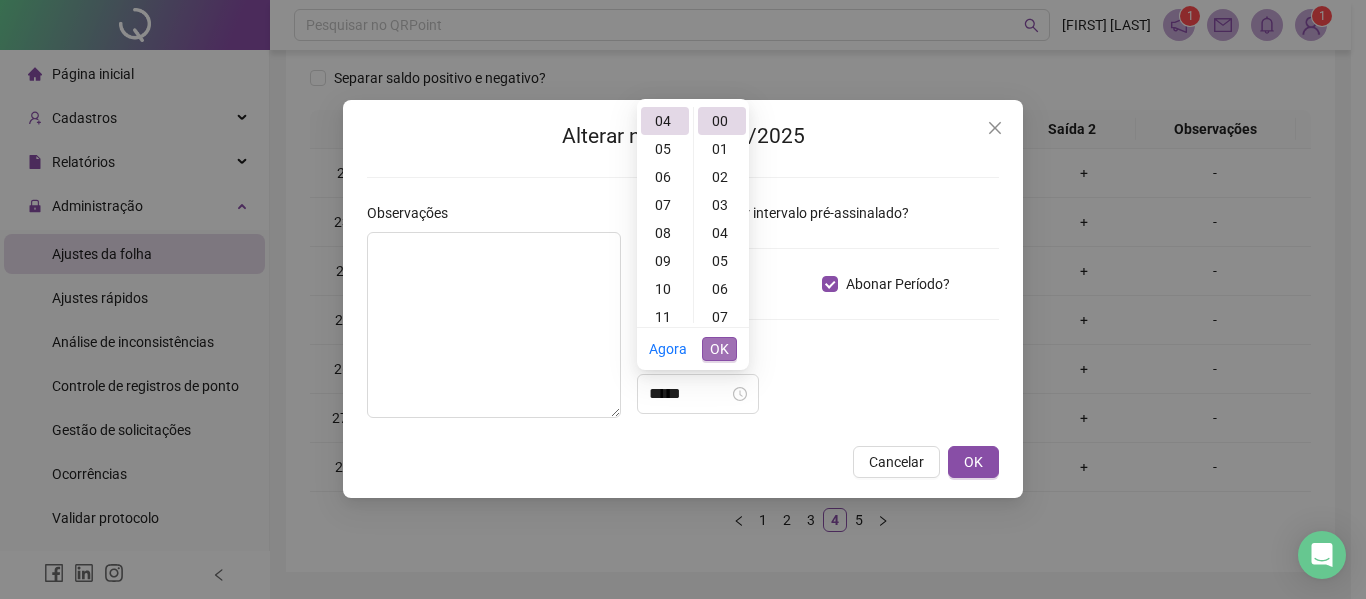 click on "OK" at bounding box center [719, 349] 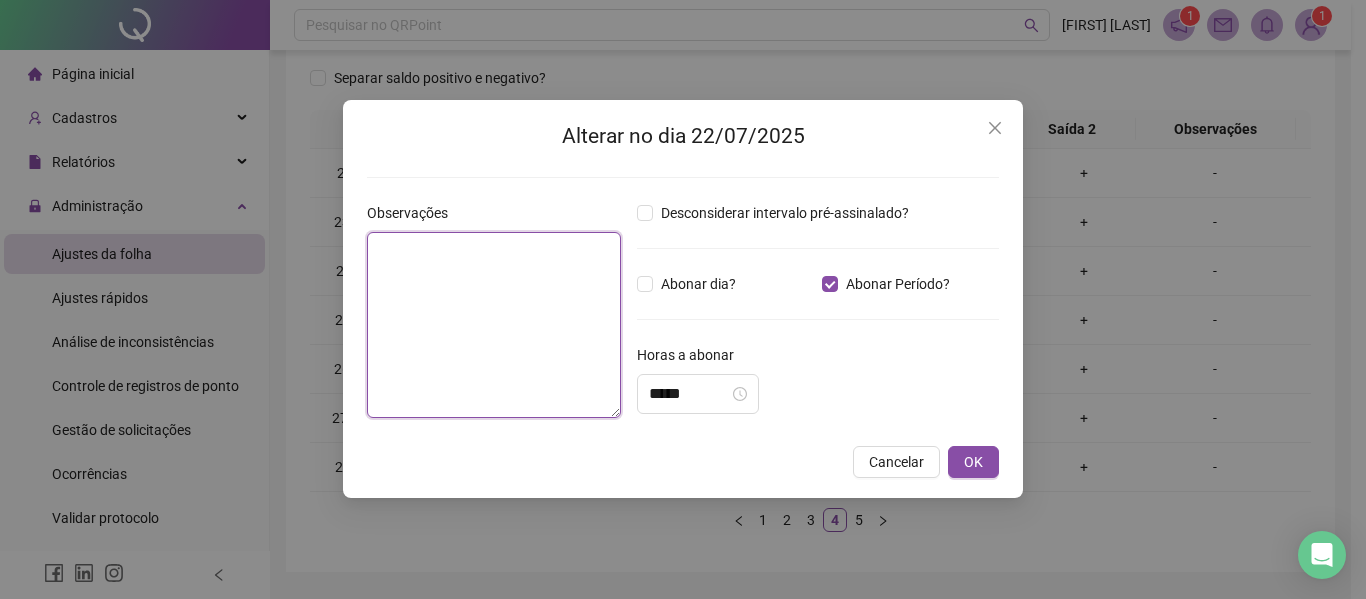 click at bounding box center (494, 325) 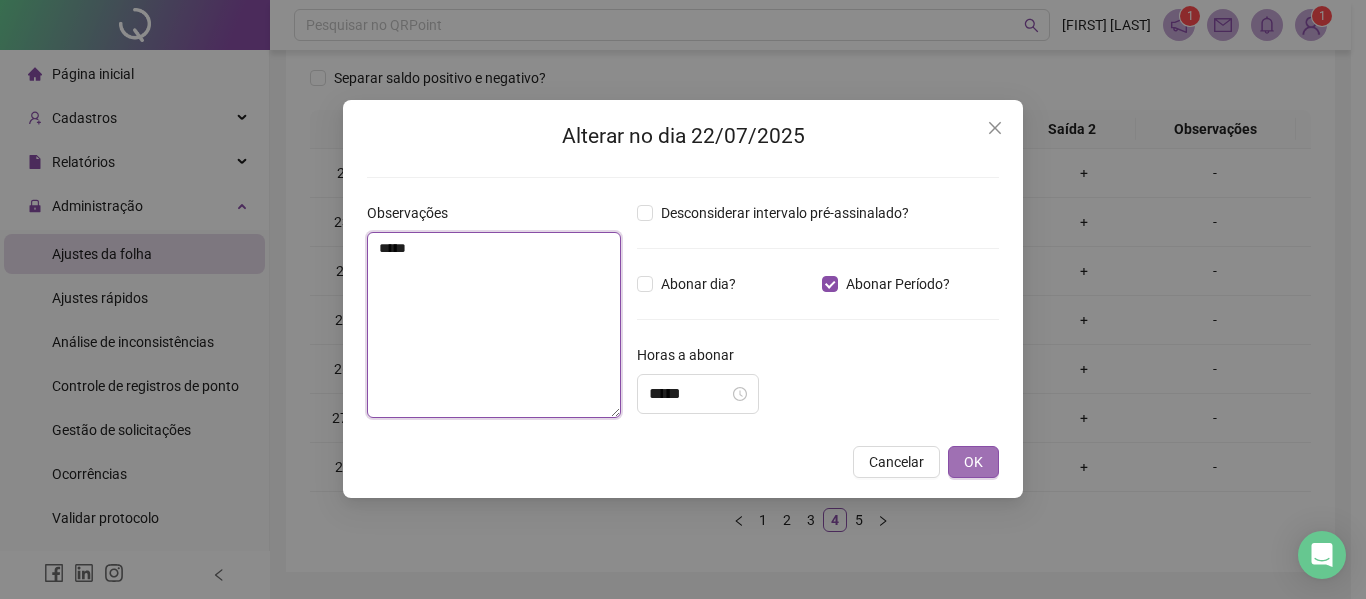 type on "*****" 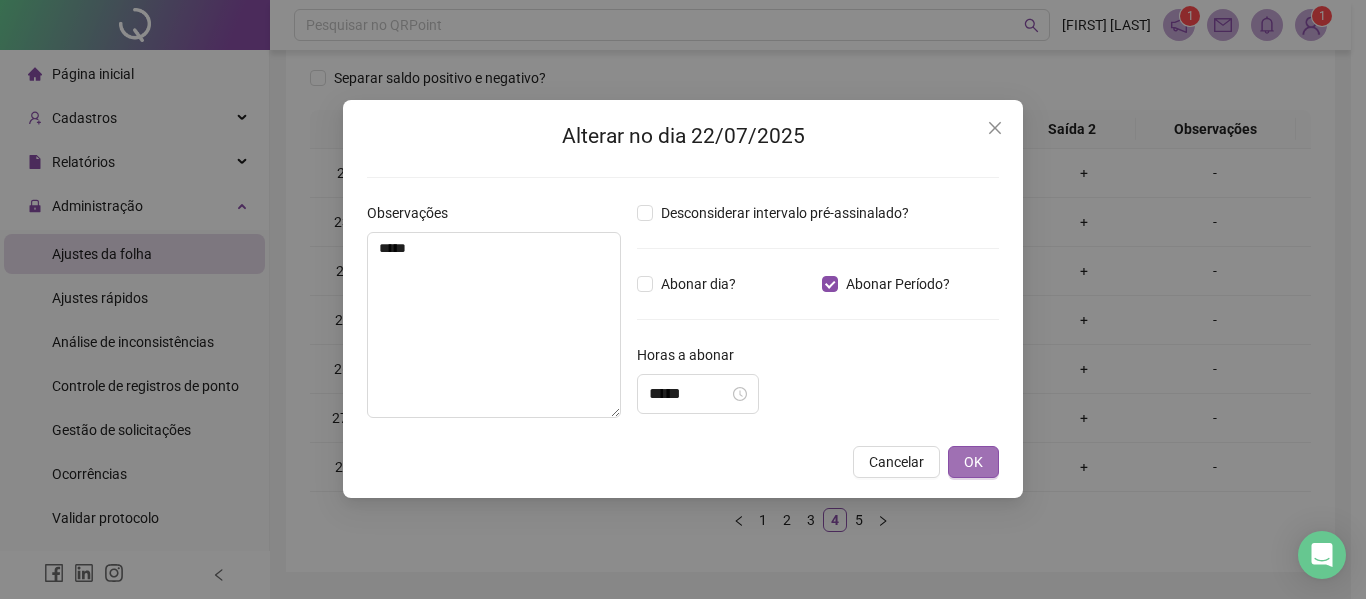 click on "OK" at bounding box center [973, 462] 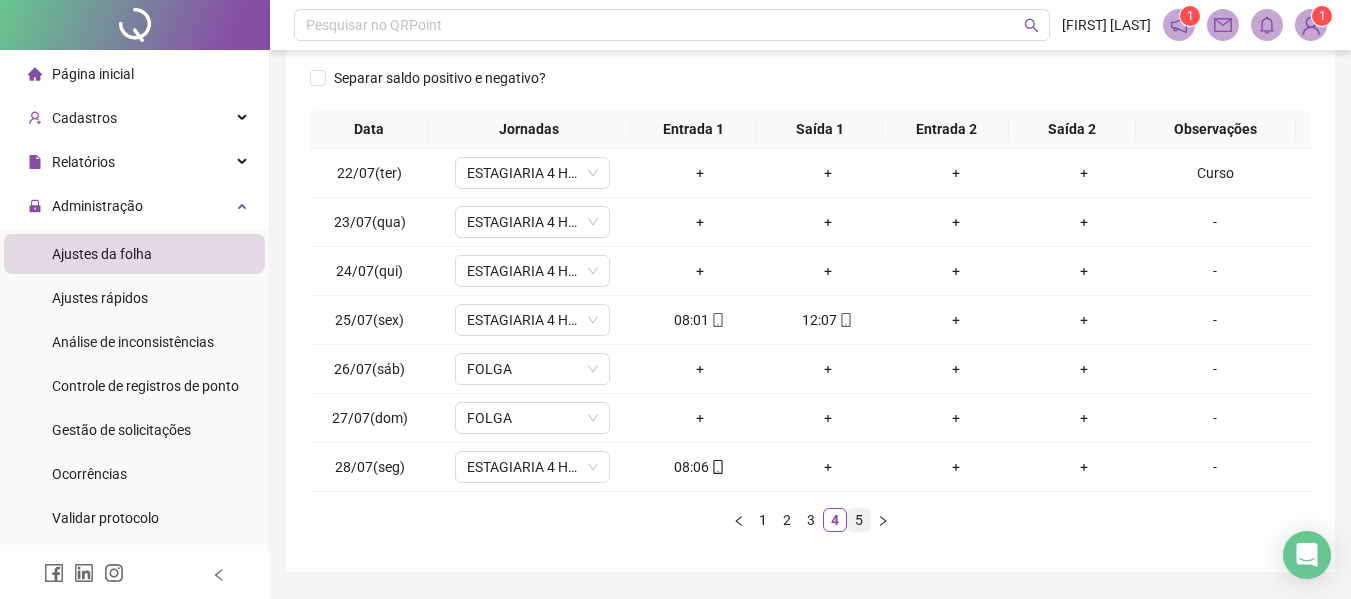 click on "5" at bounding box center [859, 520] 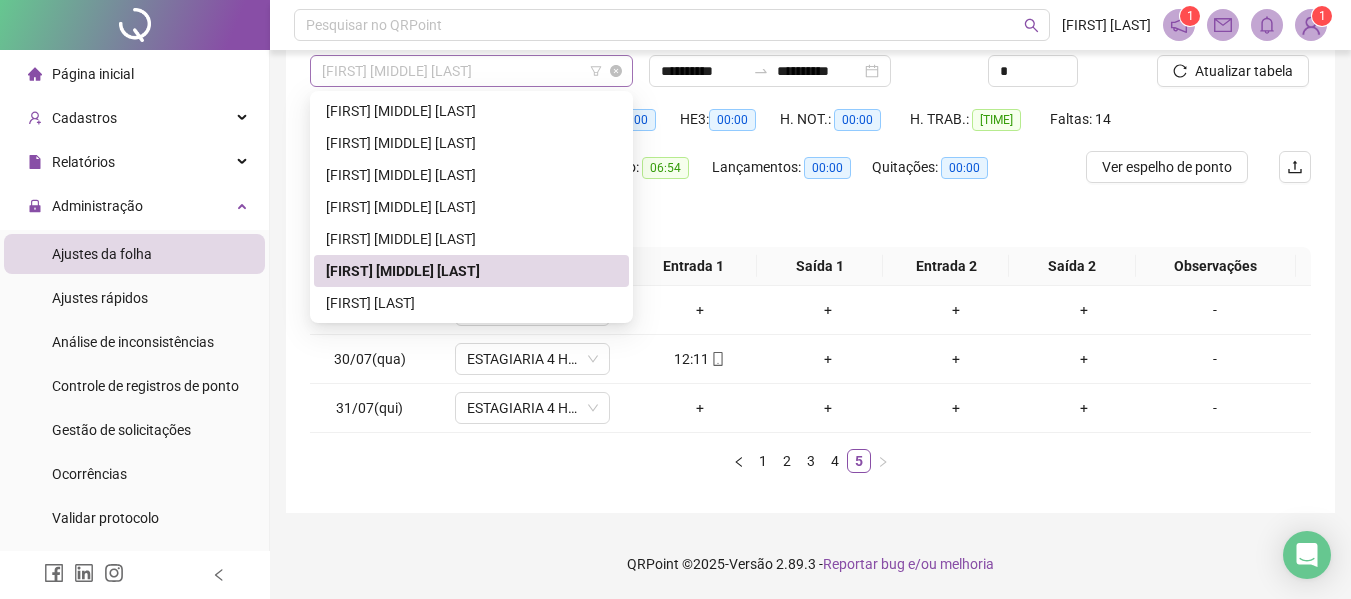 click on "[FIRST] [MIDDLE] [LAST]" at bounding box center [471, 71] 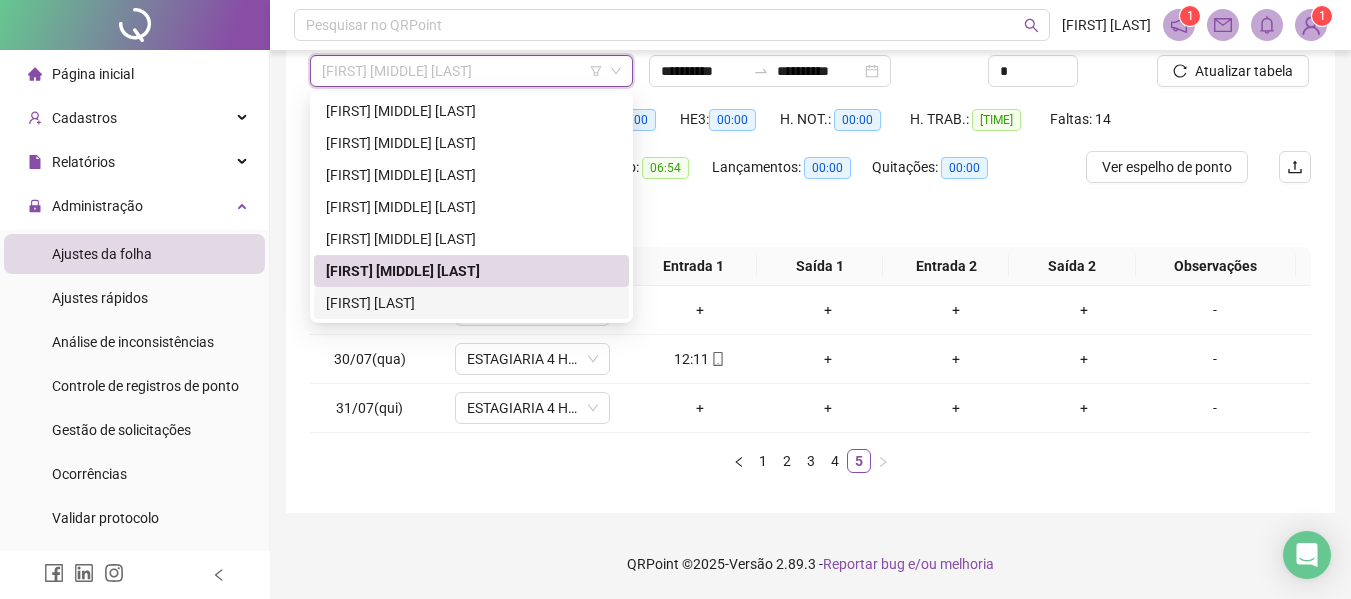 click on "[FIRST] [LAST]" at bounding box center (471, 303) 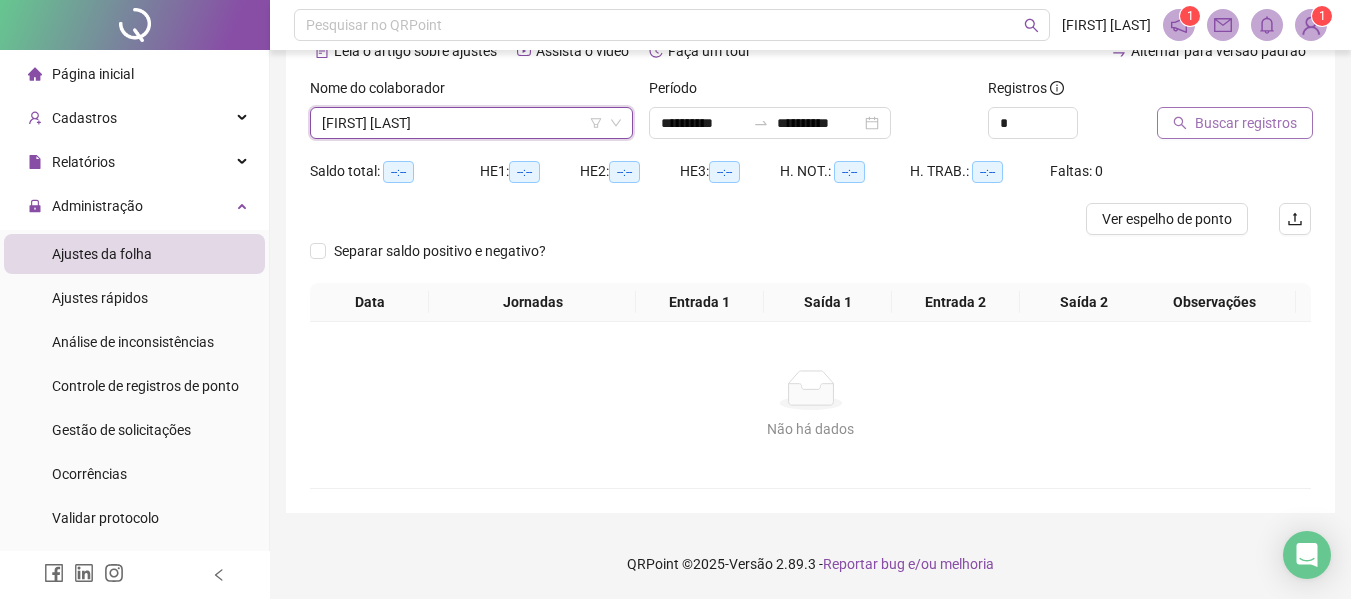 click on "Buscar registros" at bounding box center (1246, 123) 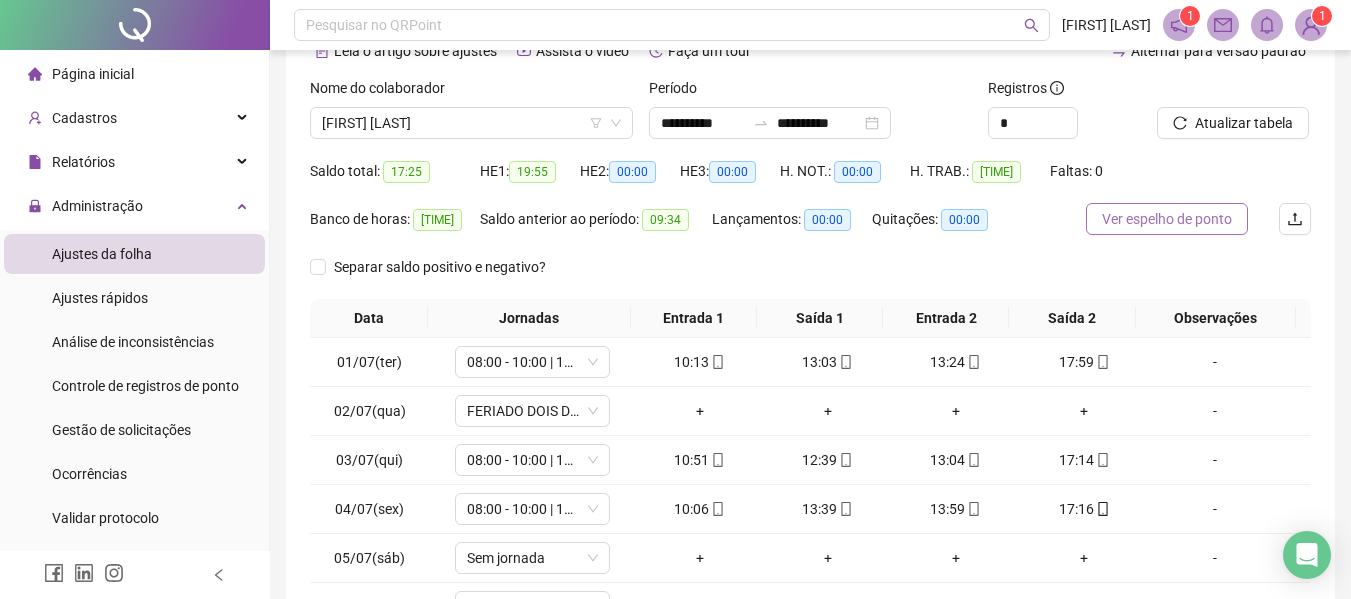 click on "Ver espelho de ponto" at bounding box center [1167, 219] 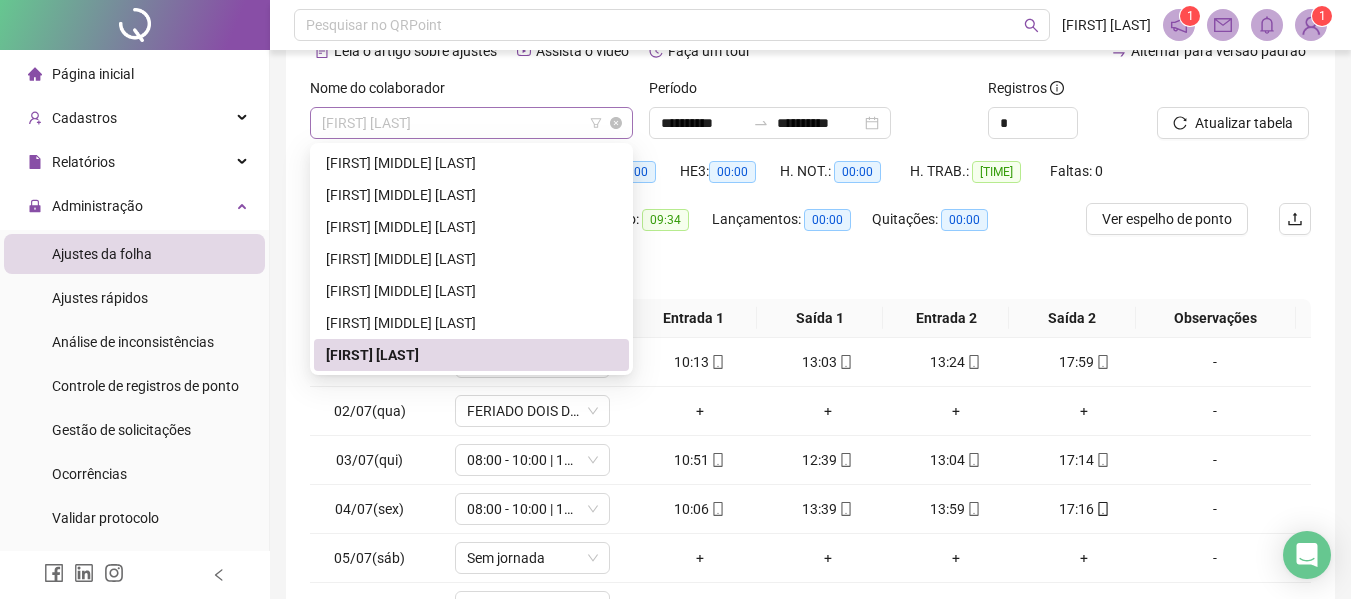 click on "[FIRST] [LAST]" at bounding box center (471, 123) 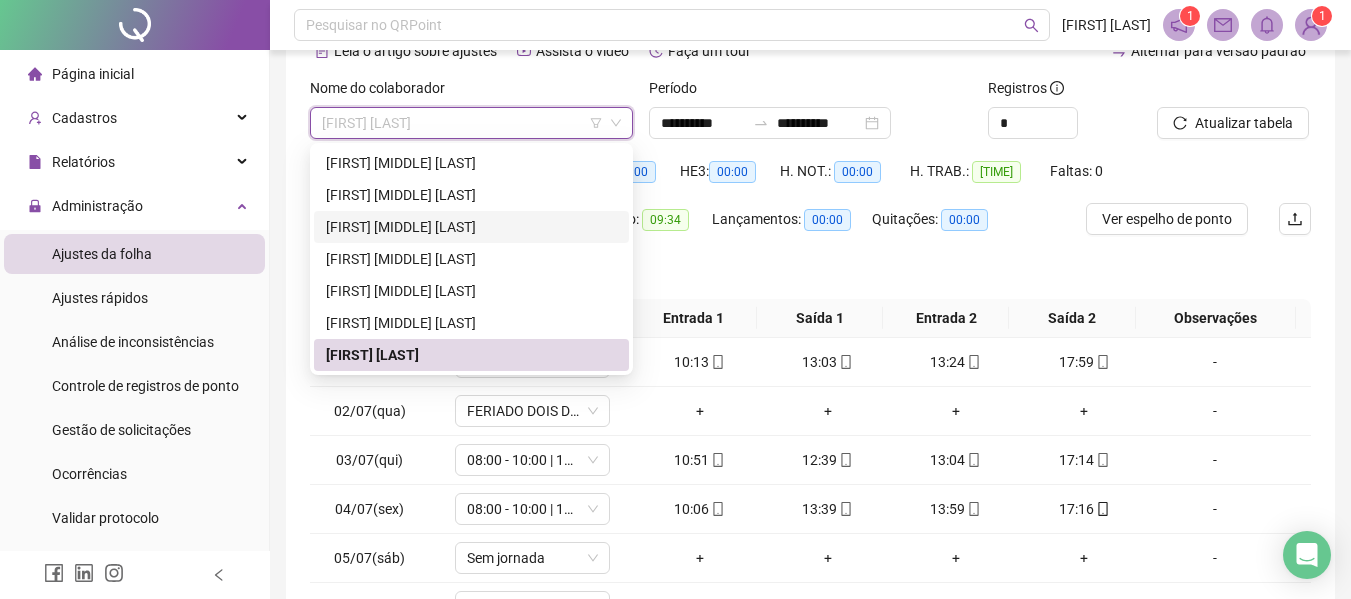 click on "[FIRST] [MIDDLE] [LAST]" at bounding box center (471, 227) 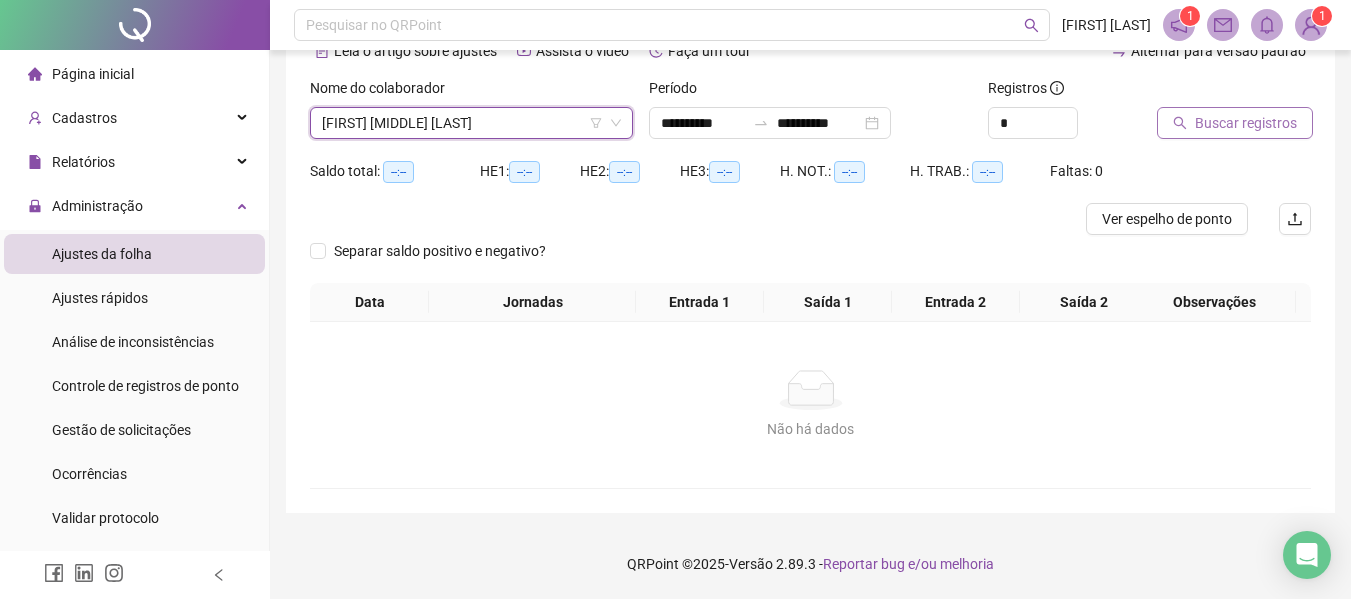 click on "Buscar registros" at bounding box center [1246, 123] 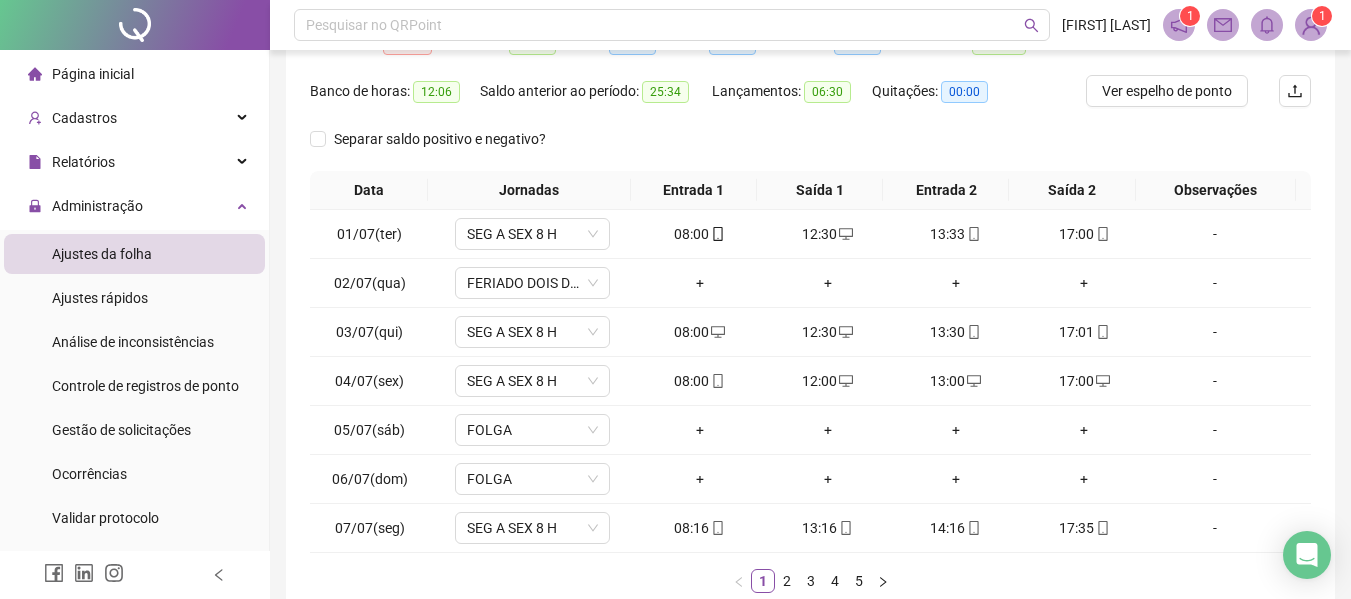 scroll, scrollTop: 355, scrollLeft: 0, axis: vertical 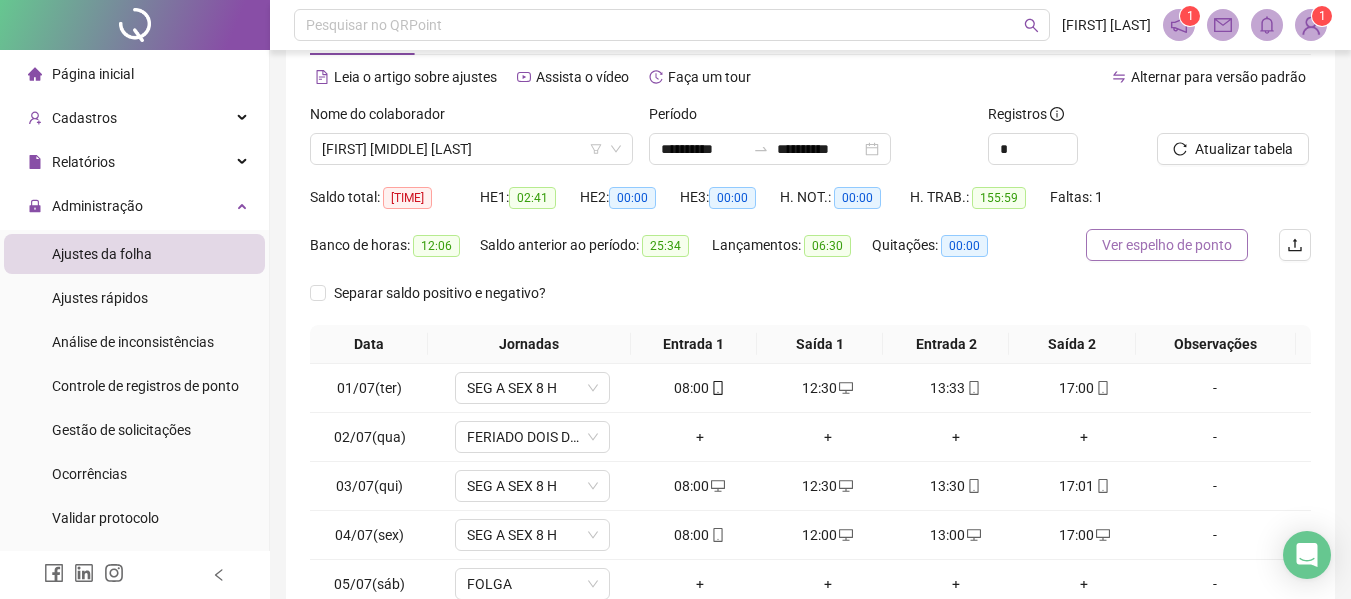 click on "Ver espelho de ponto" at bounding box center (1167, 245) 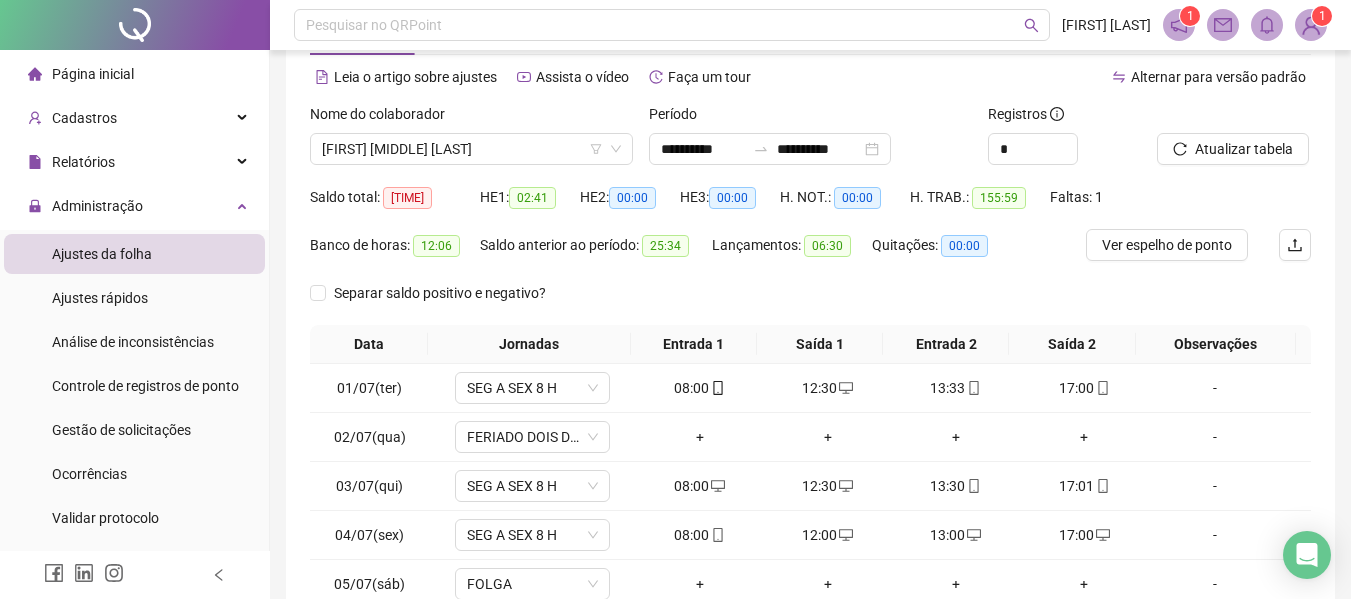 click 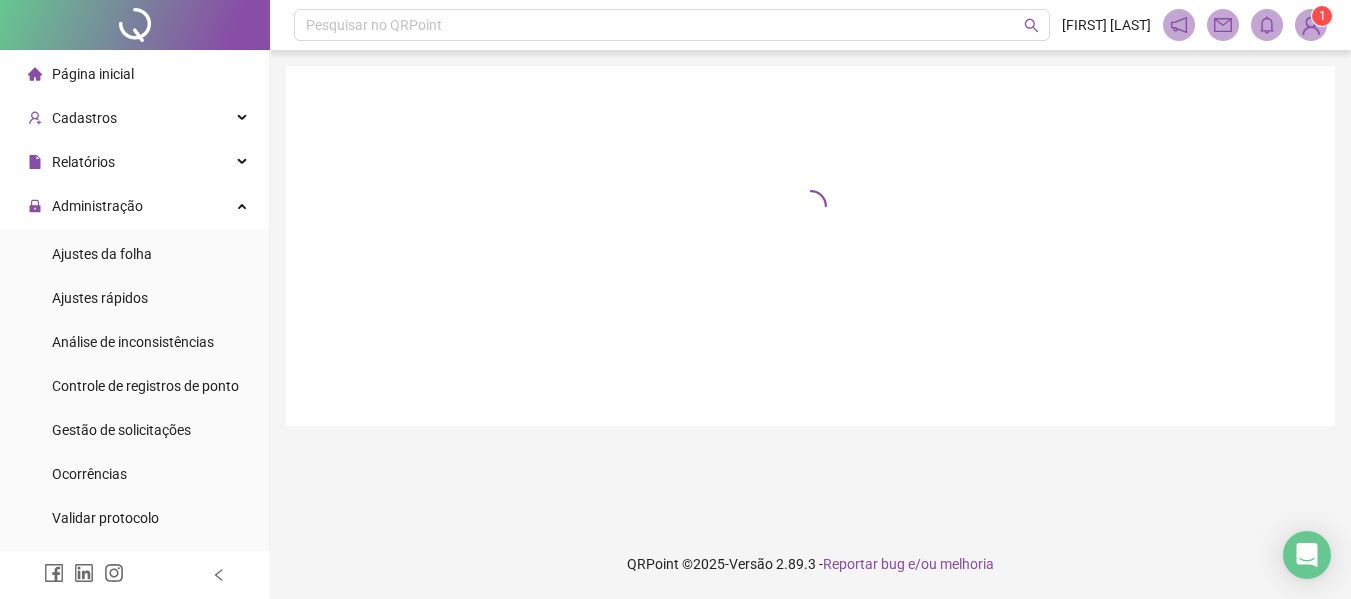 scroll, scrollTop: 0, scrollLeft: 0, axis: both 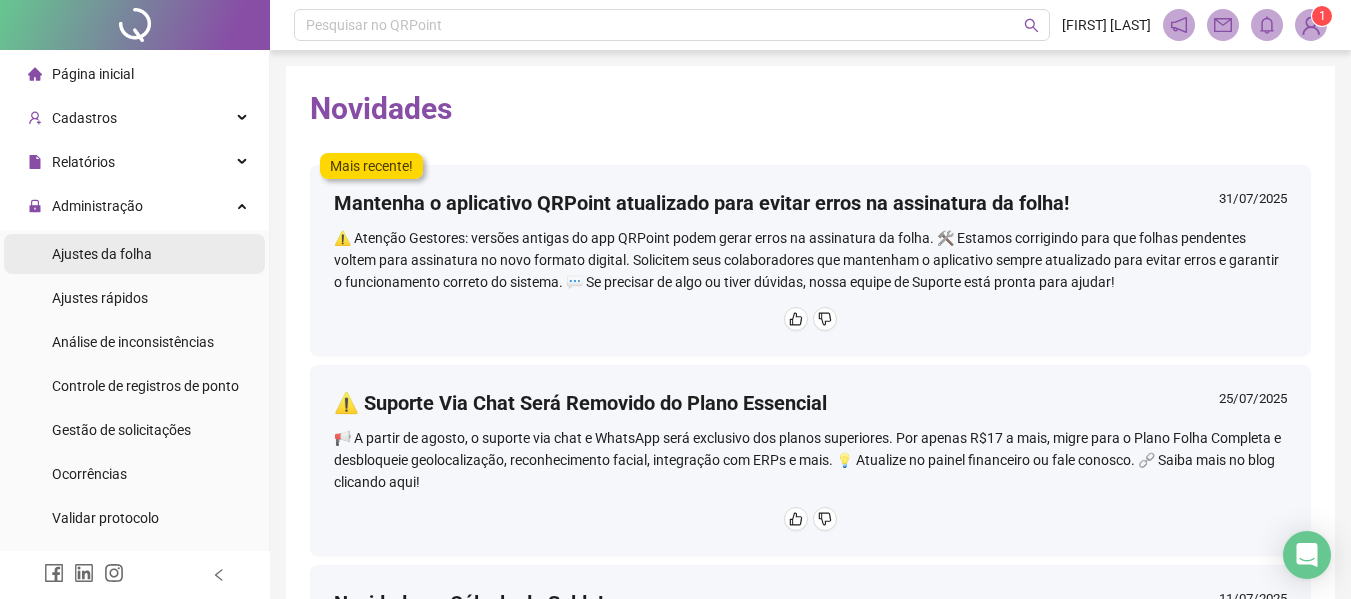 click on "Ajustes da folha" at bounding box center (102, 254) 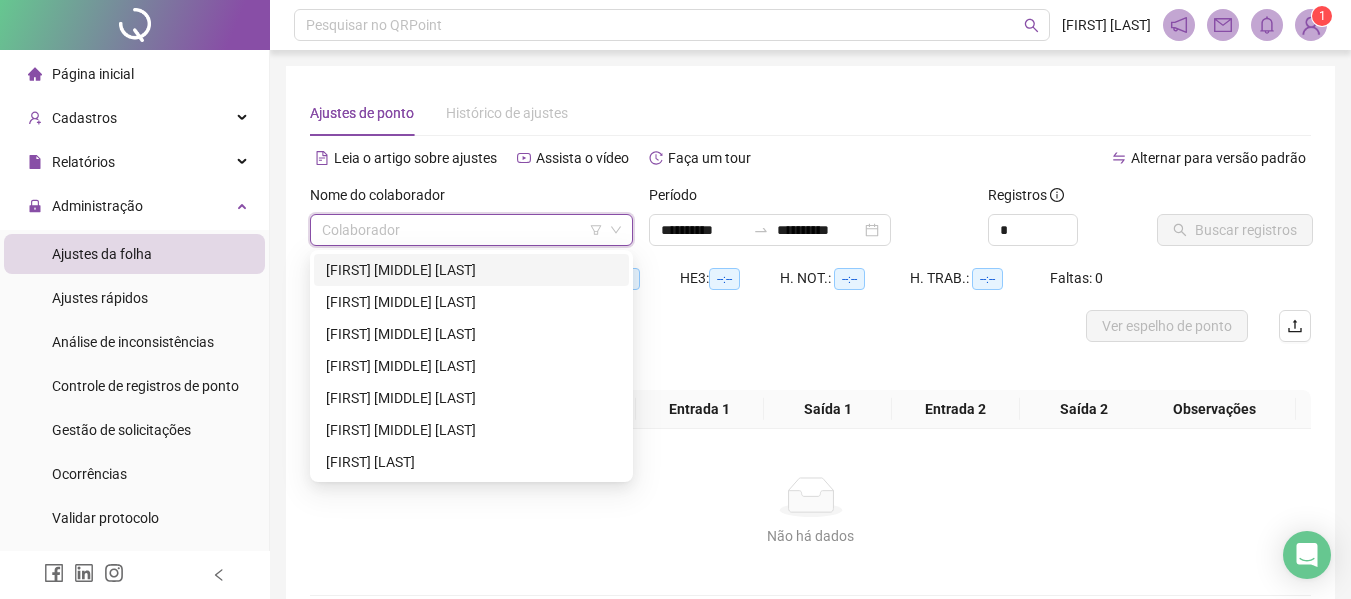click at bounding box center [462, 230] 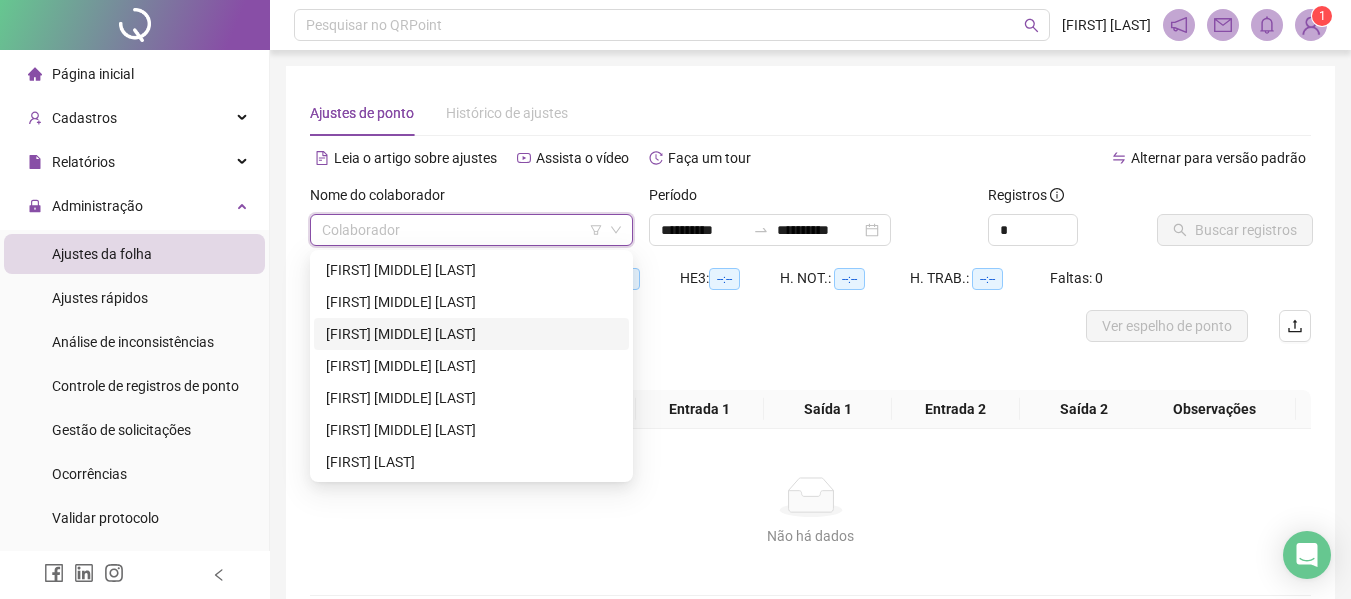 click on "[FIRST] [MIDDLE] [LAST]" at bounding box center [471, 334] 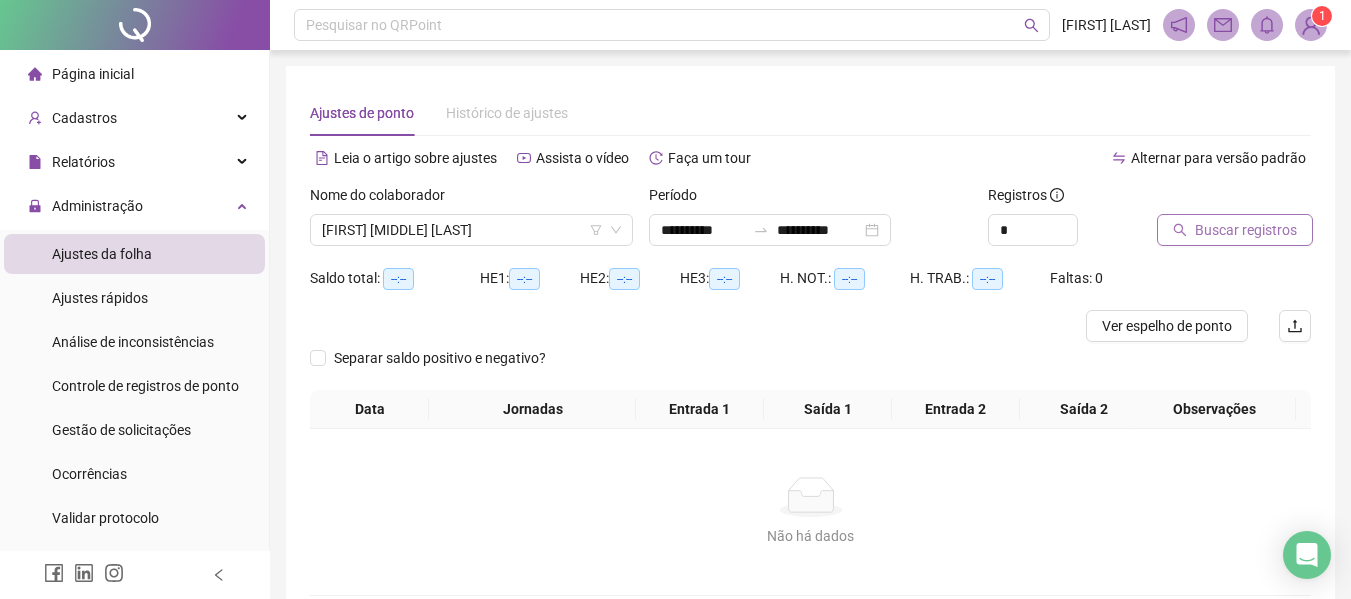 click on "Buscar registros" at bounding box center [1246, 230] 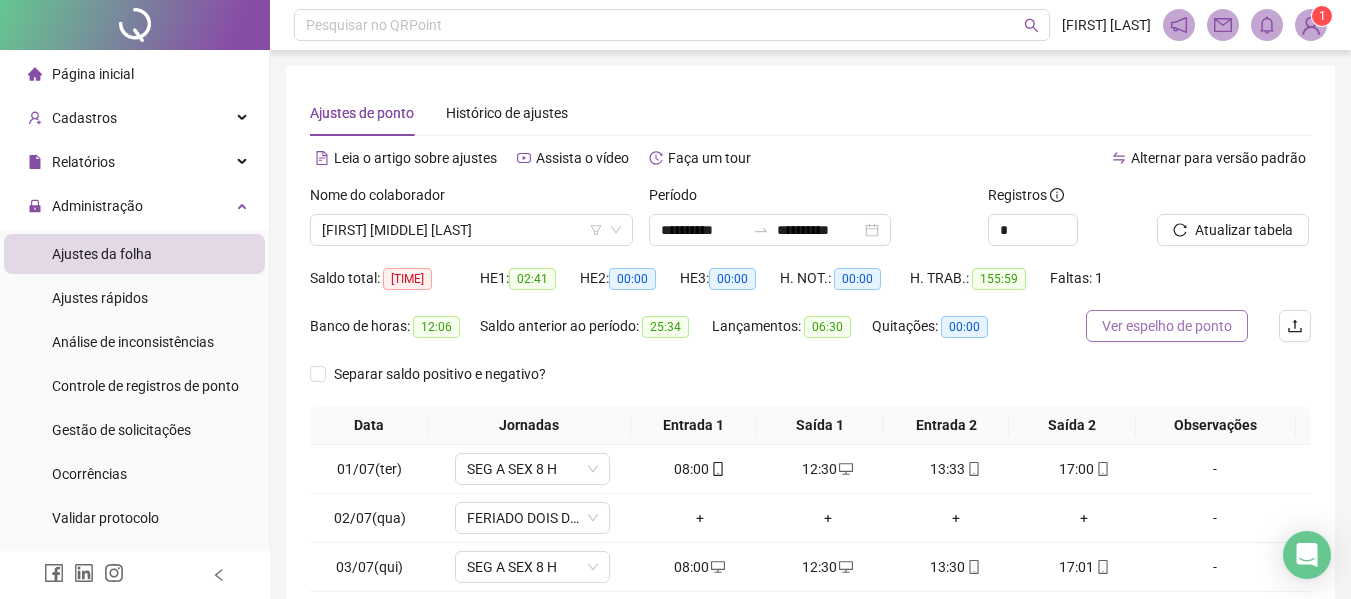 click on "Ver espelho de ponto" at bounding box center (1167, 326) 